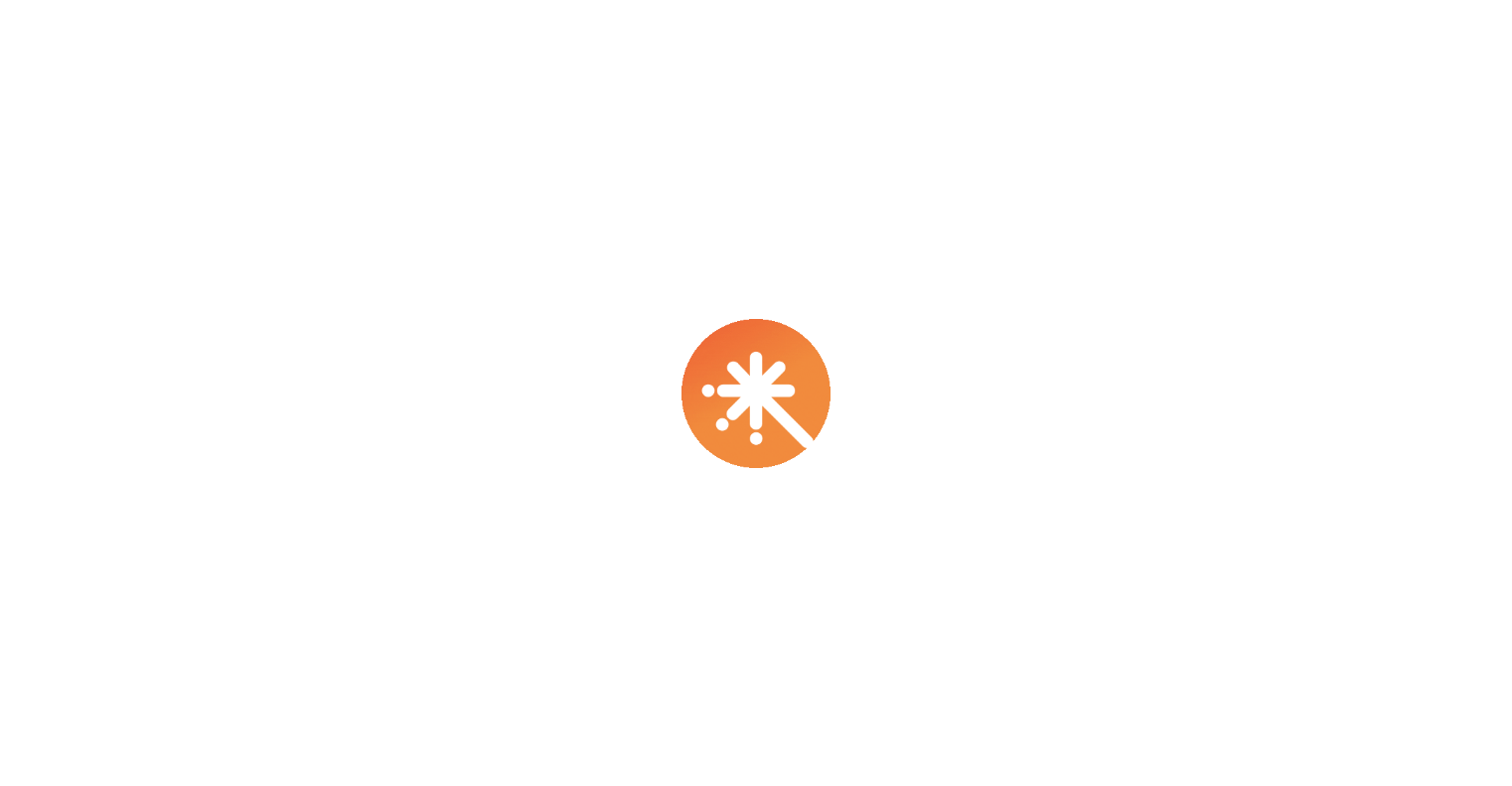 scroll, scrollTop: 0, scrollLeft: 0, axis: both 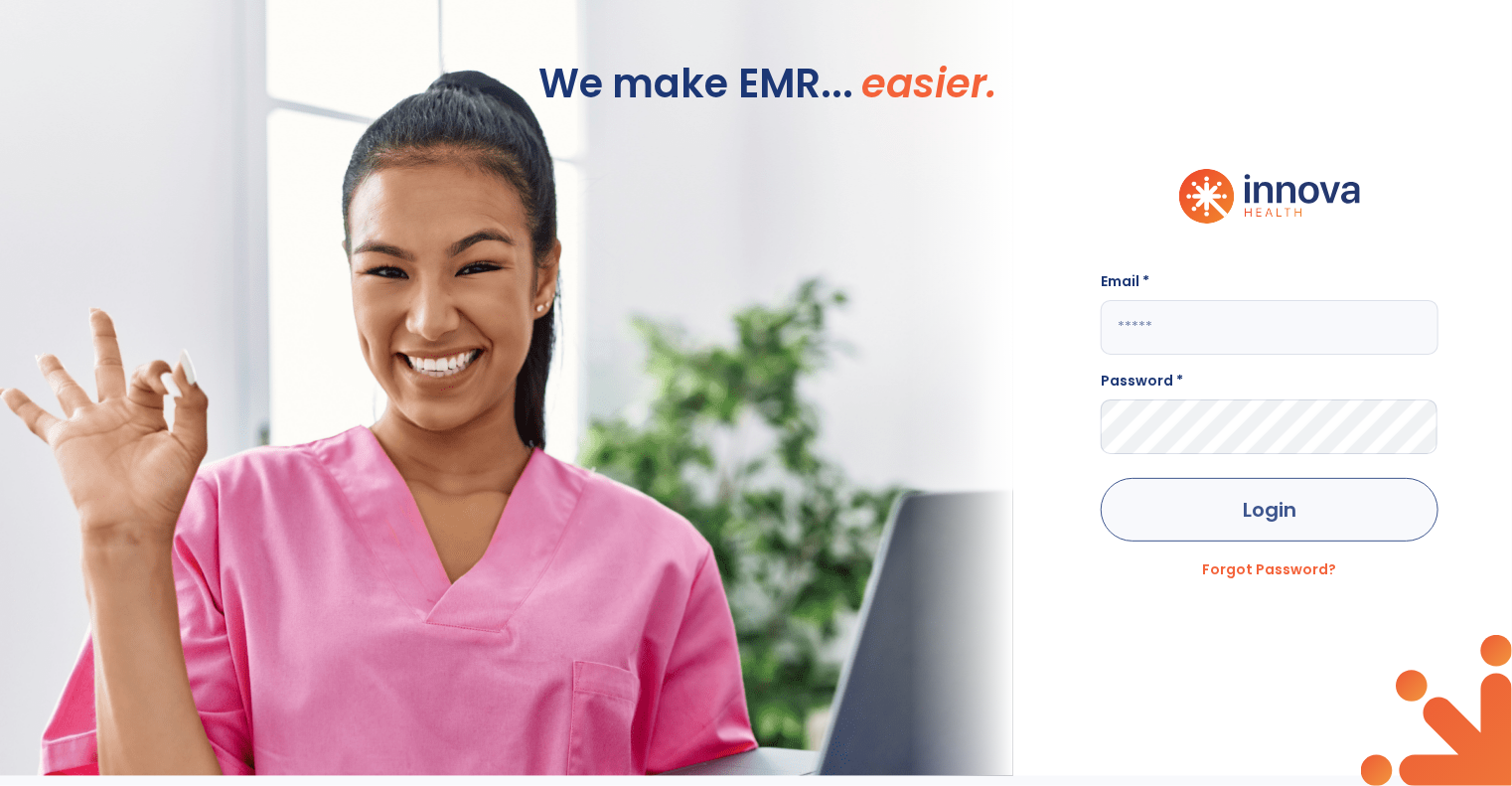 type on "**********" 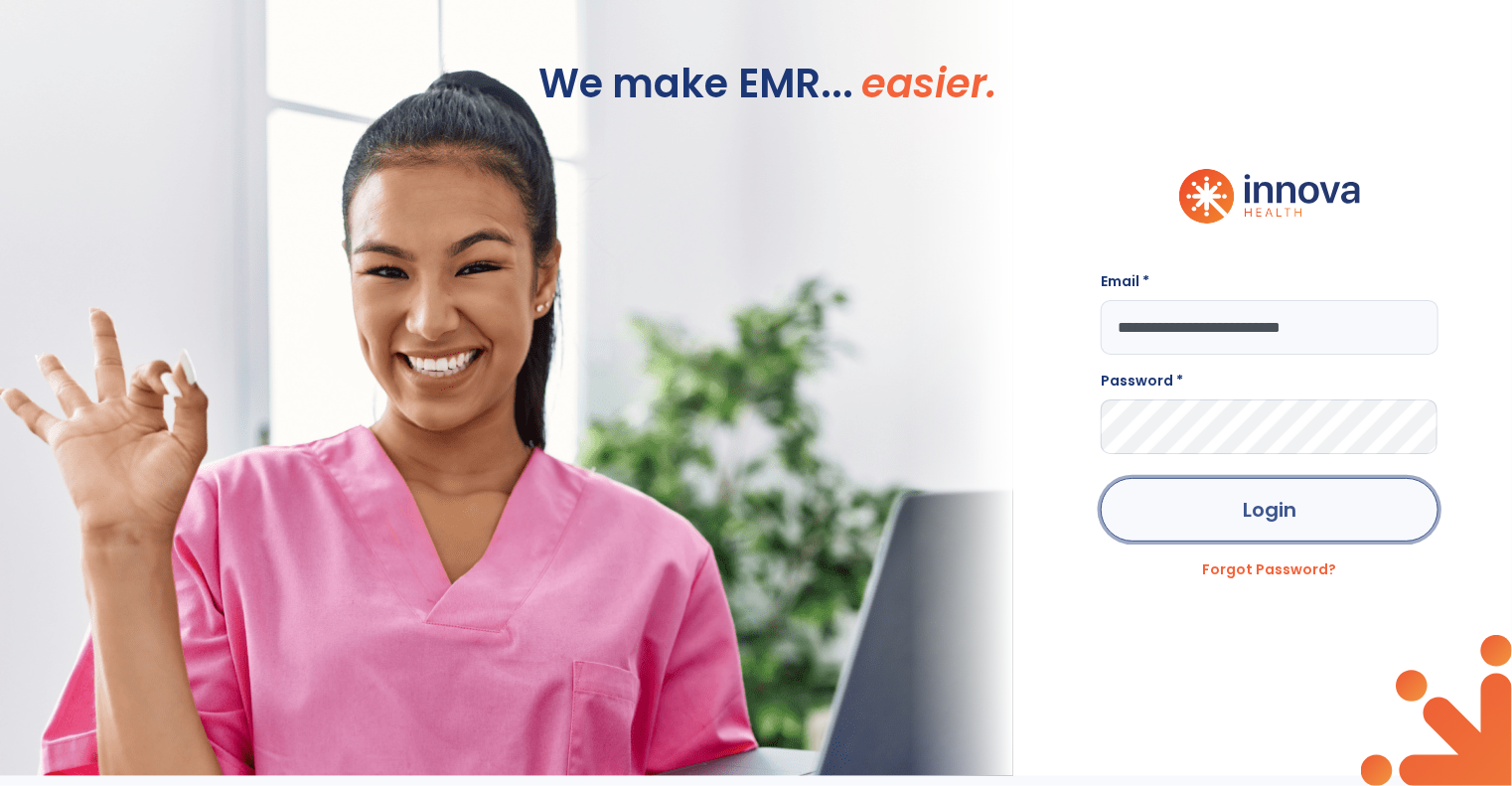 click on "Login" 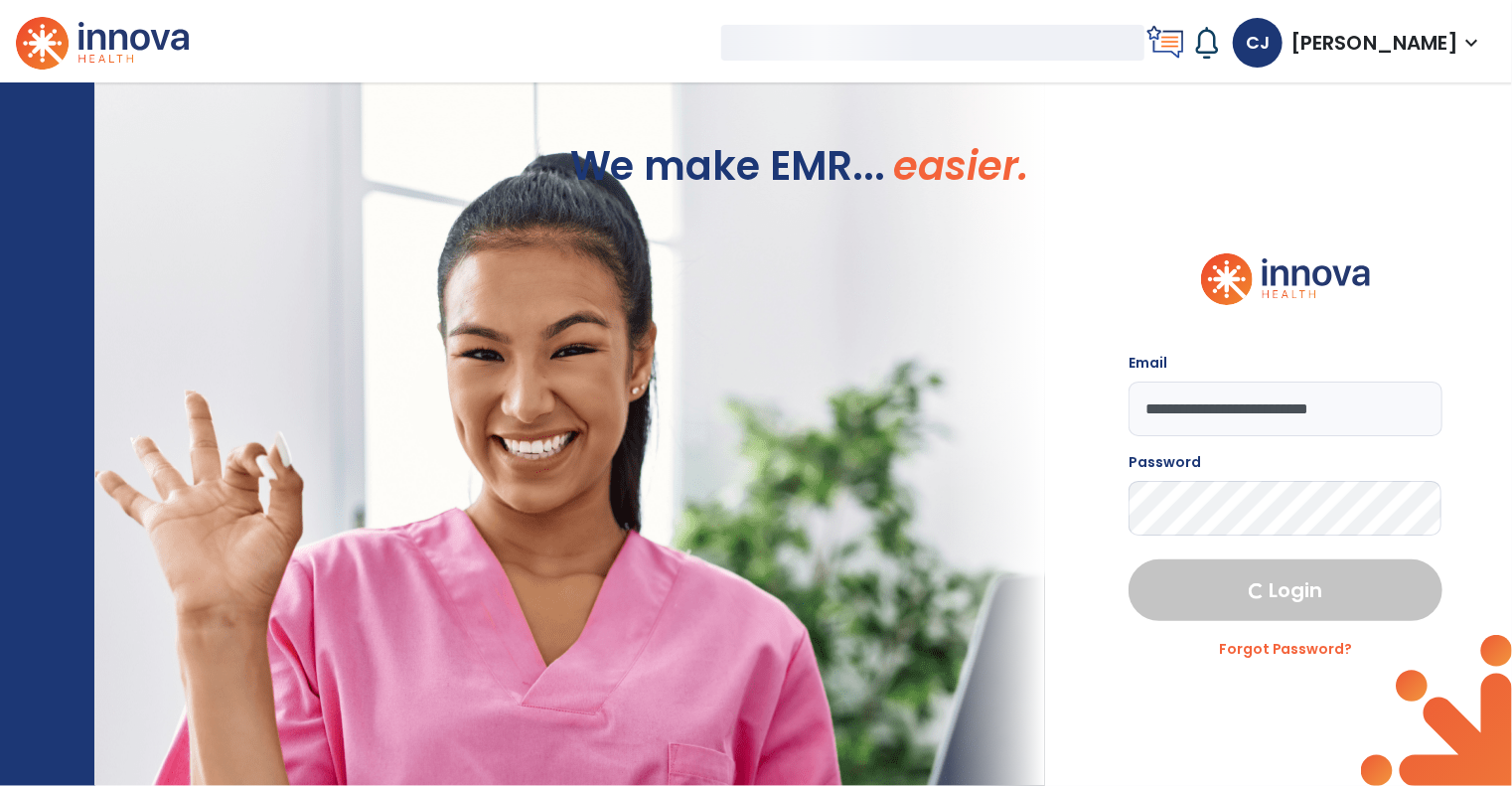 select on "****" 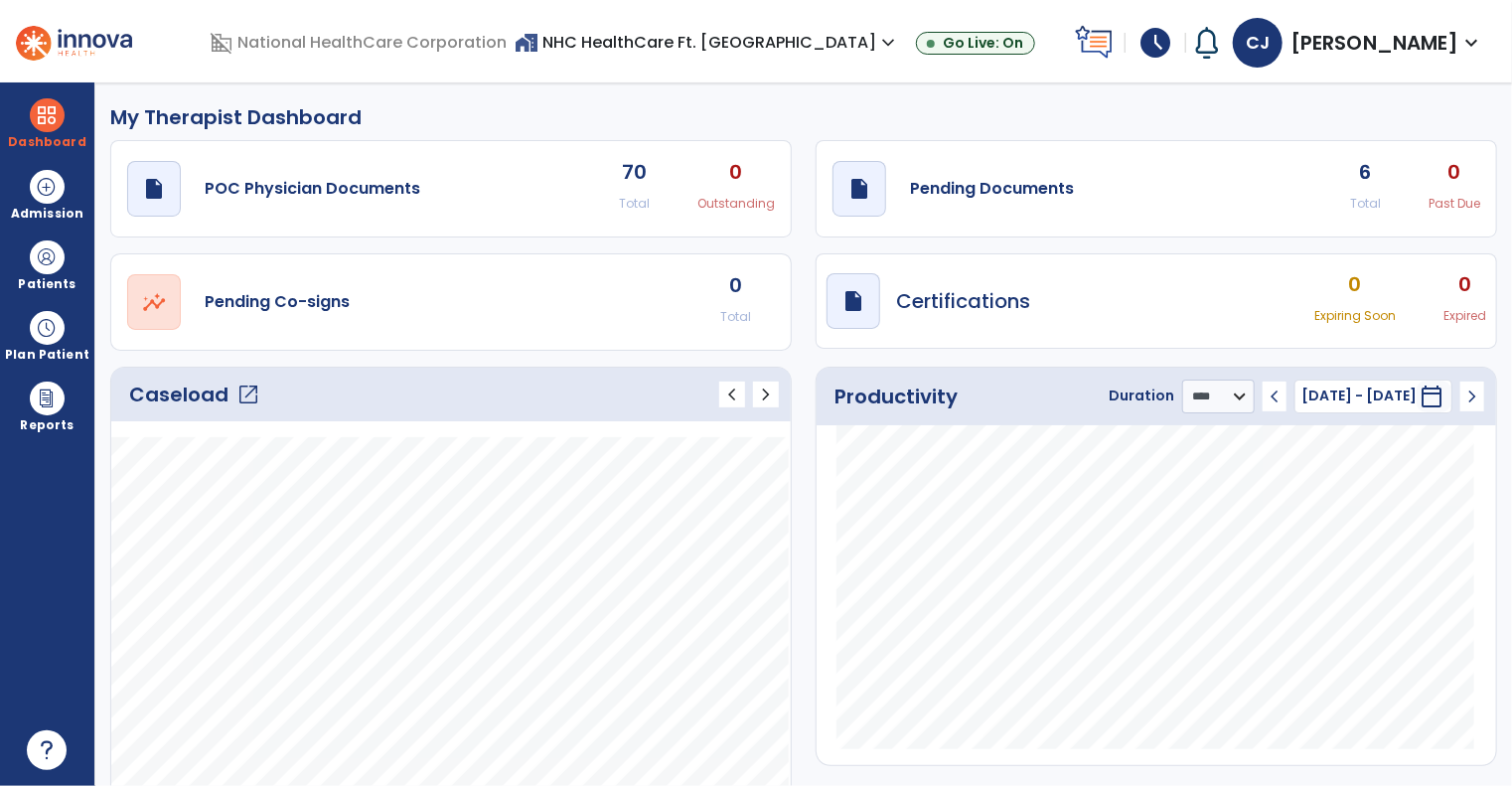 click on "open_in_new" 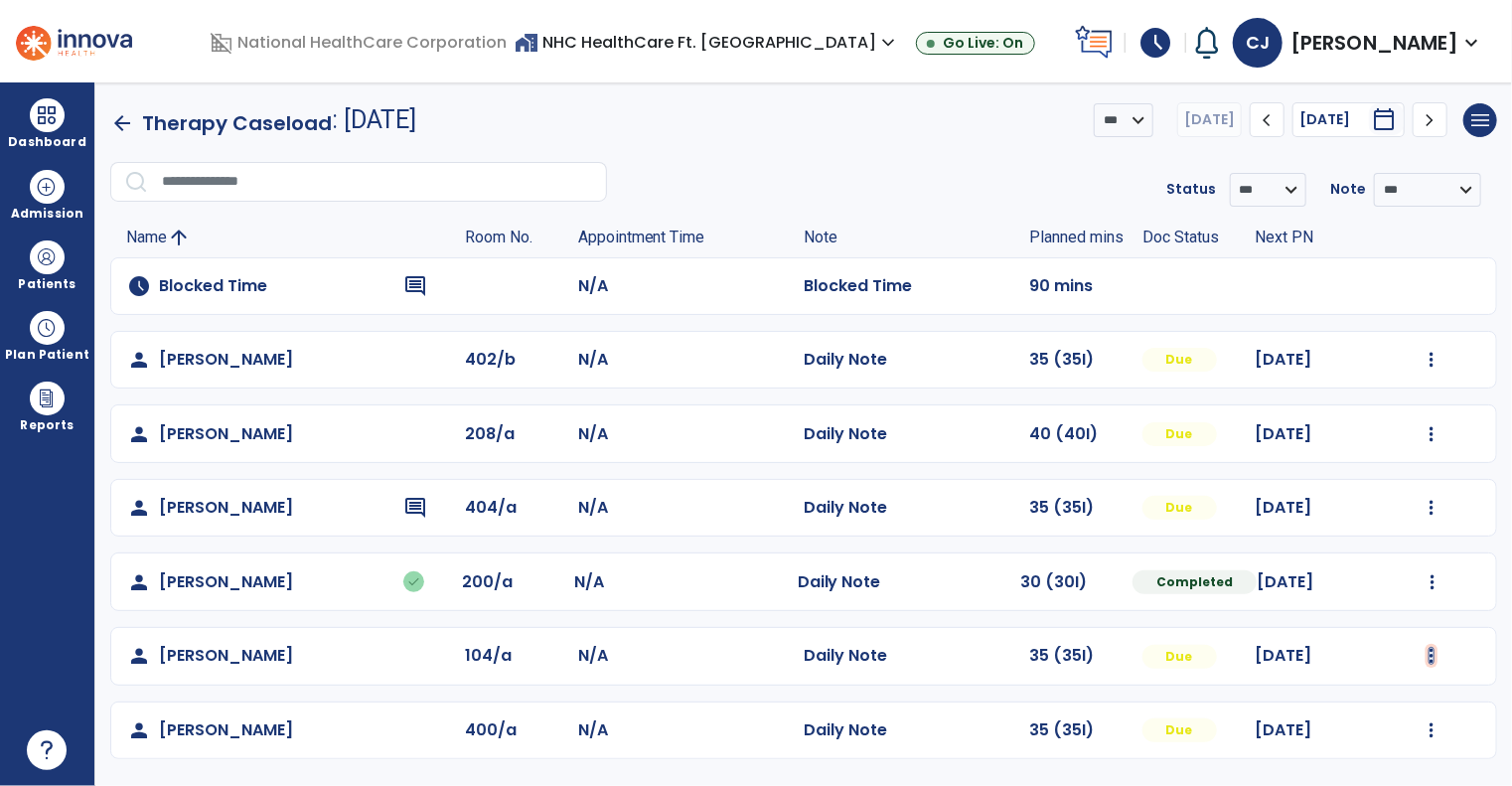 click at bounding box center (1432, 360) 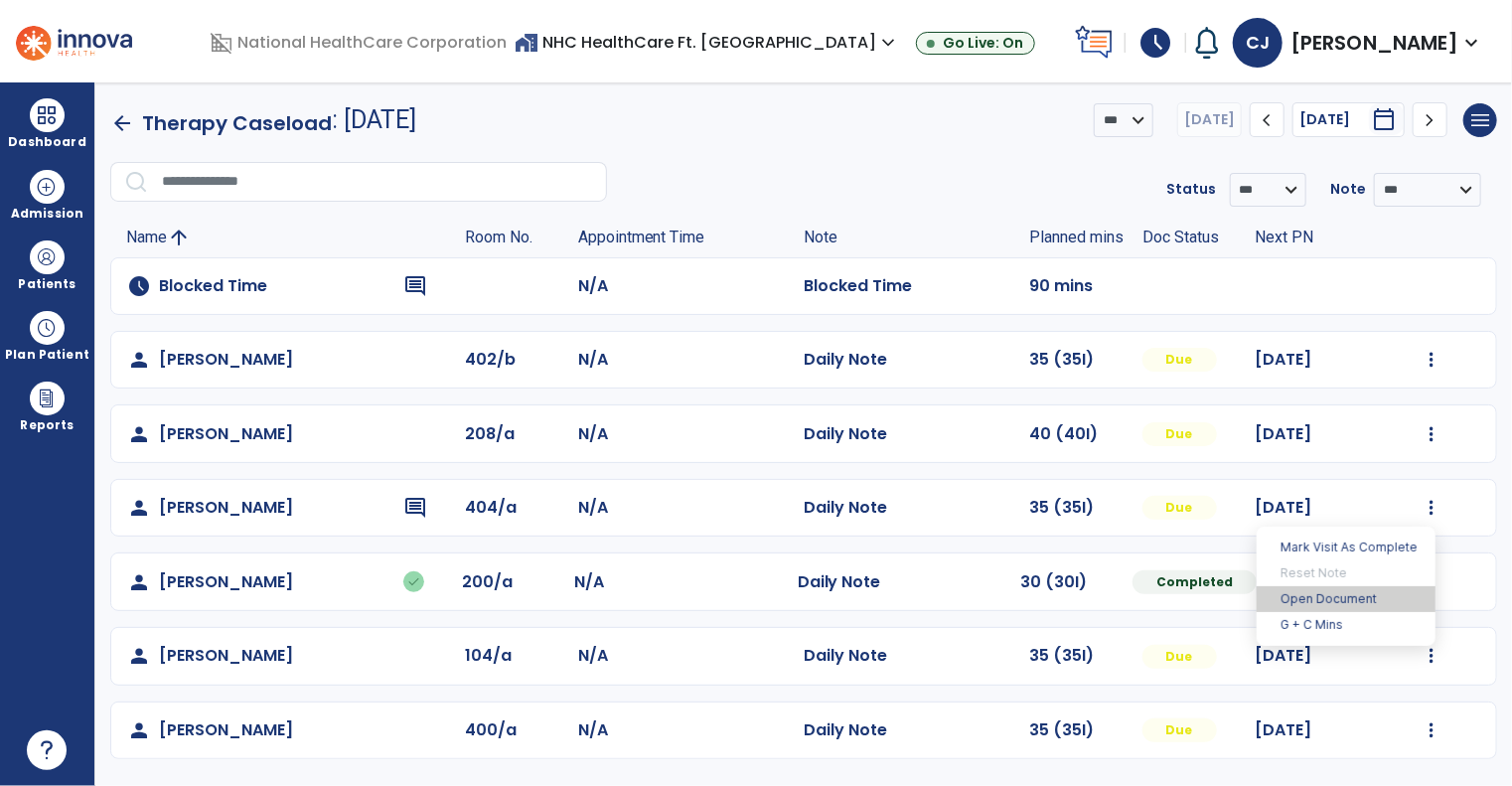 click on "Open Document" at bounding box center (1346, 599) 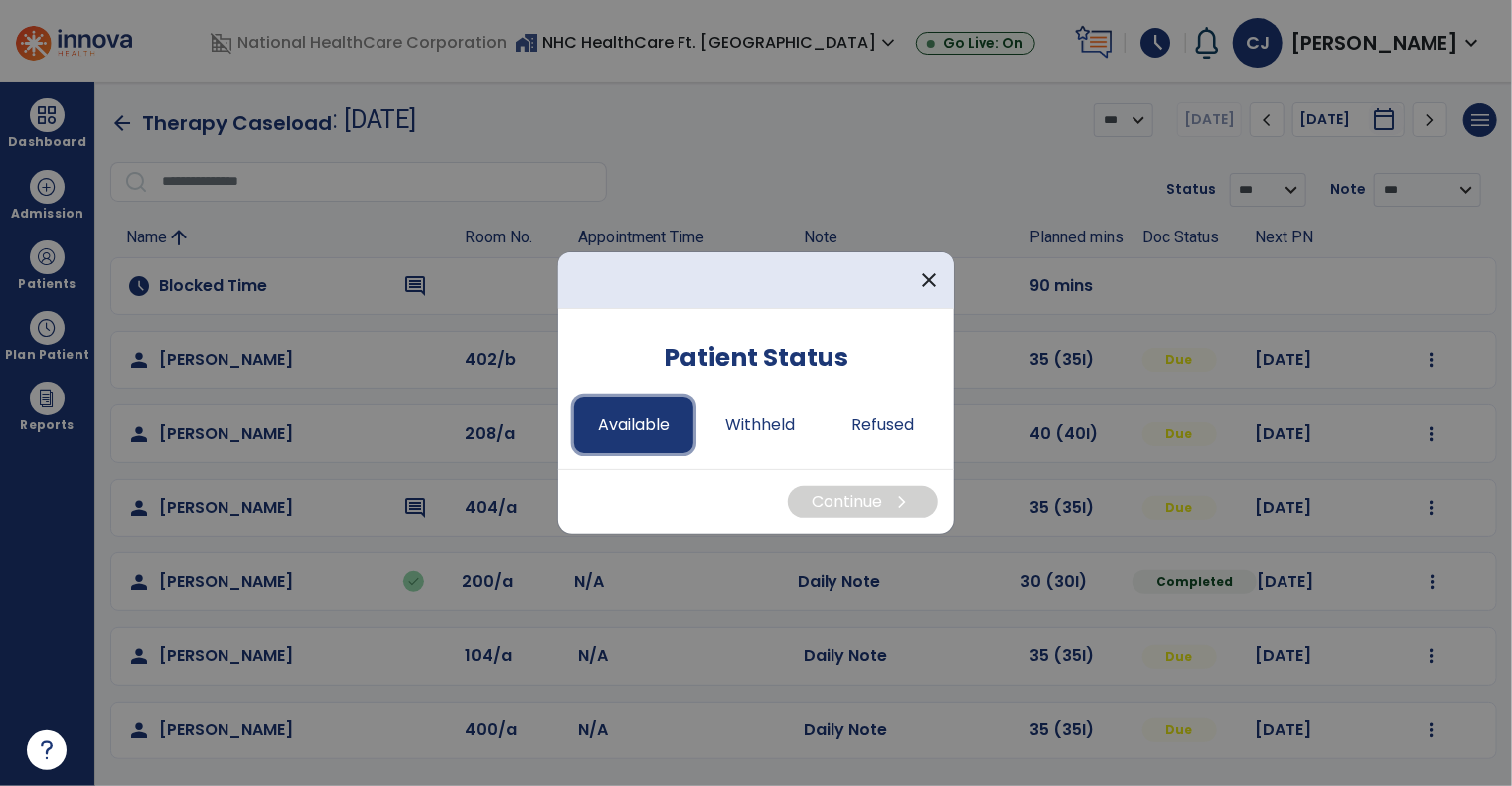 click on "Available" at bounding box center [634, 425] 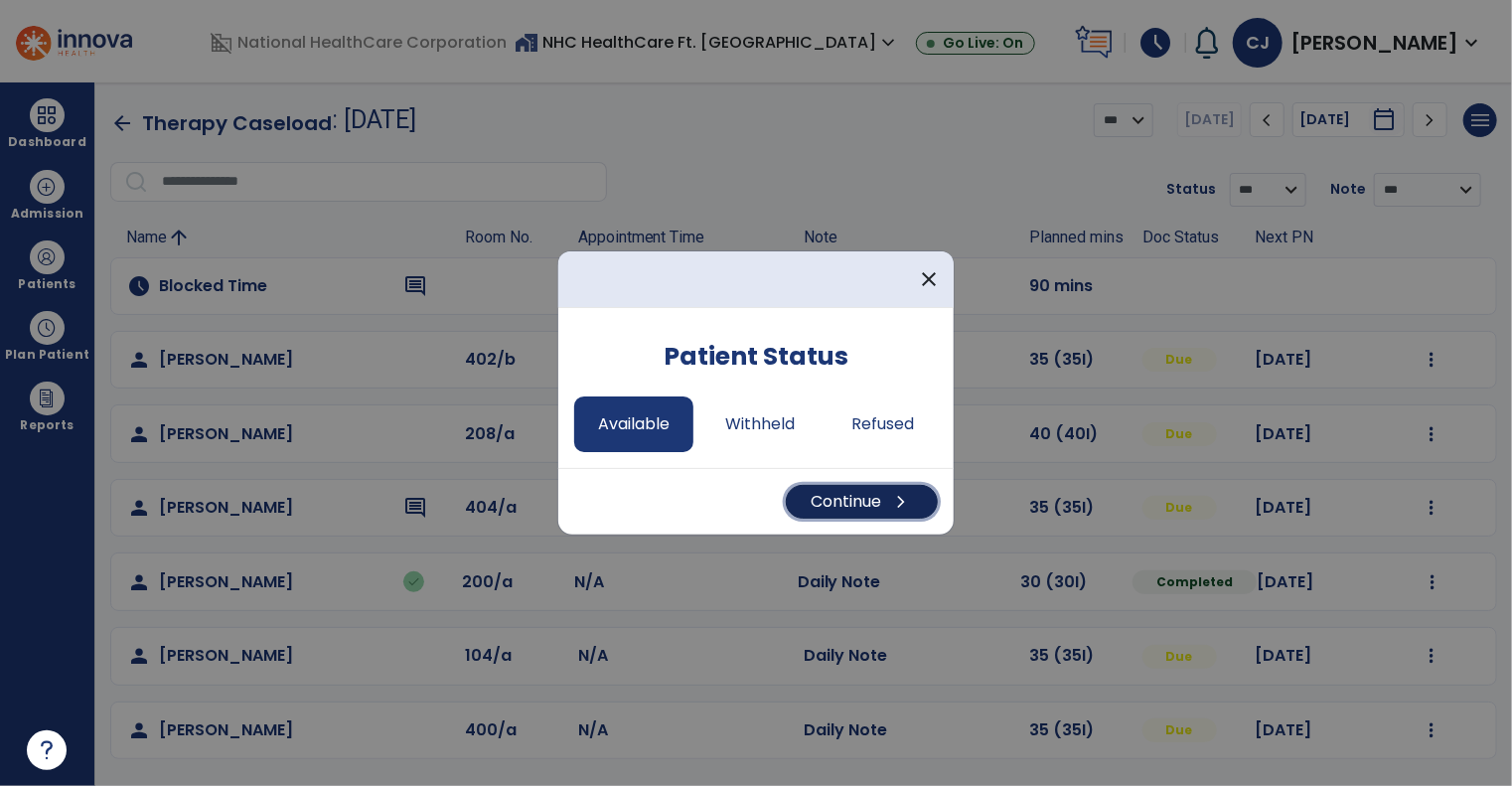 click on "Continue   chevron_right" at bounding box center (861, 502) 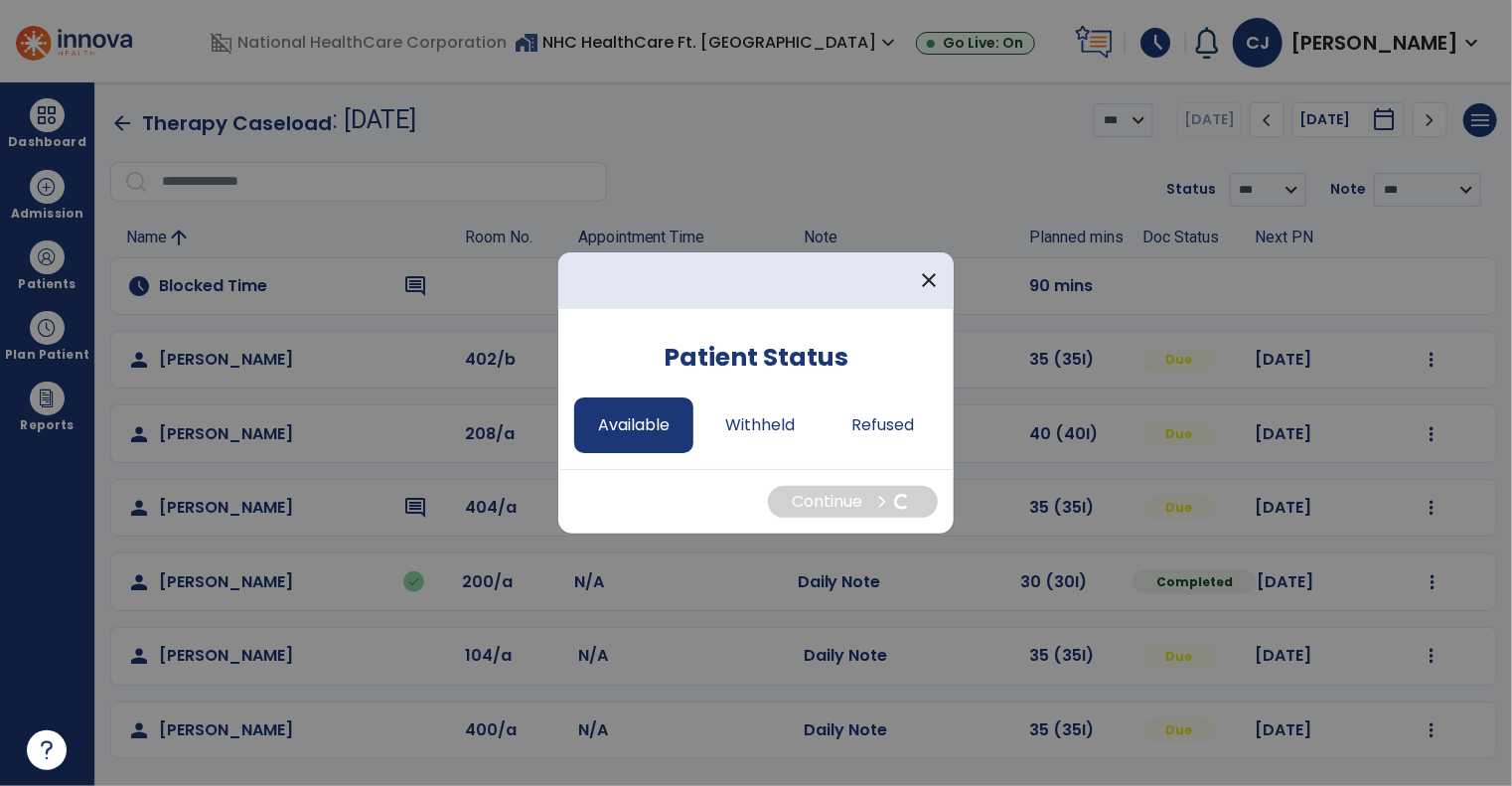 select on "*" 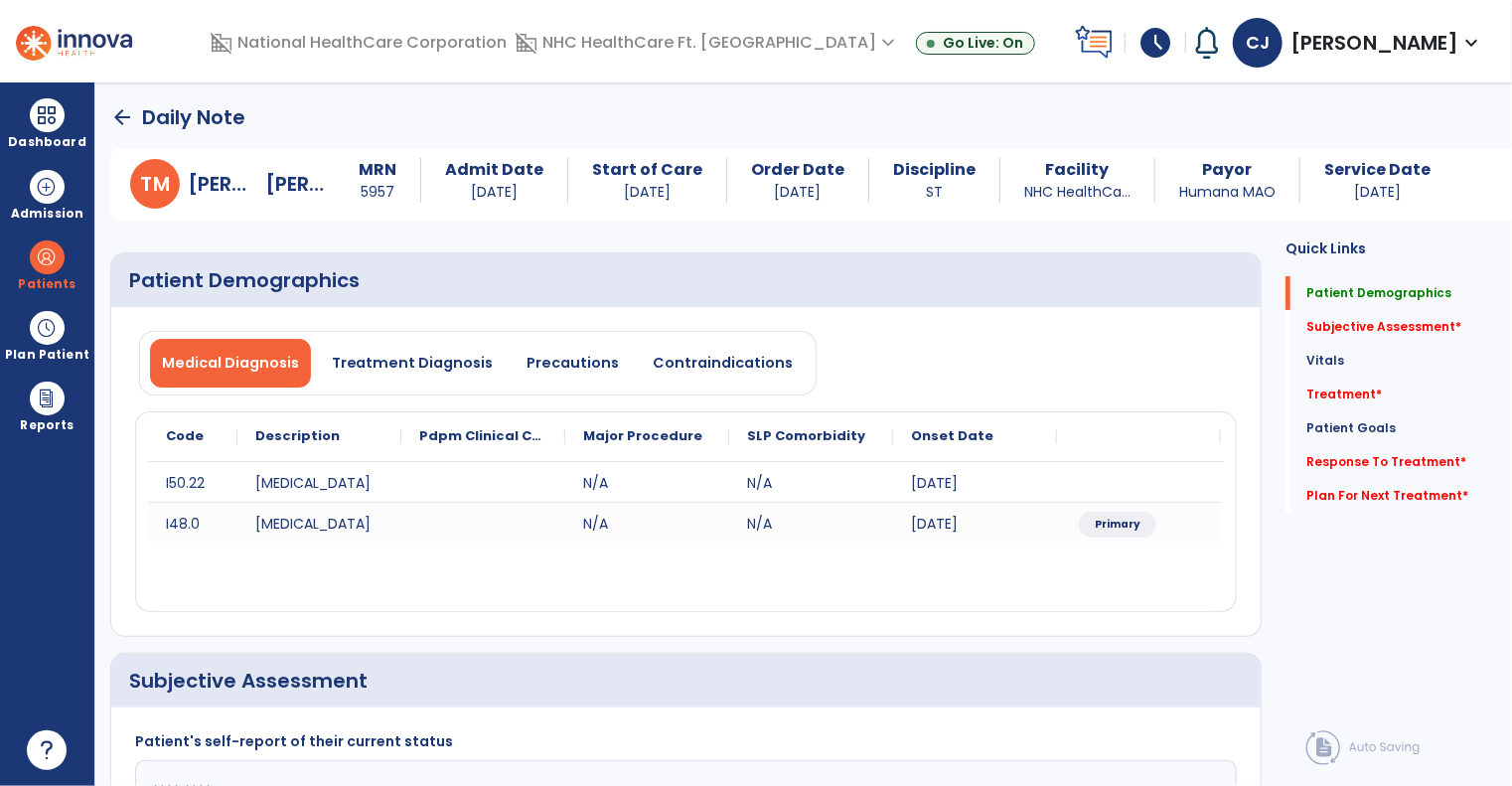 scroll, scrollTop: 199, scrollLeft: 0, axis: vertical 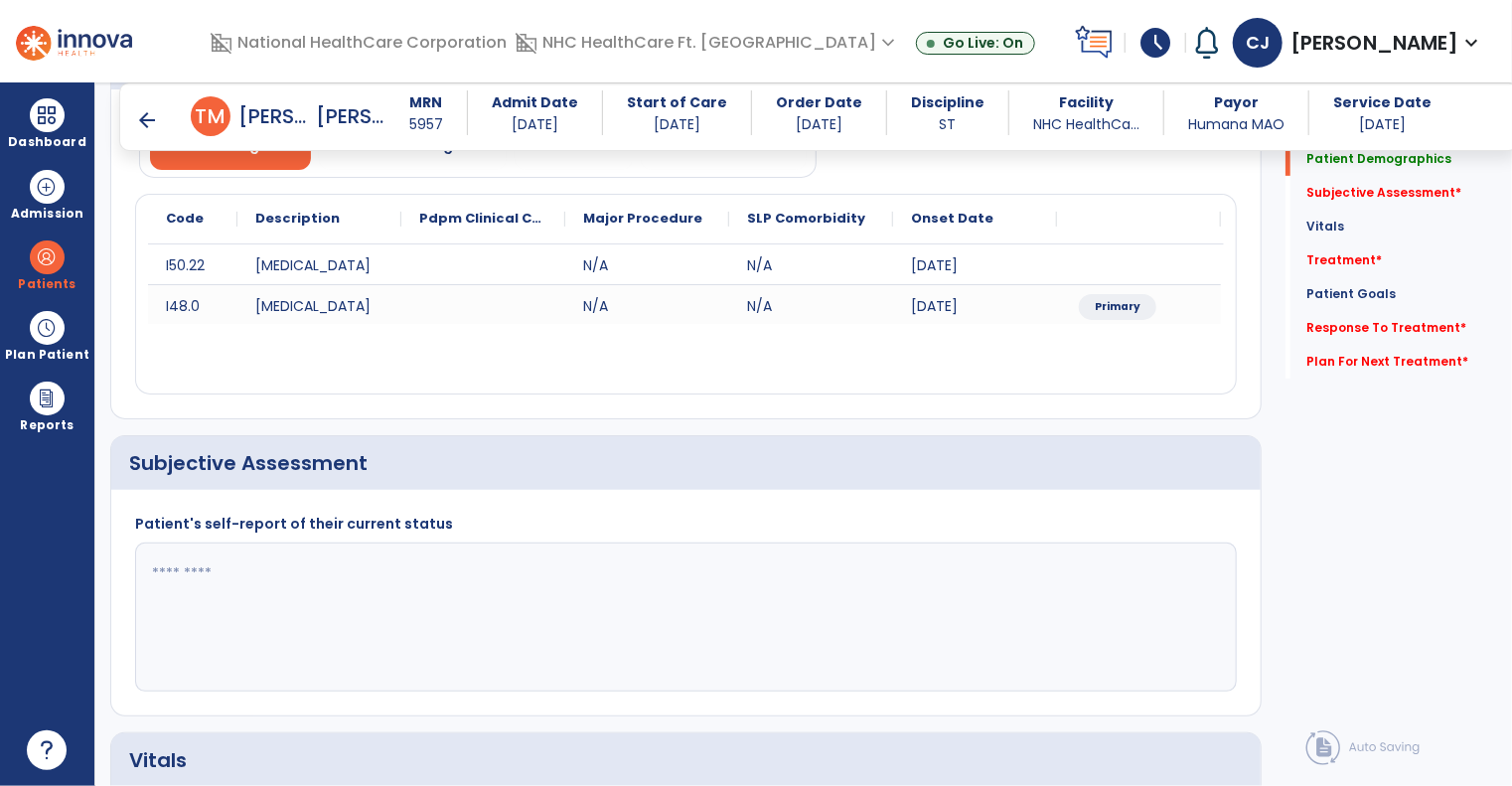 click 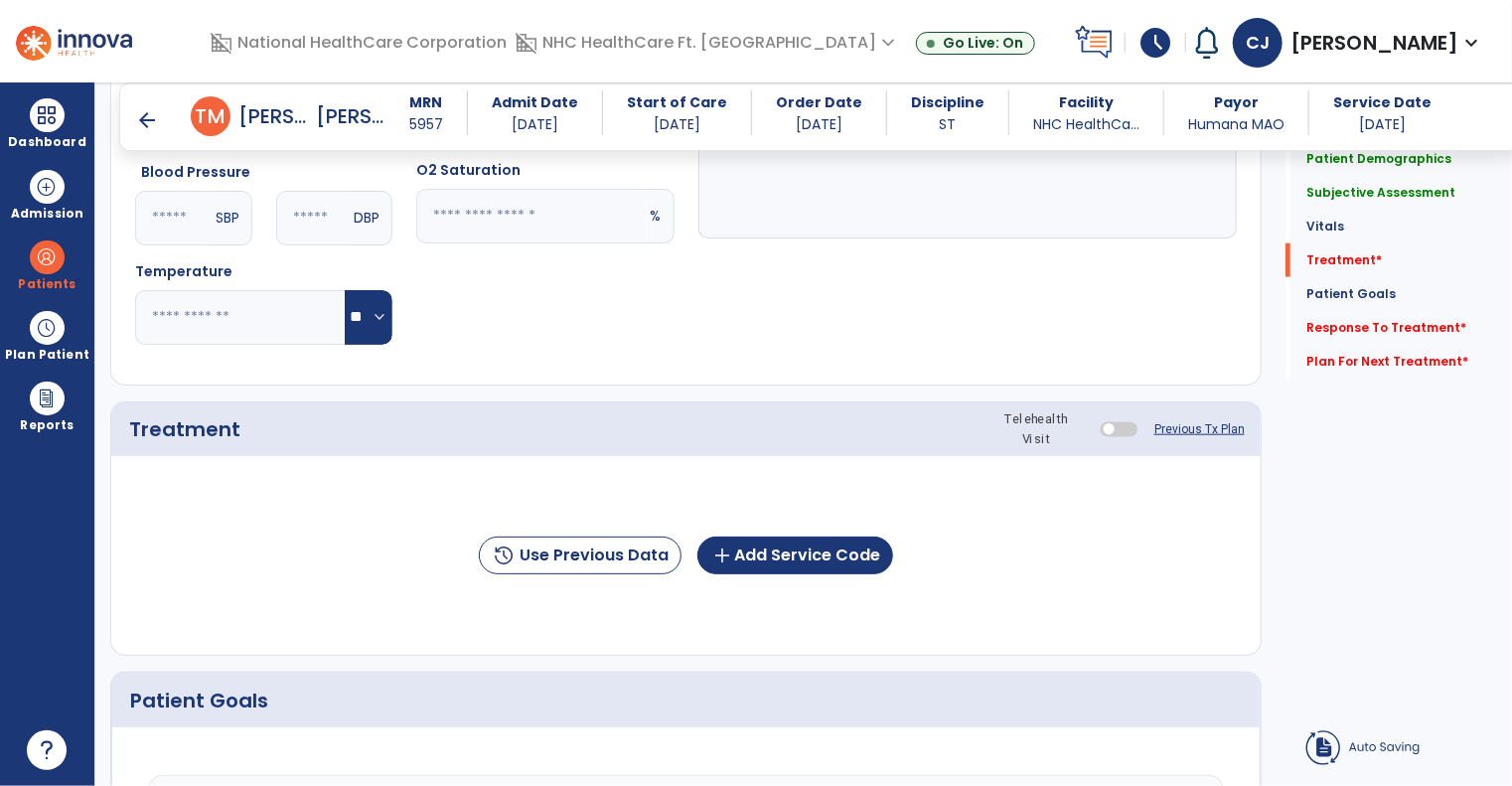 scroll, scrollTop: 994, scrollLeft: 0, axis: vertical 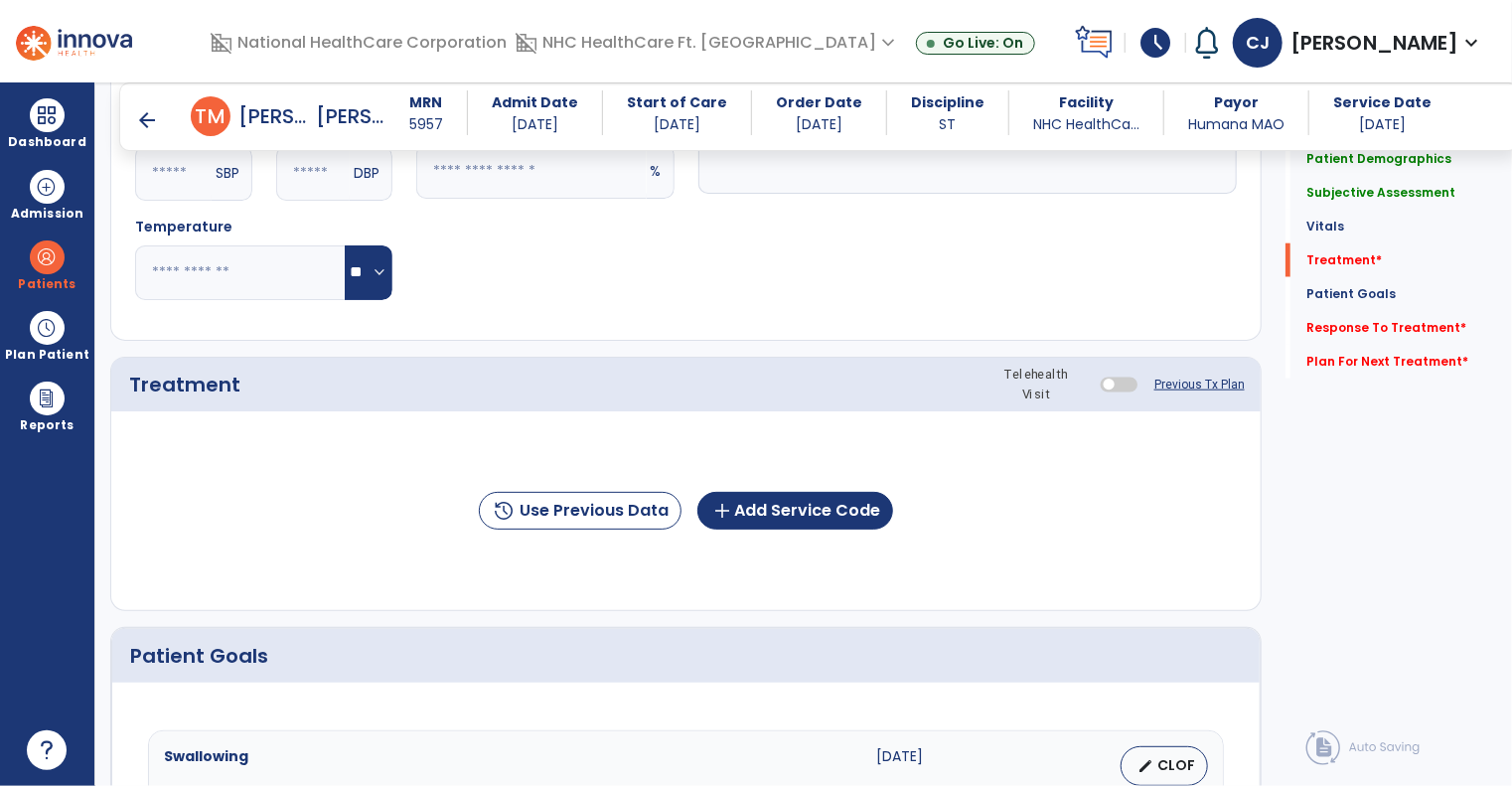 type on "**********" 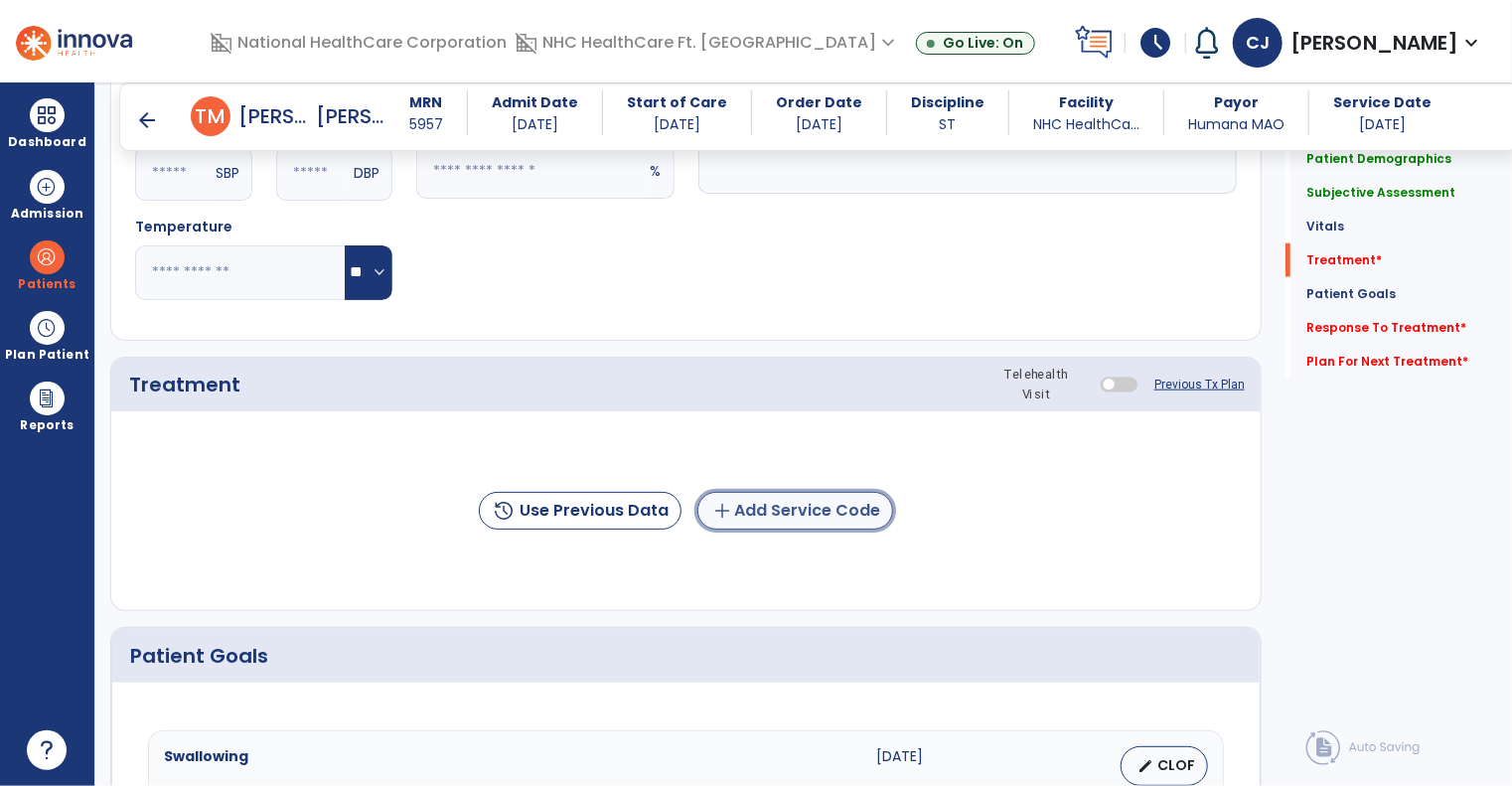 click on "add  Add Service Code" 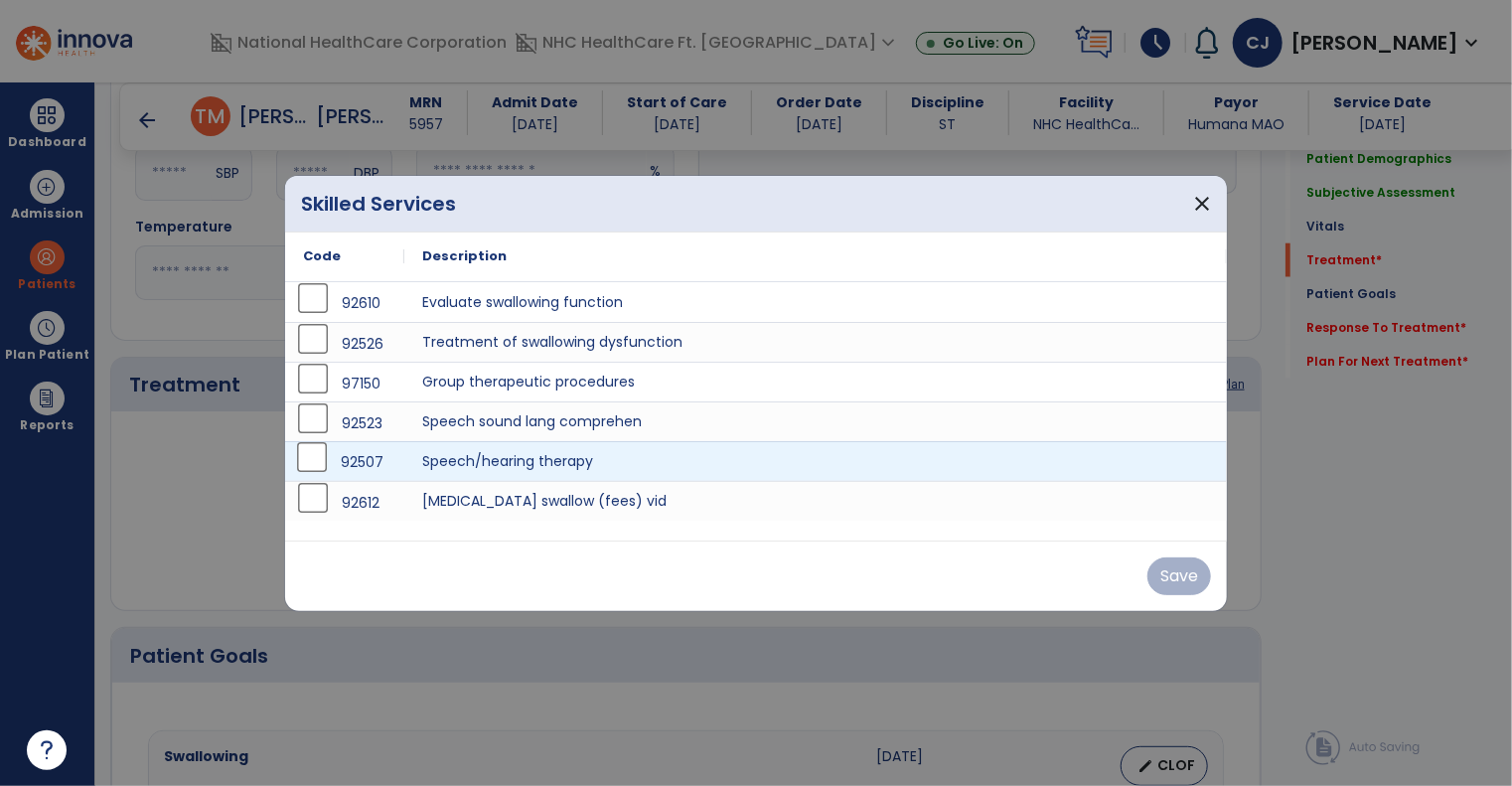 click on "92507" at bounding box center [345, 461] 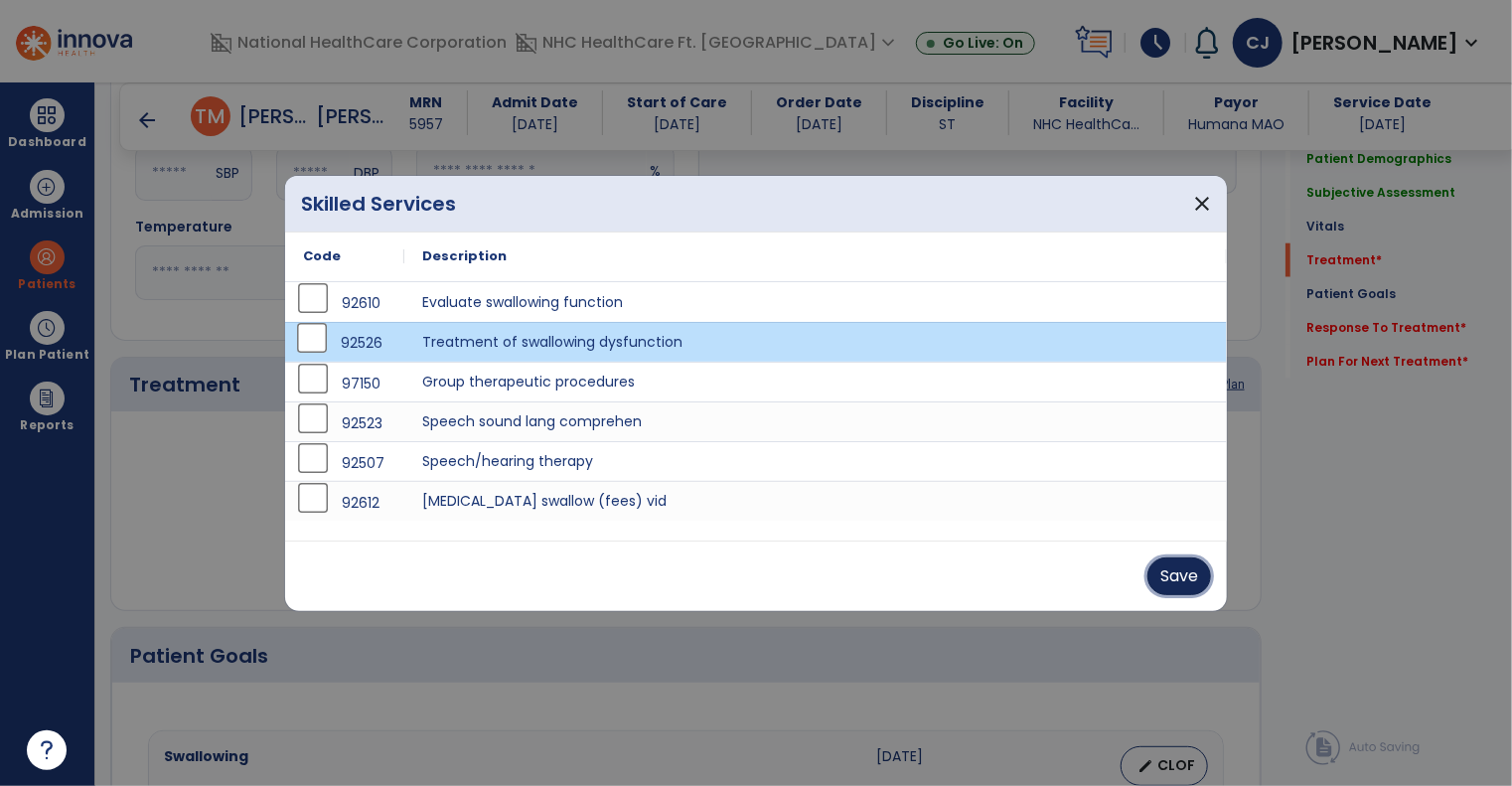 click on "Save" at bounding box center (1179, 576) 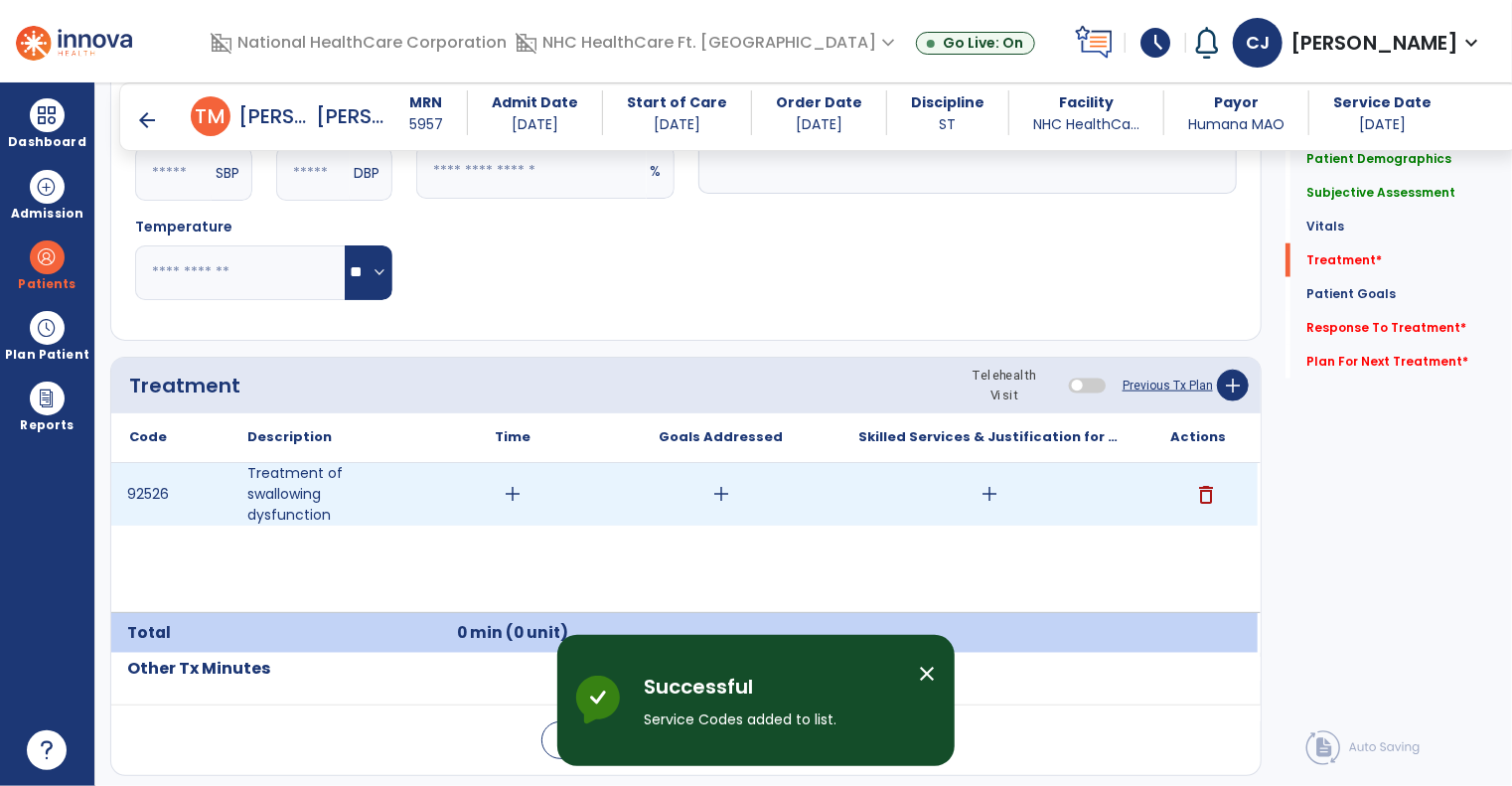 click on "add" at bounding box center [513, 494] 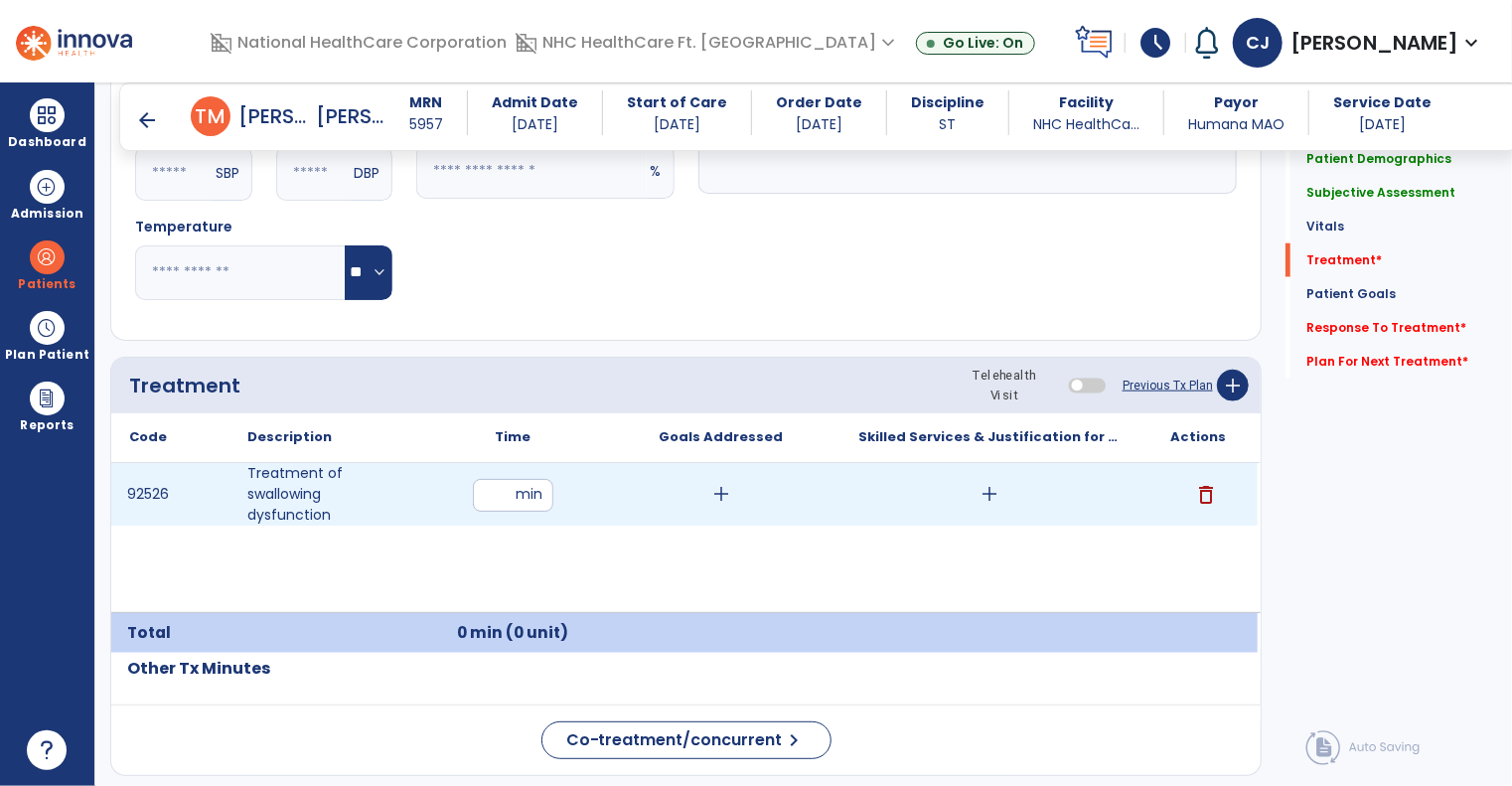 type on "**" 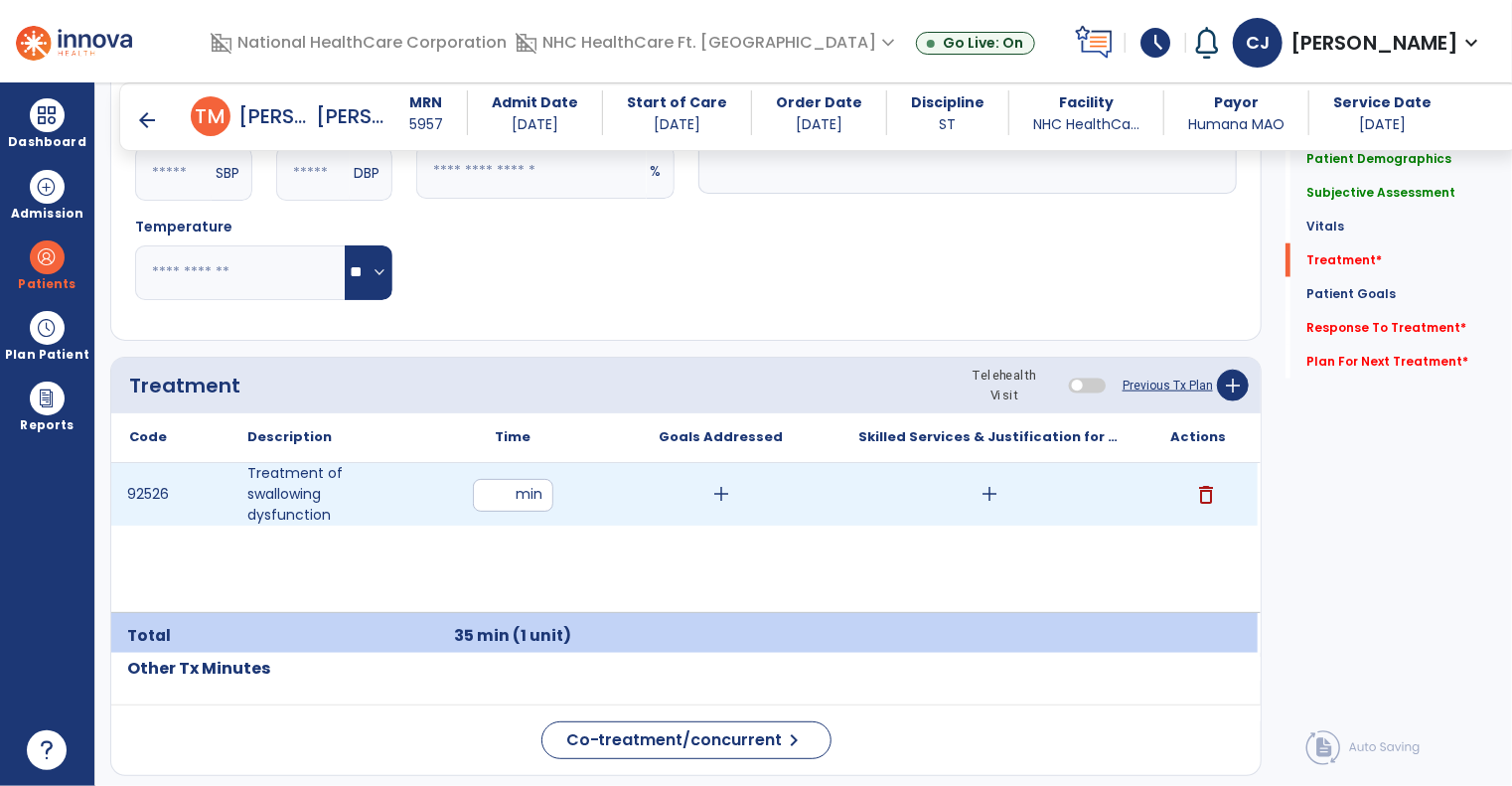 click on "add" at bounding box center (989, 494) 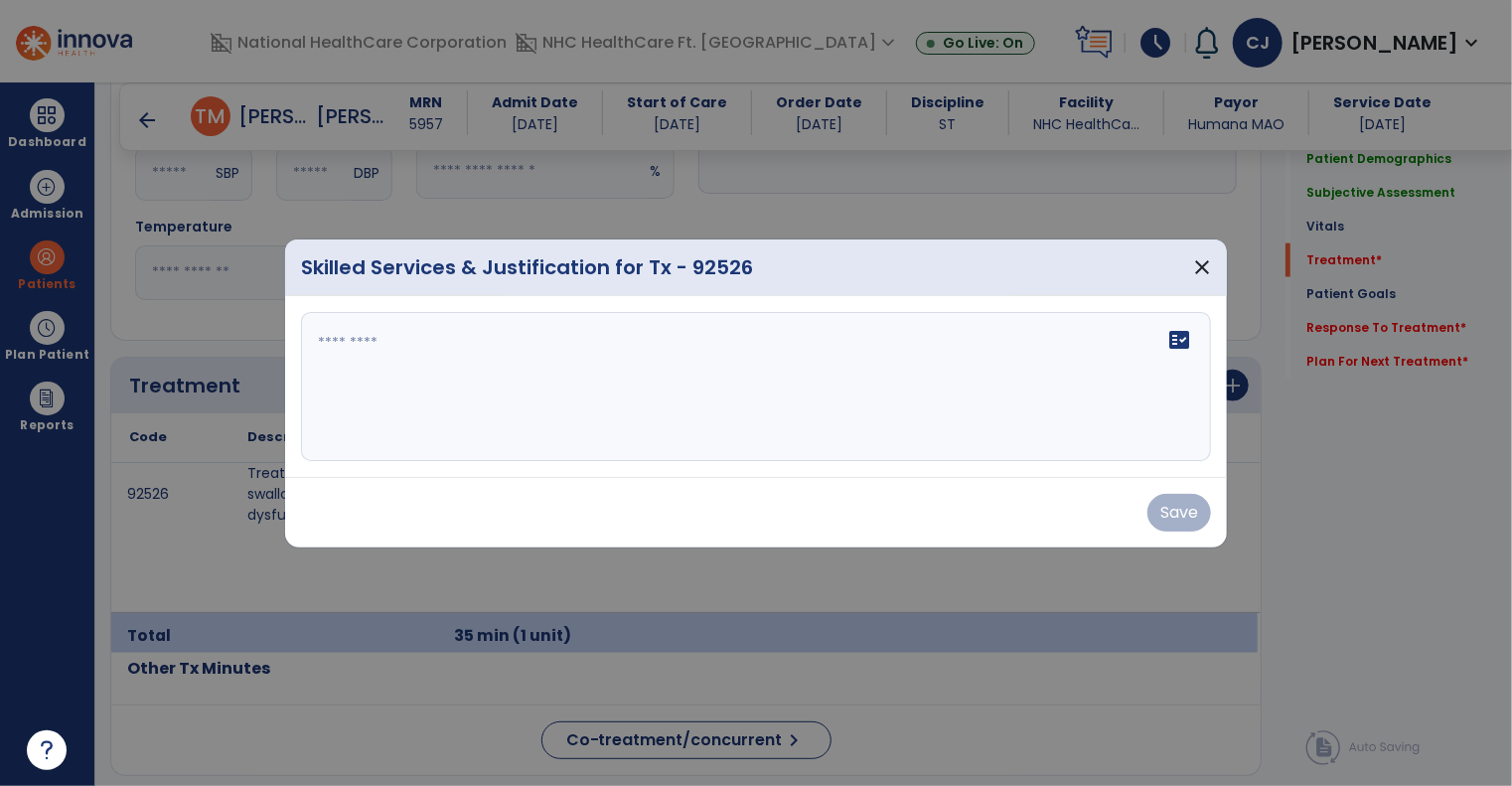 click on "fact_check" at bounding box center (756, 387) 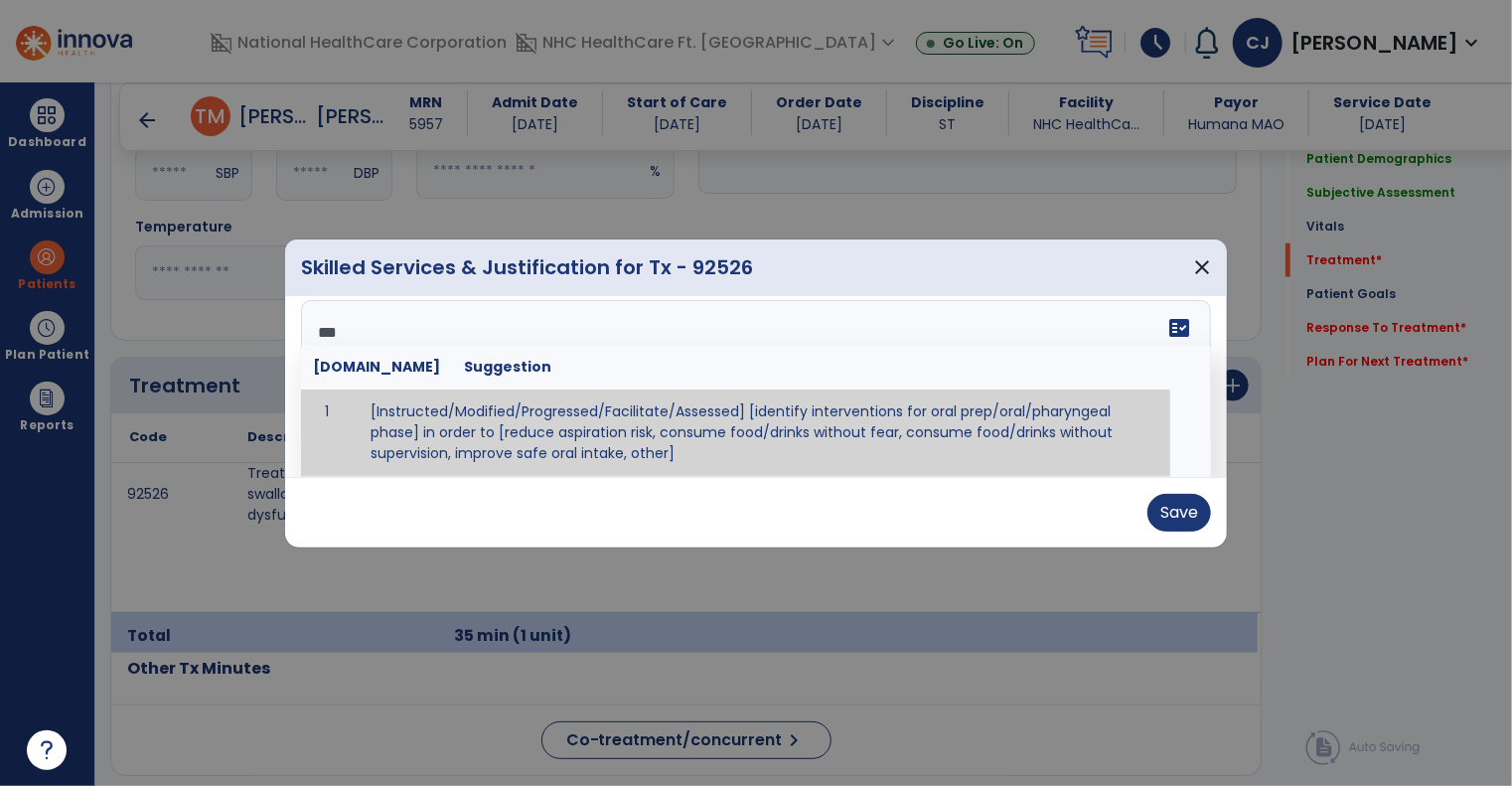 scroll, scrollTop: 0, scrollLeft: 0, axis: both 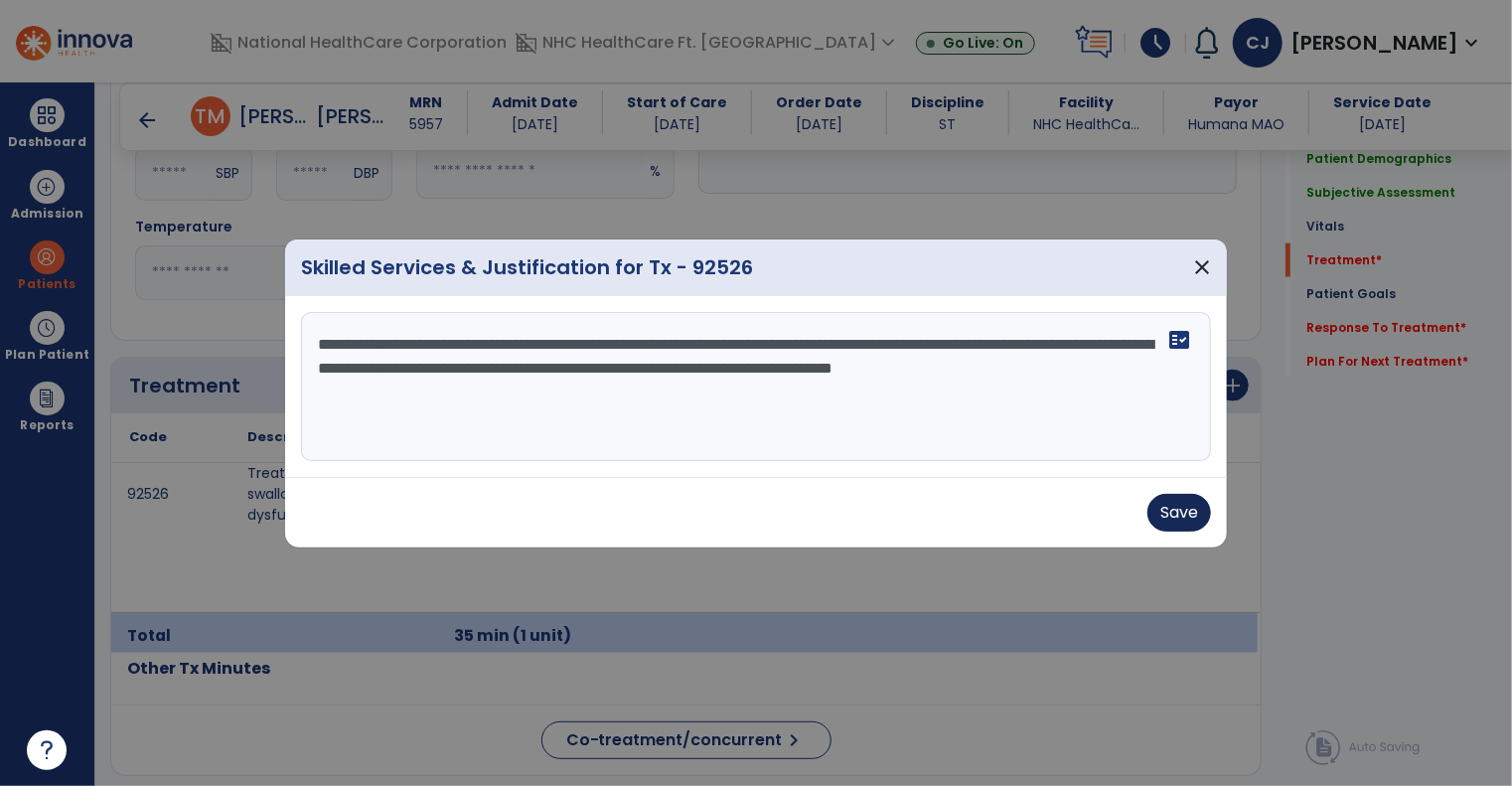 type on "**********" 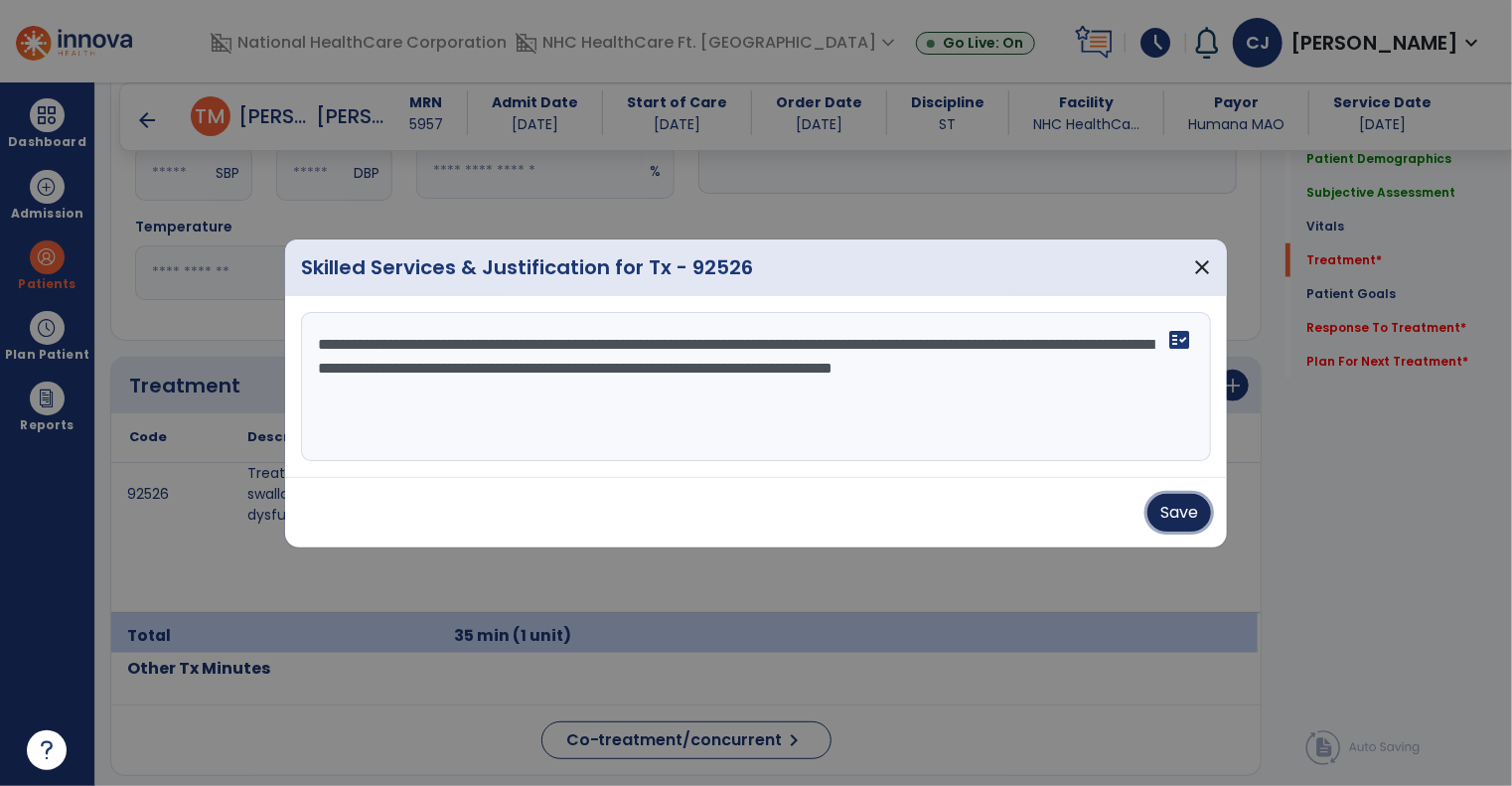 click on "Save" at bounding box center (1179, 513) 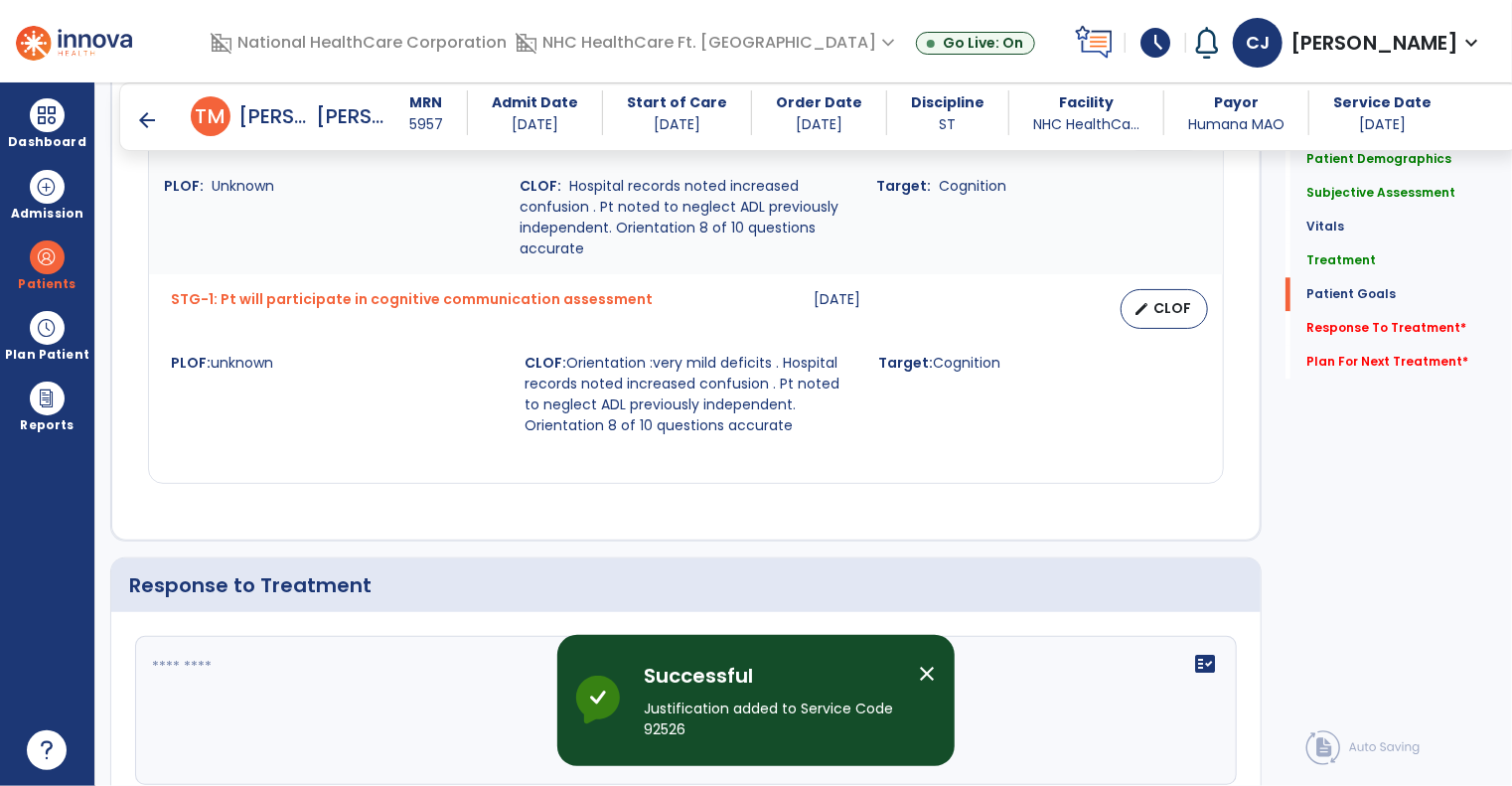 scroll, scrollTop: 2835, scrollLeft: 0, axis: vertical 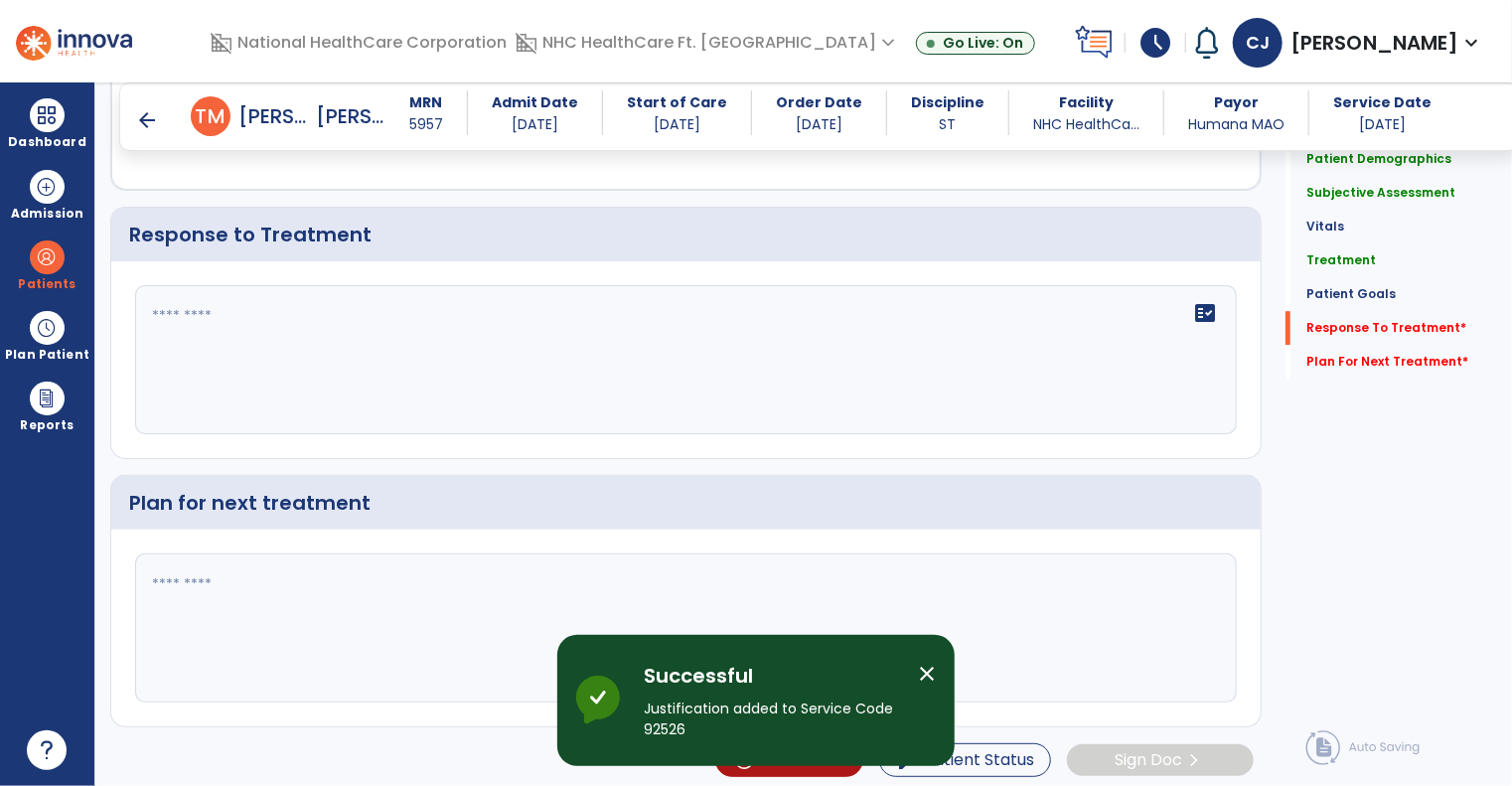 click 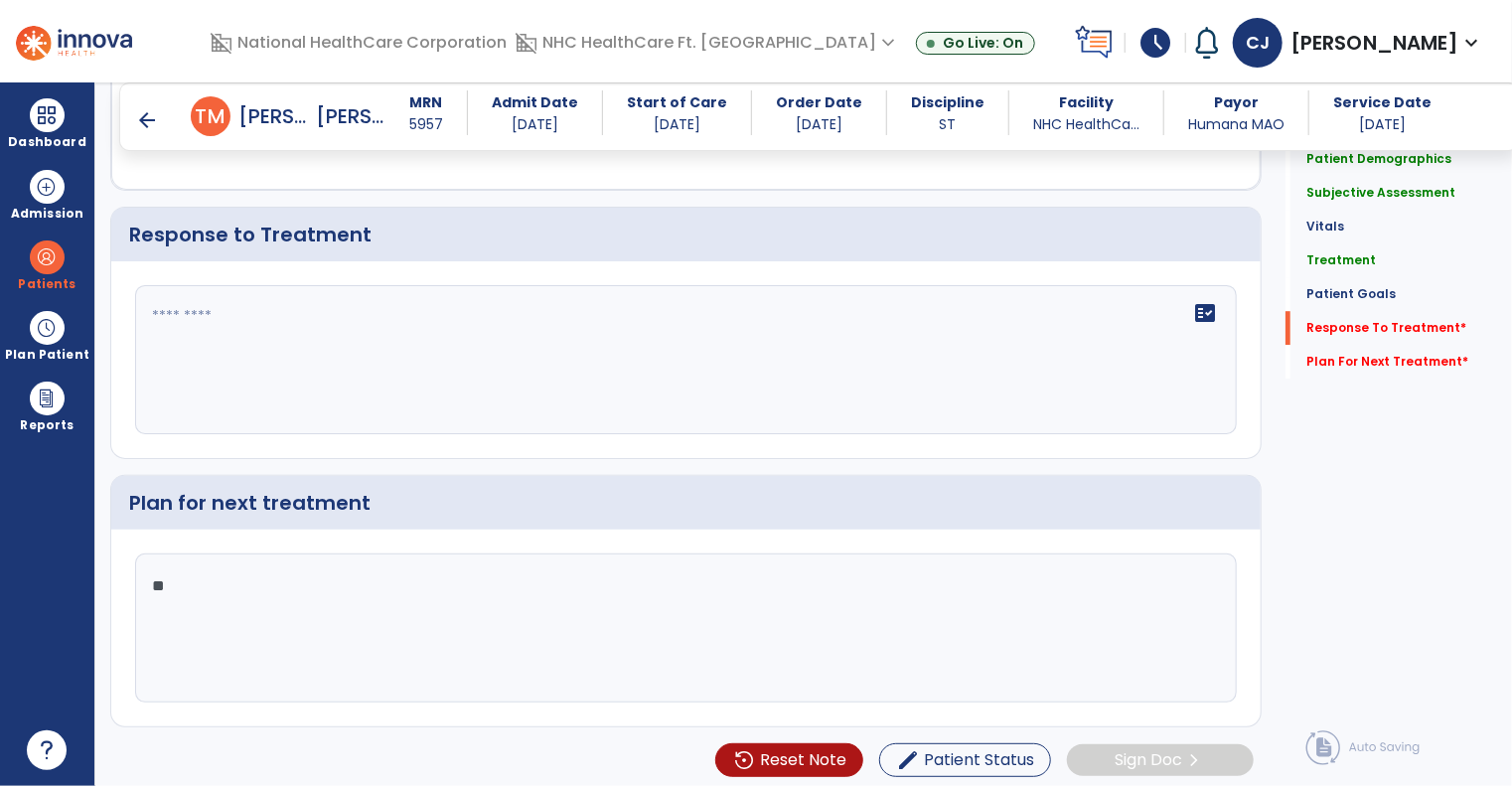 type on "*" 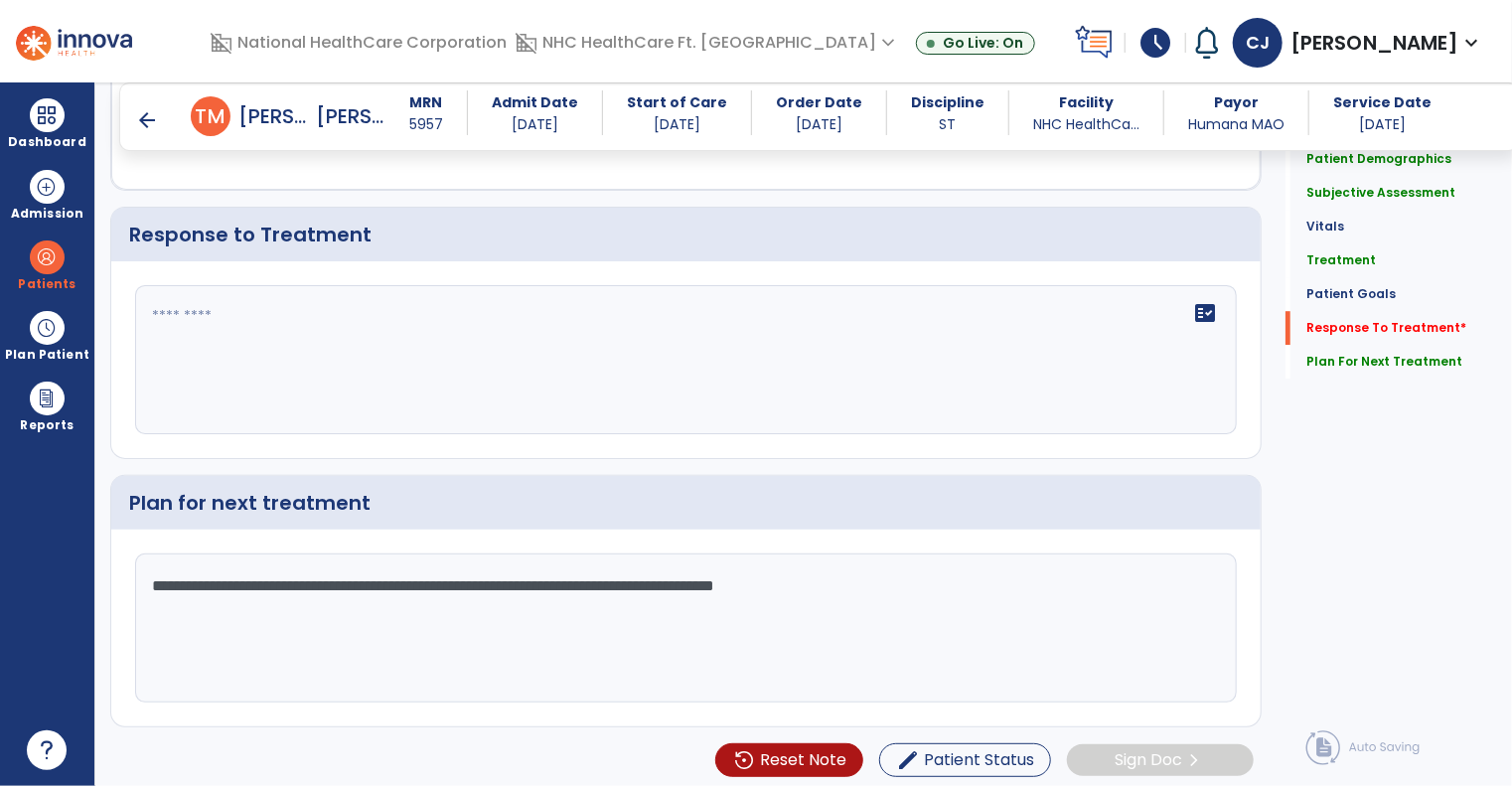 type on "**********" 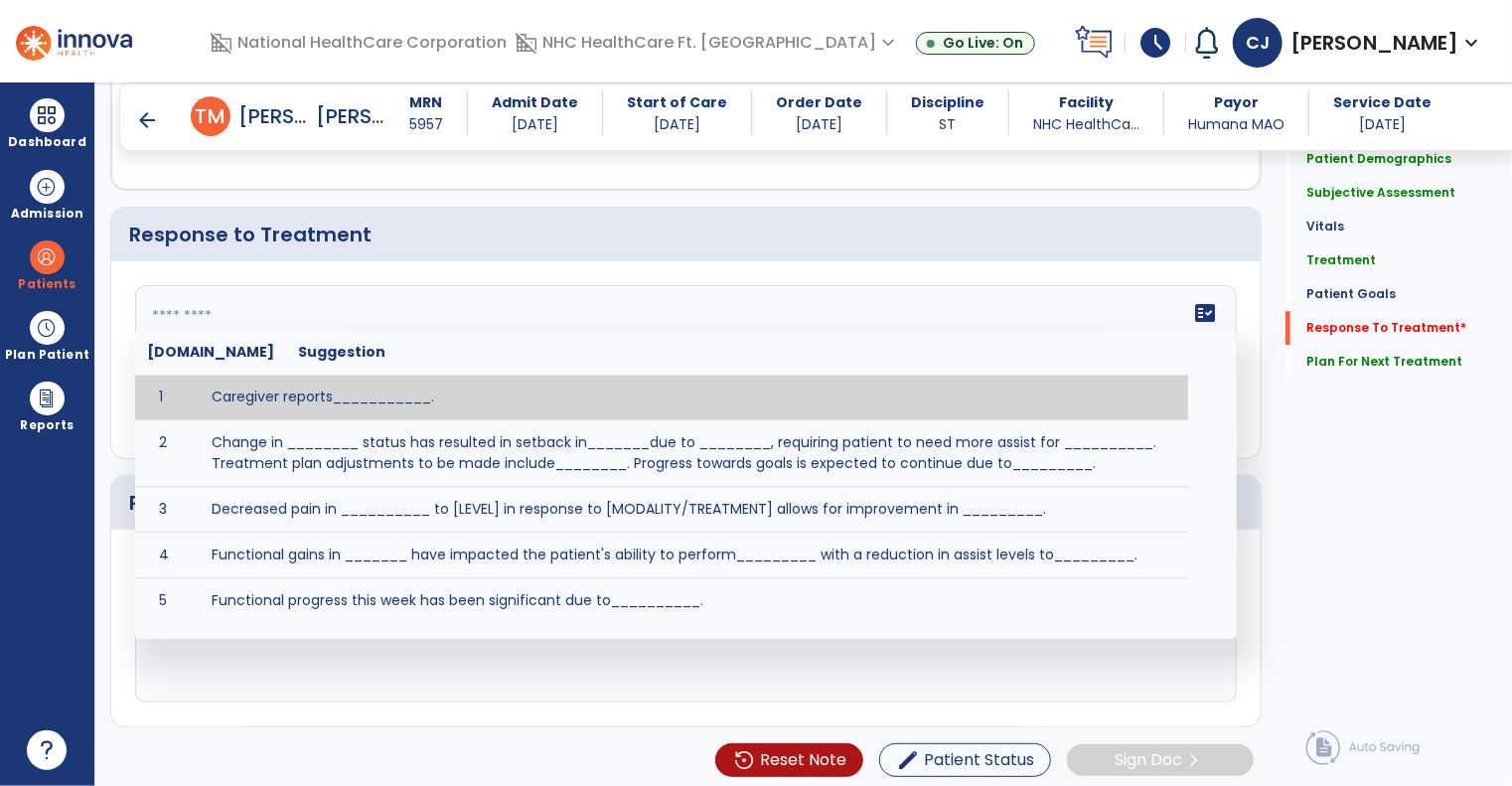 click on "fact_check  Sr.No Suggestion 1 Caregiver reports___________. 2 Change in ________ status has resulted in setback in_______due to ________, requiring patient to need more assist for __________.   Treatment plan adjustments to be made include________.  Progress towards goals is expected to continue due to_________. 3 Decreased pain in __________ to [LEVEL] in response to [MODALITY/TREATMENT] allows for improvement in _________. 4 Functional gains in _______ have impacted the patient's ability to perform_________ with a reduction in assist levels to_________. 5 Functional progress this week has been significant due to__________. 6 Gains in ________ have improved the patient's ability to perform ______with decreased levels of assist to___________. 7 Improvement in ________allows patient to tolerate higher levels of challenges in_________. 8 Pain in [AREA] has decreased to [LEVEL] in response to [TREATMENT/MODALITY], allowing fore ease in completing__________. 9 10 11 12 13 14 15 16 17 18 19 20 21" 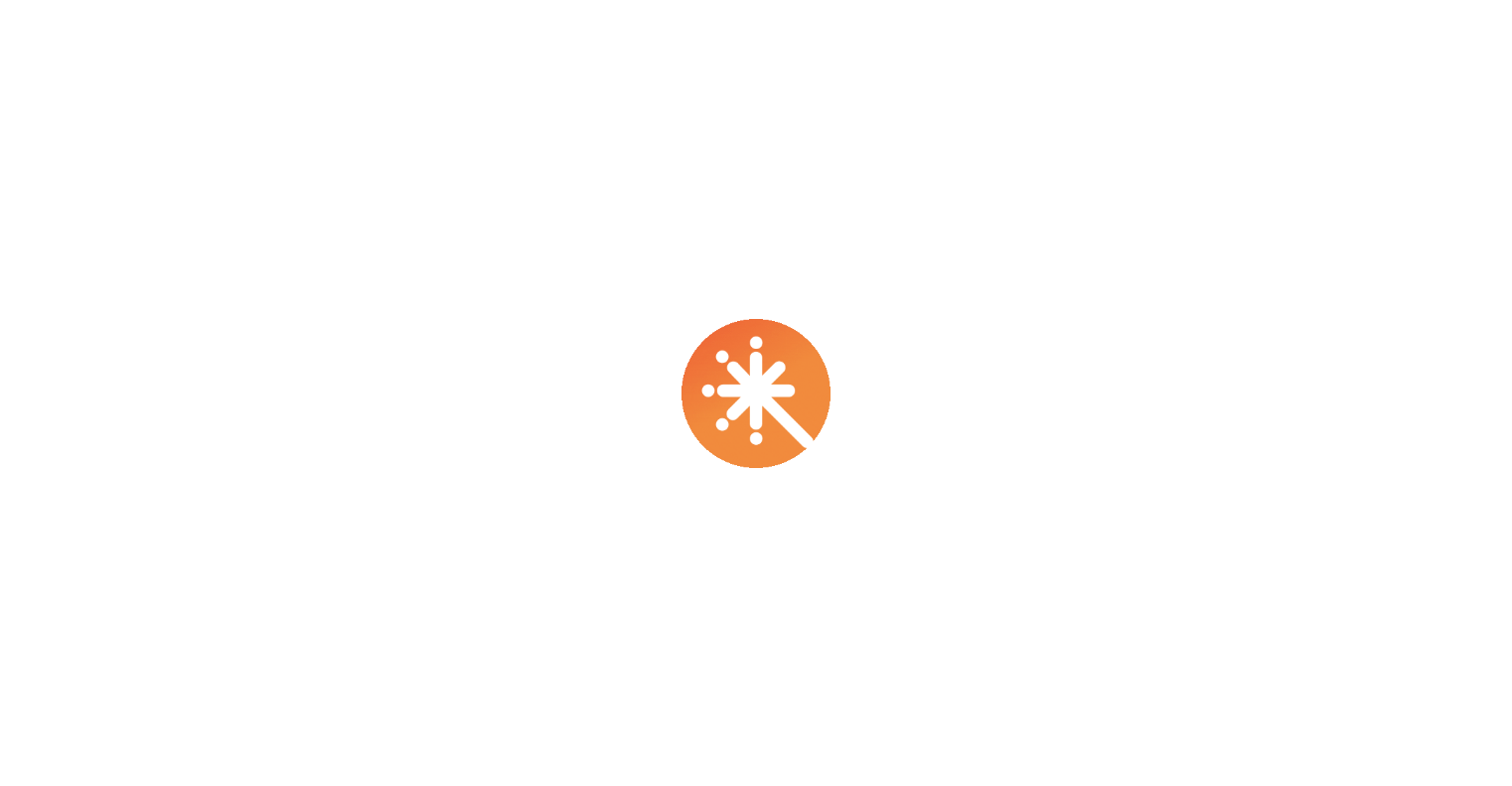 scroll, scrollTop: 0, scrollLeft: 0, axis: both 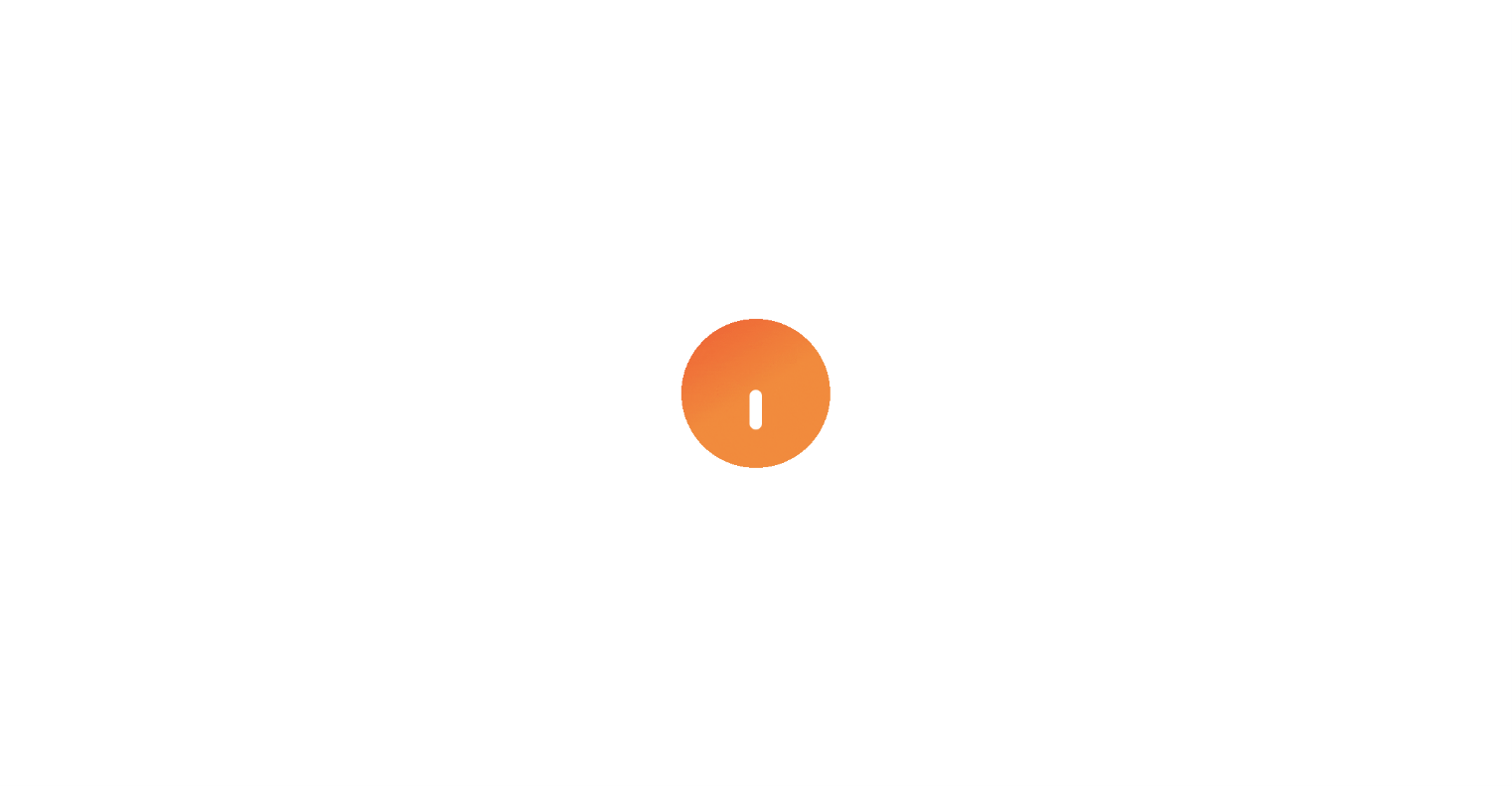 select on "****" 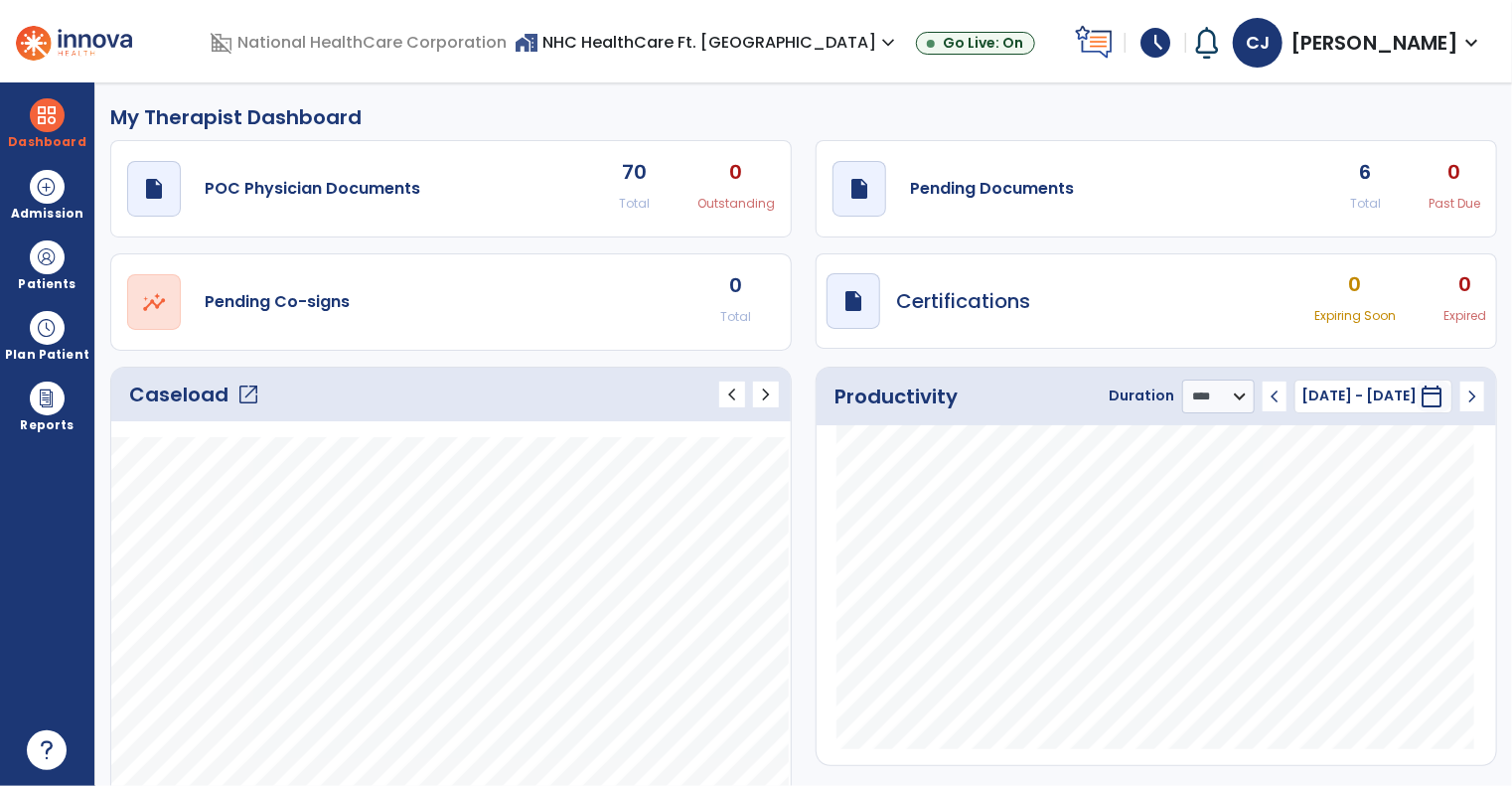 click on "open_in_new" 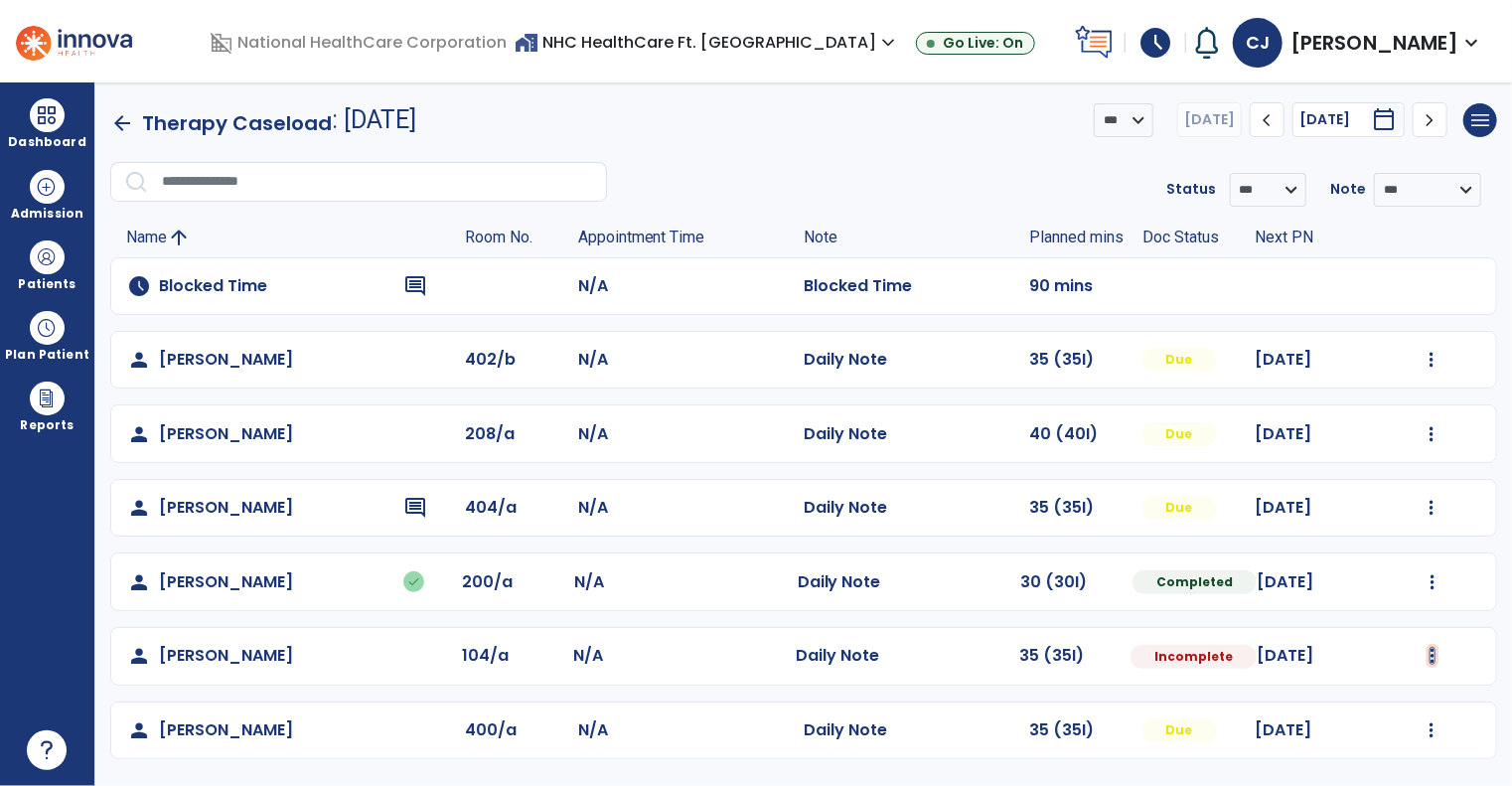 click at bounding box center (1432, 360) 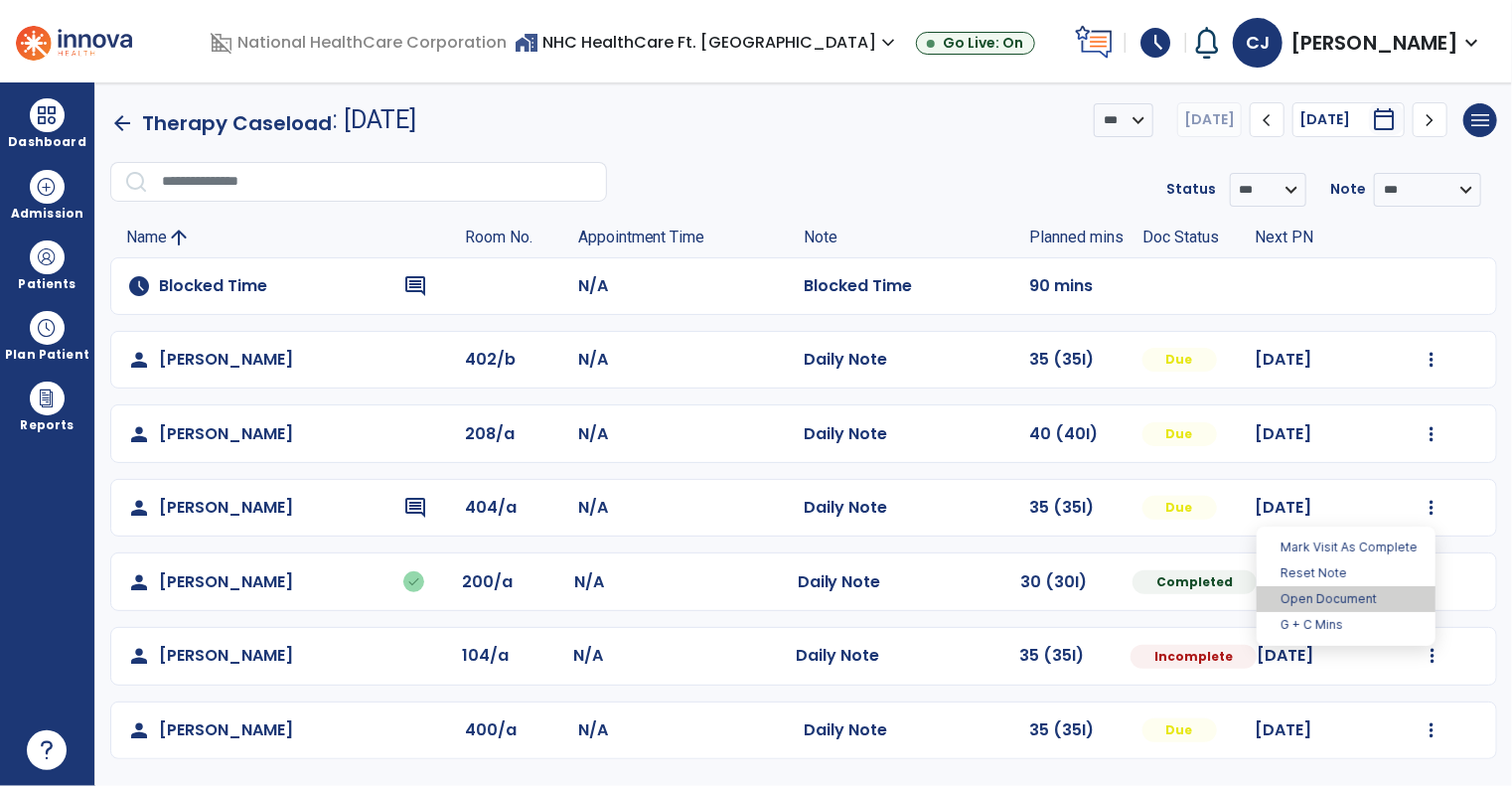 click on "Open Document" at bounding box center (1346, 599) 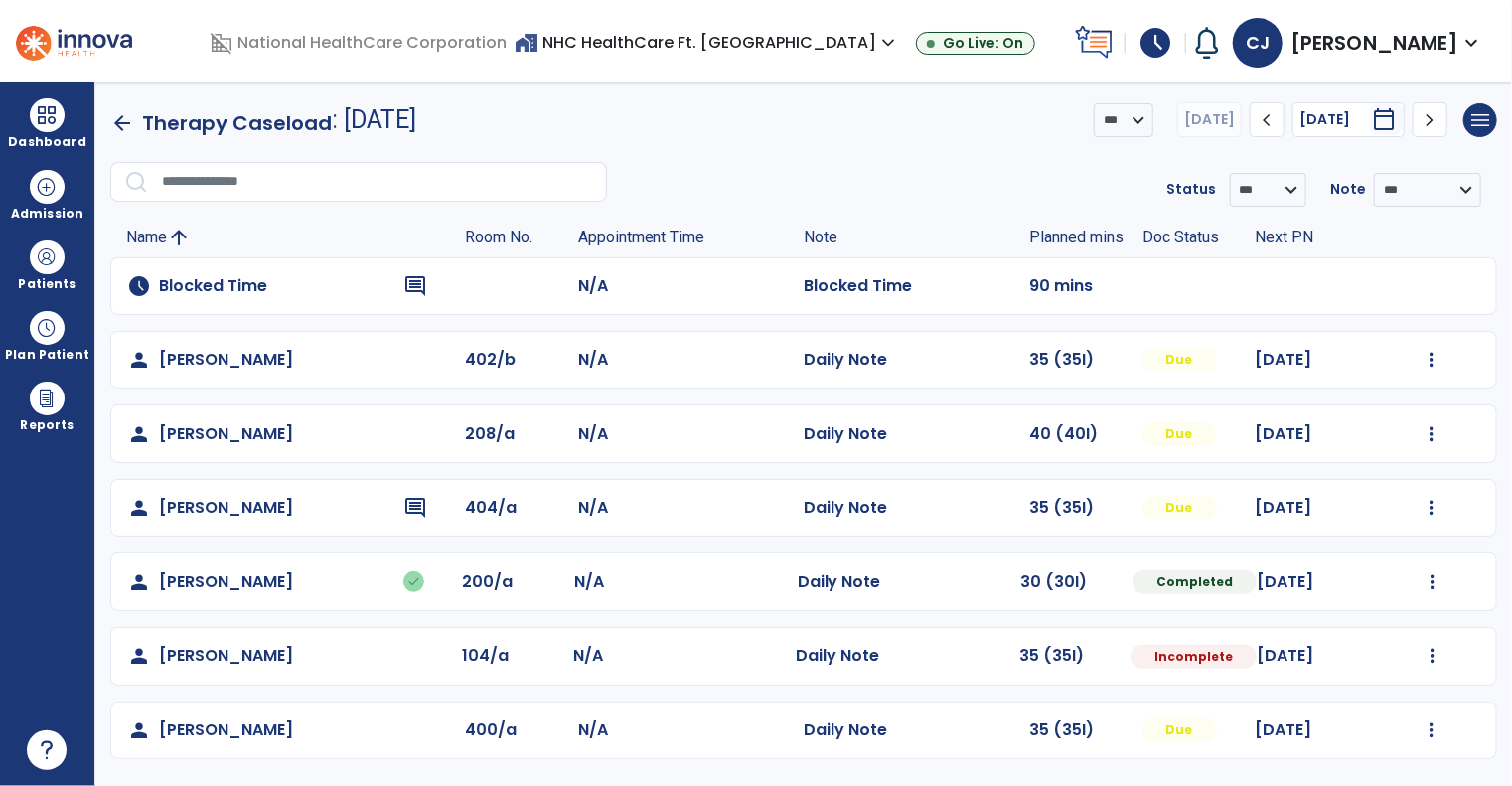 select on "*" 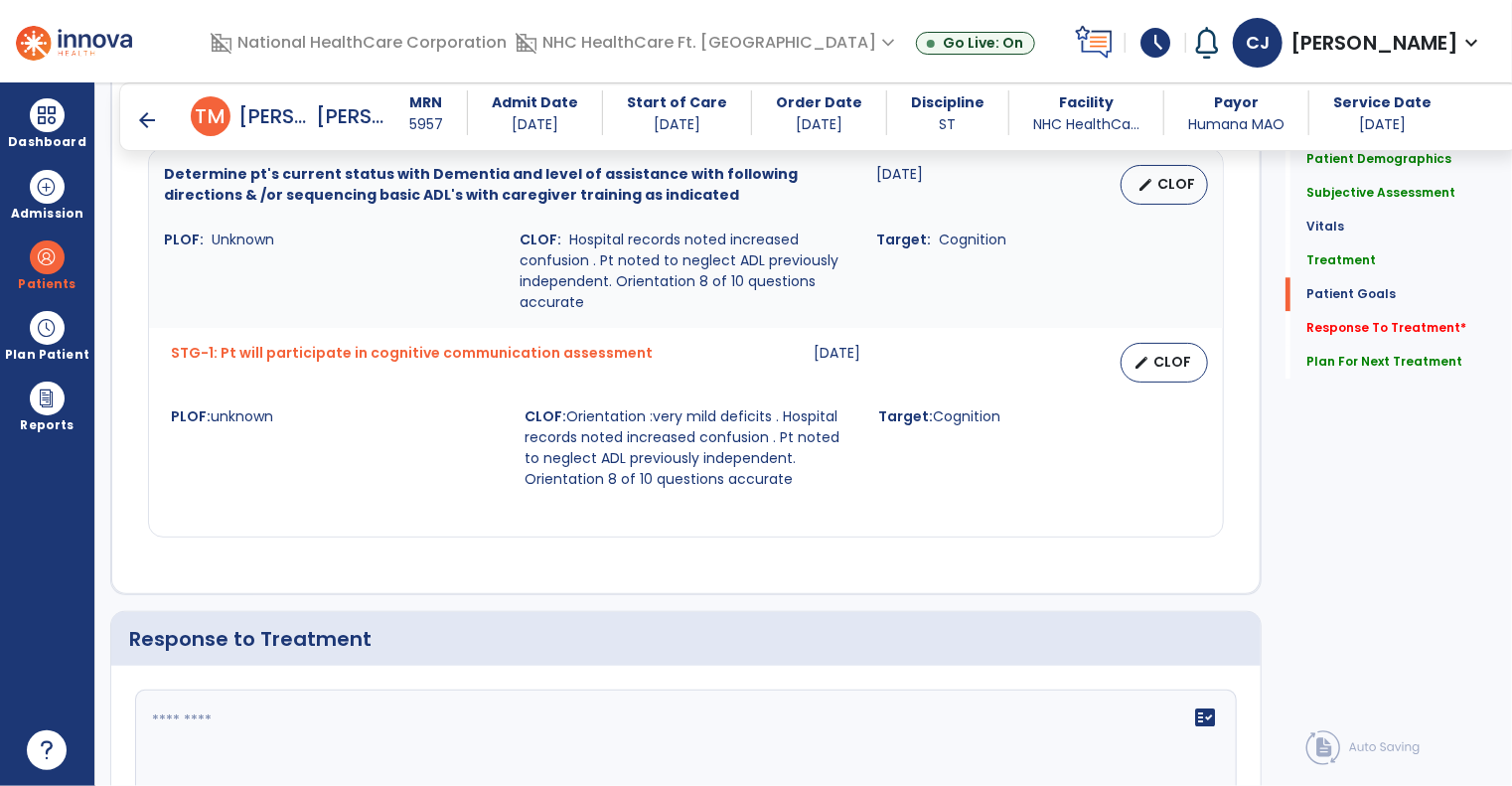 scroll, scrollTop: 2683, scrollLeft: 0, axis: vertical 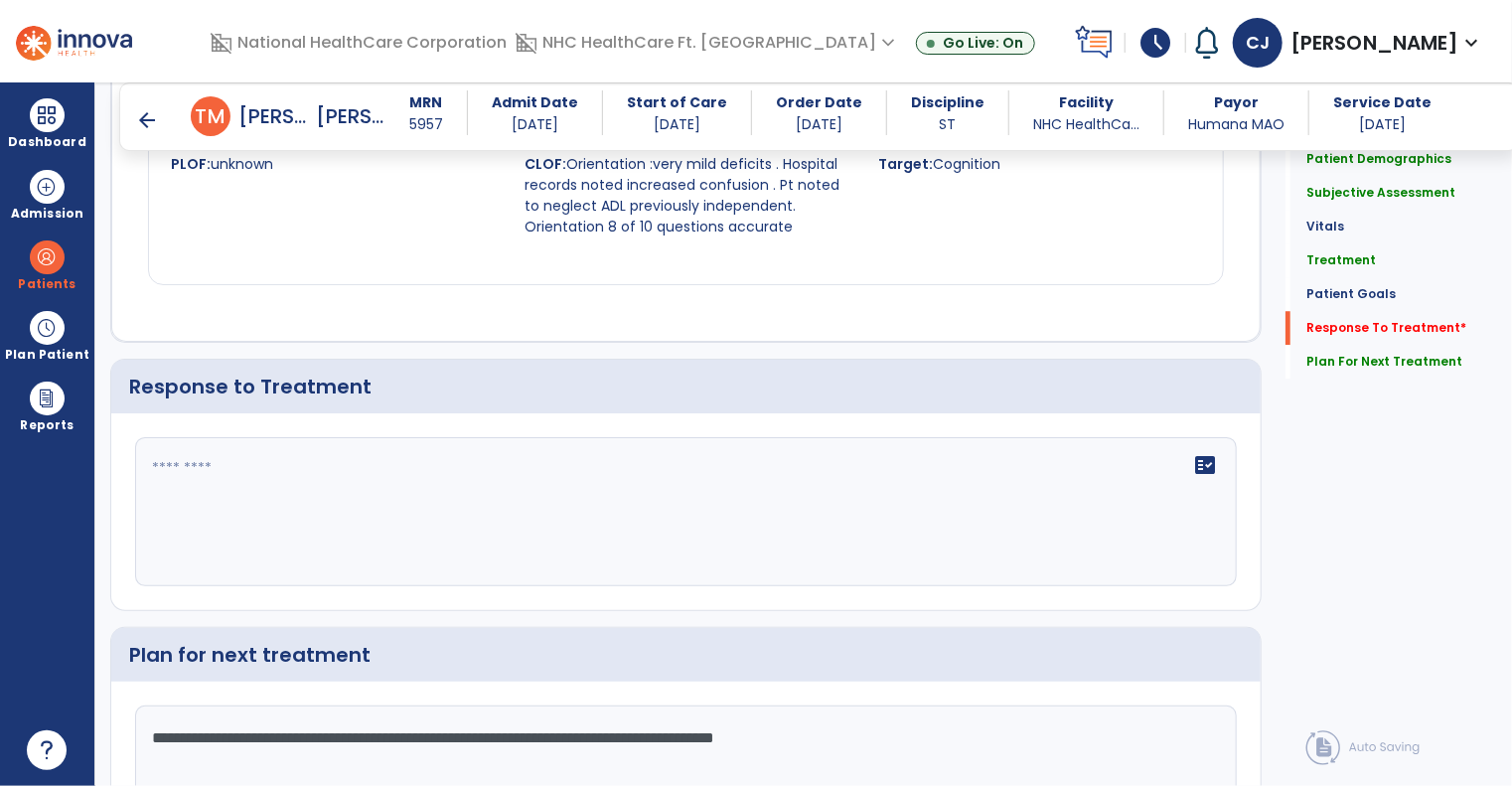 click on "fact_check" 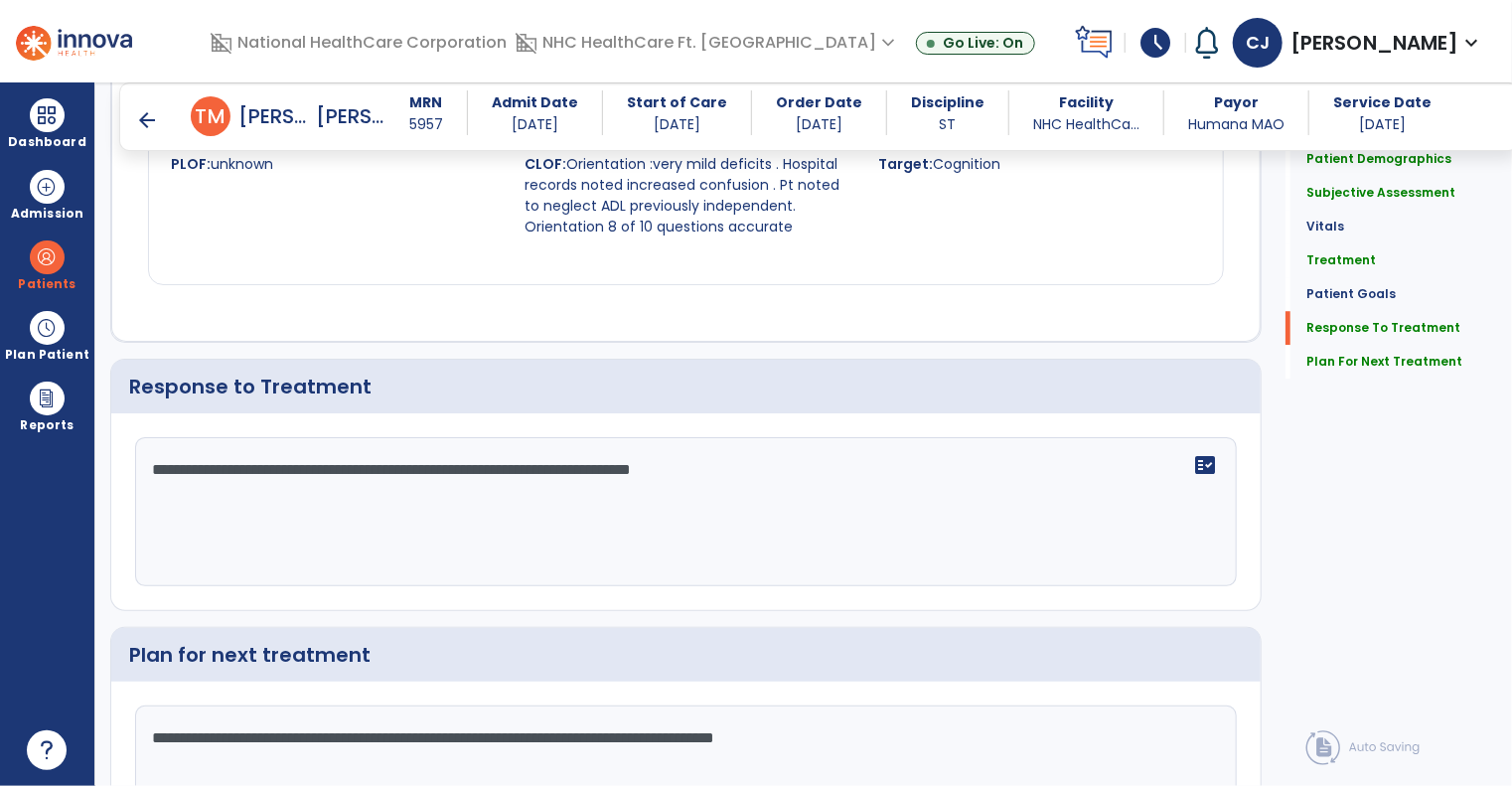 click on "**********" 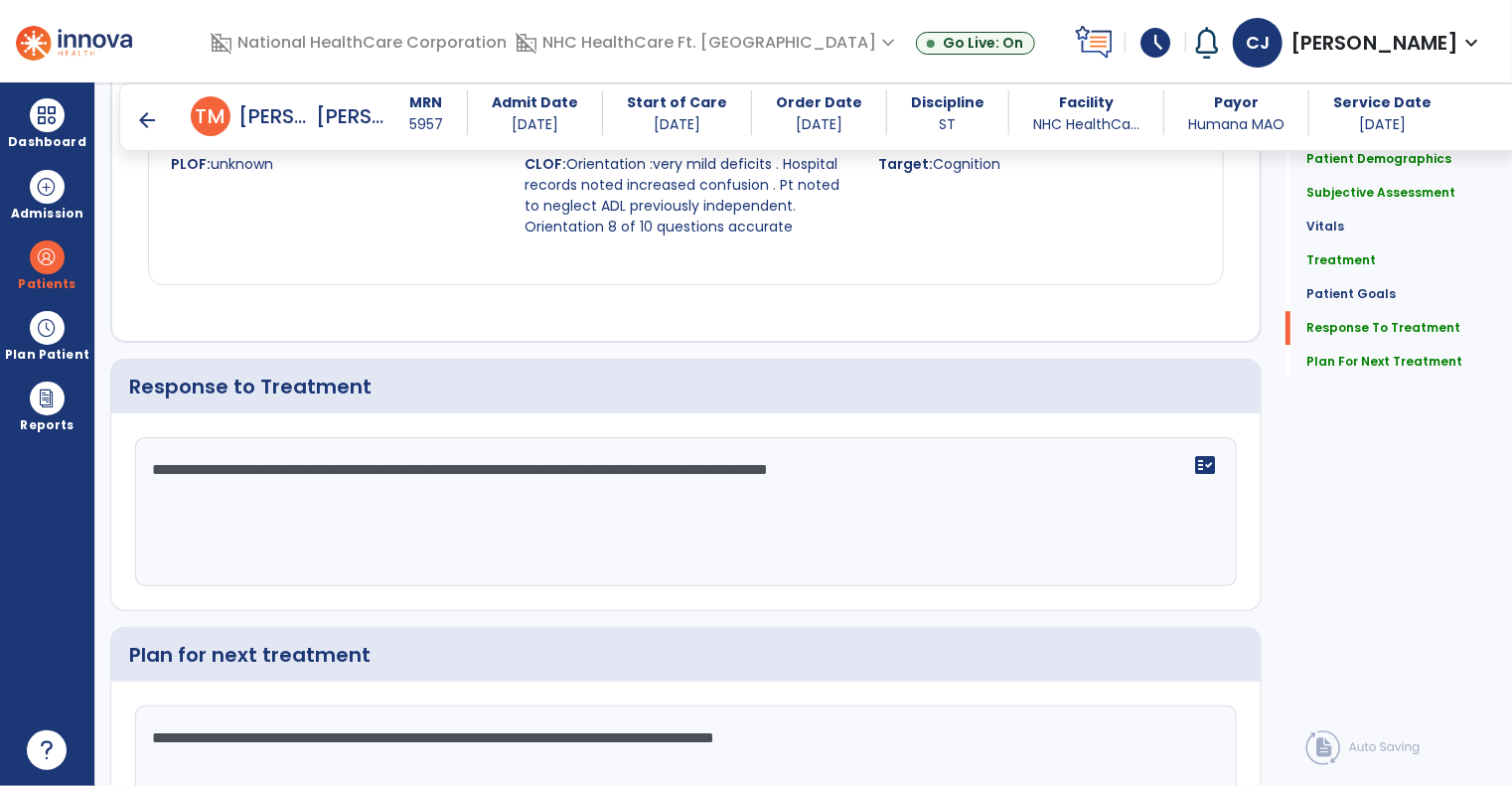 click on "**********" 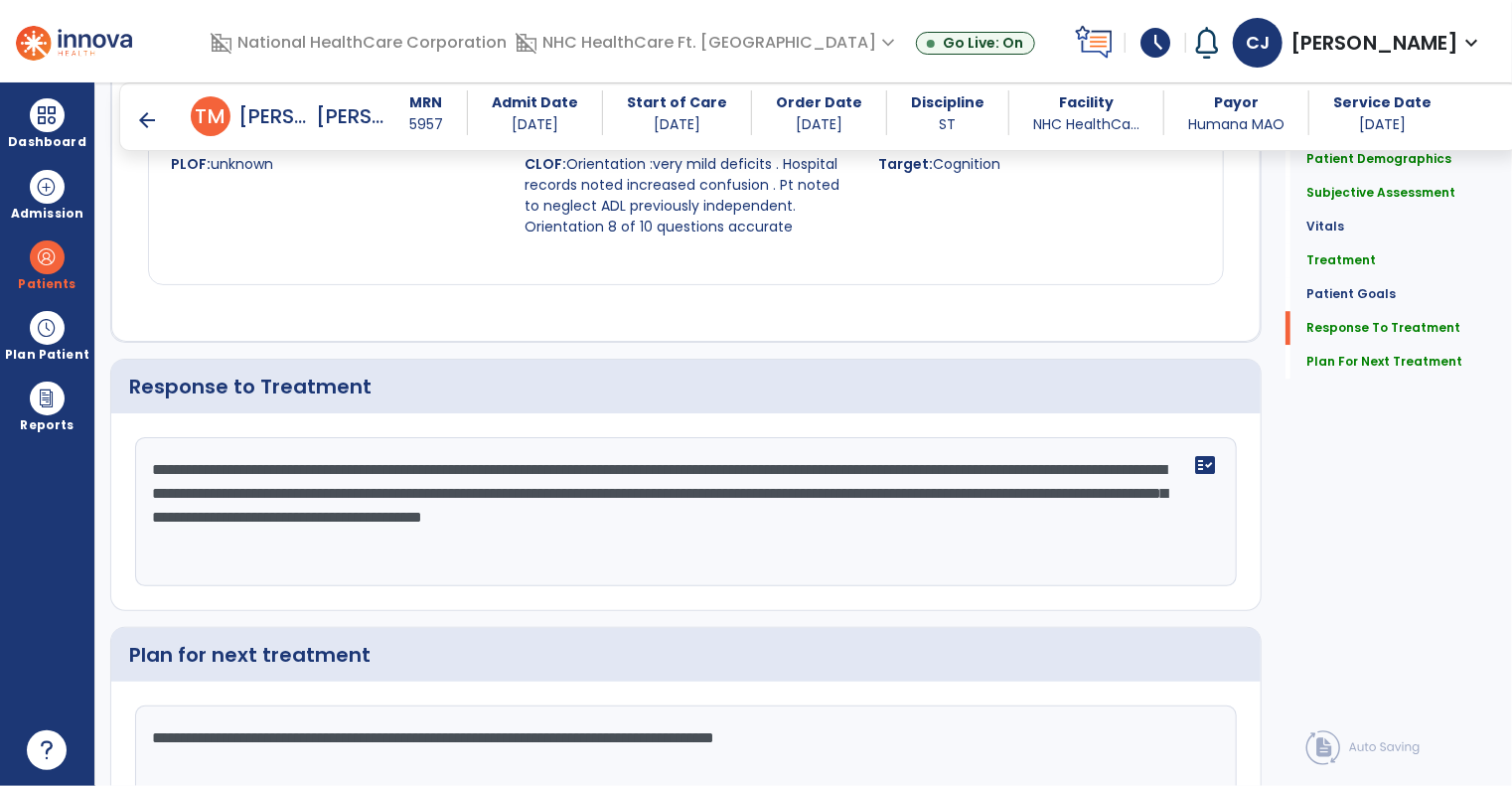 type on "**********" 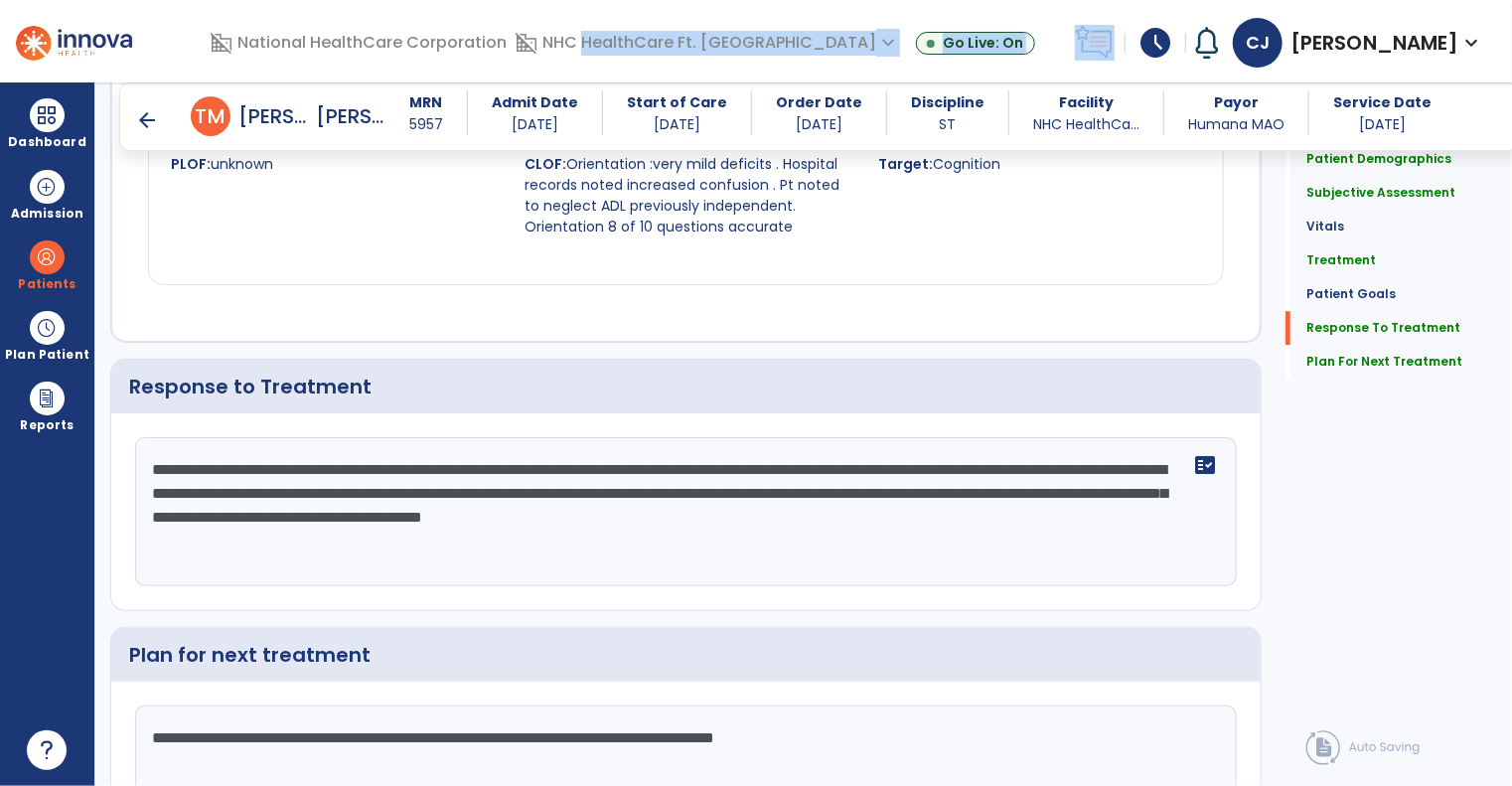 drag, startPoint x: 841, startPoint y: 11, endPoint x: 1195, endPoint y: 536, distance: 633.199 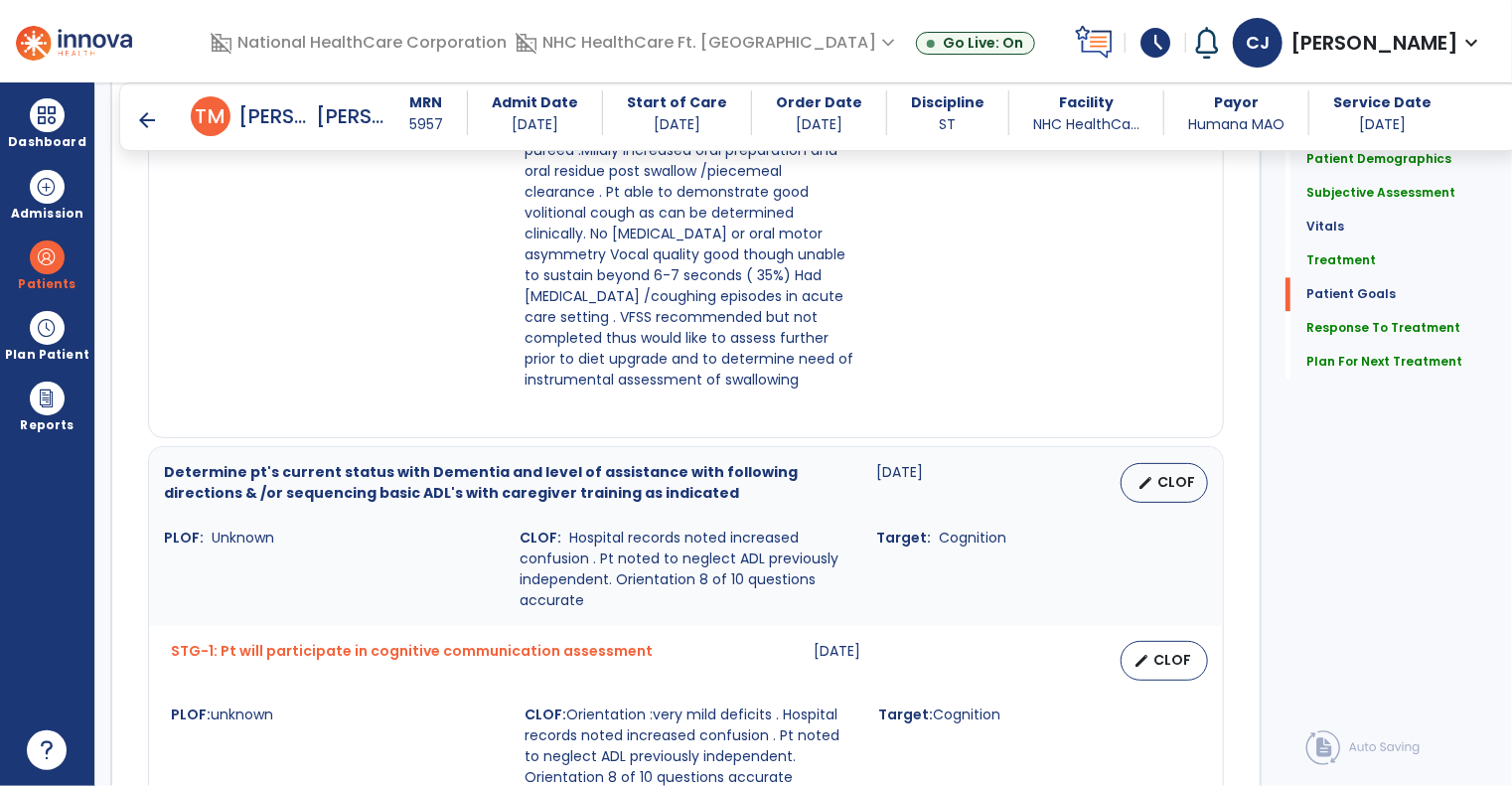scroll, scrollTop: 2131, scrollLeft: 0, axis: vertical 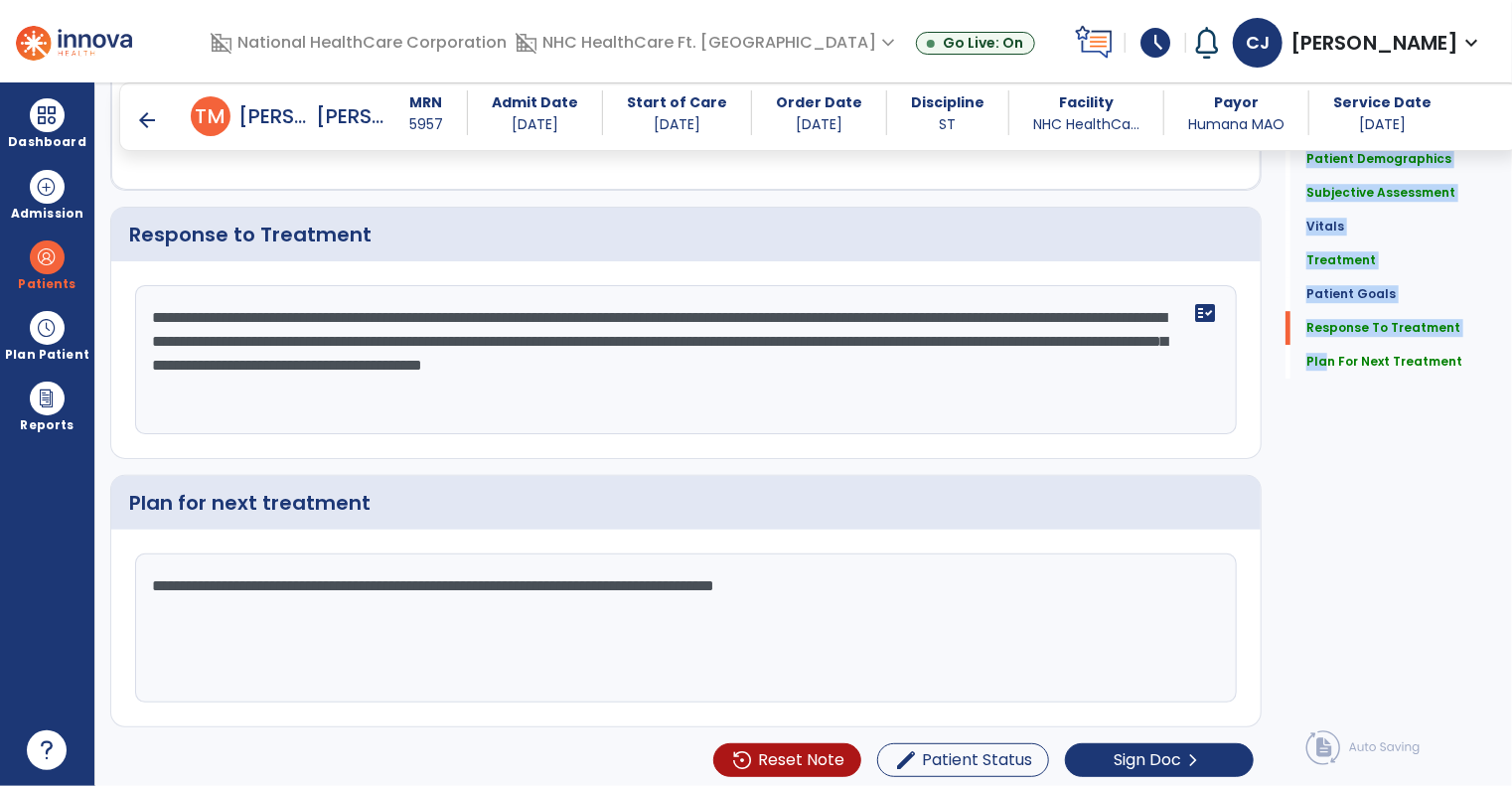 drag, startPoint x: 1497, startPoint y: 833, endPoint x: 610, endPoint y: 833, distance: 887 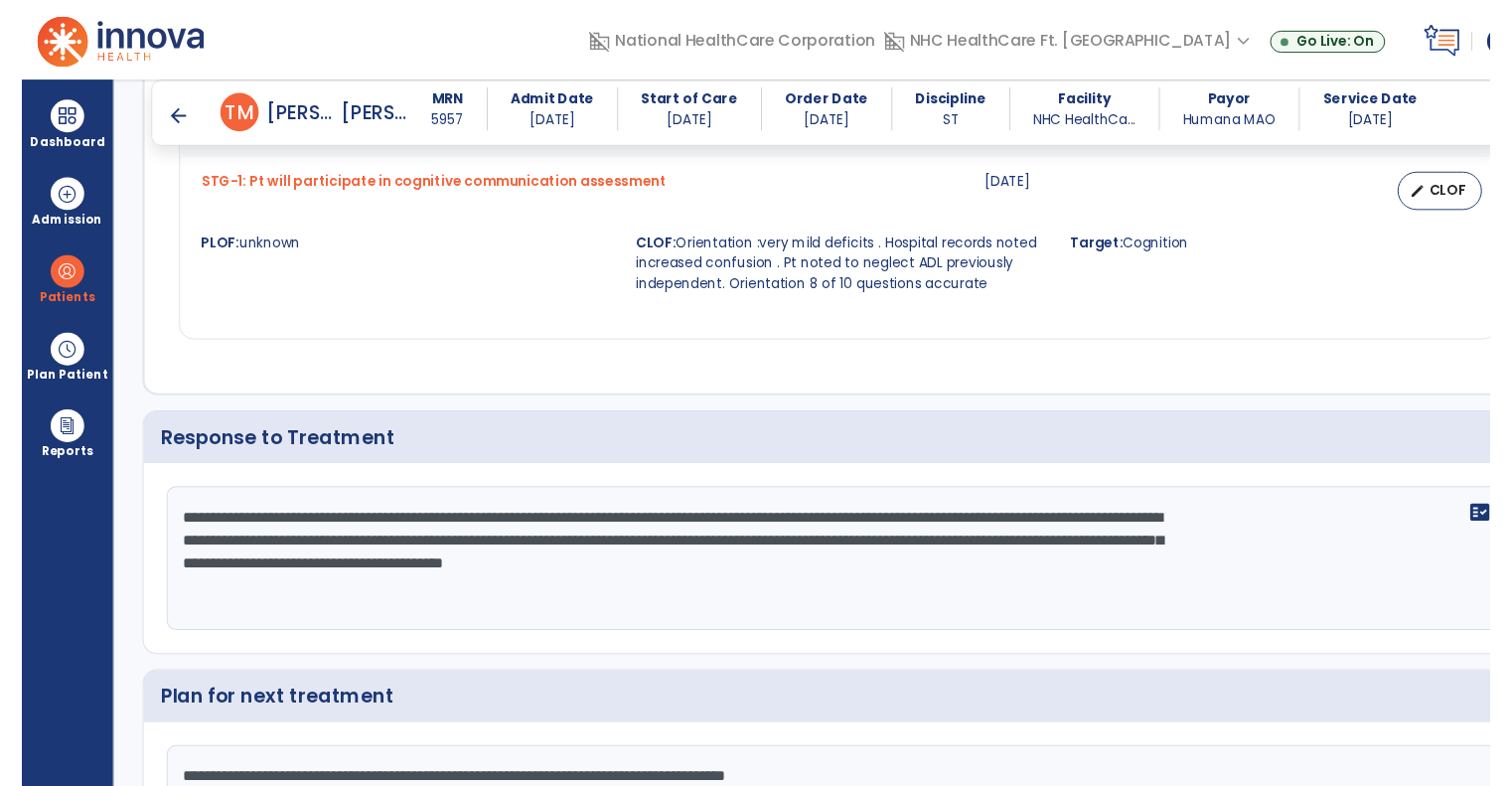 scroll, scrollTop: 2452, scrollLeft: 0, axis: vertical 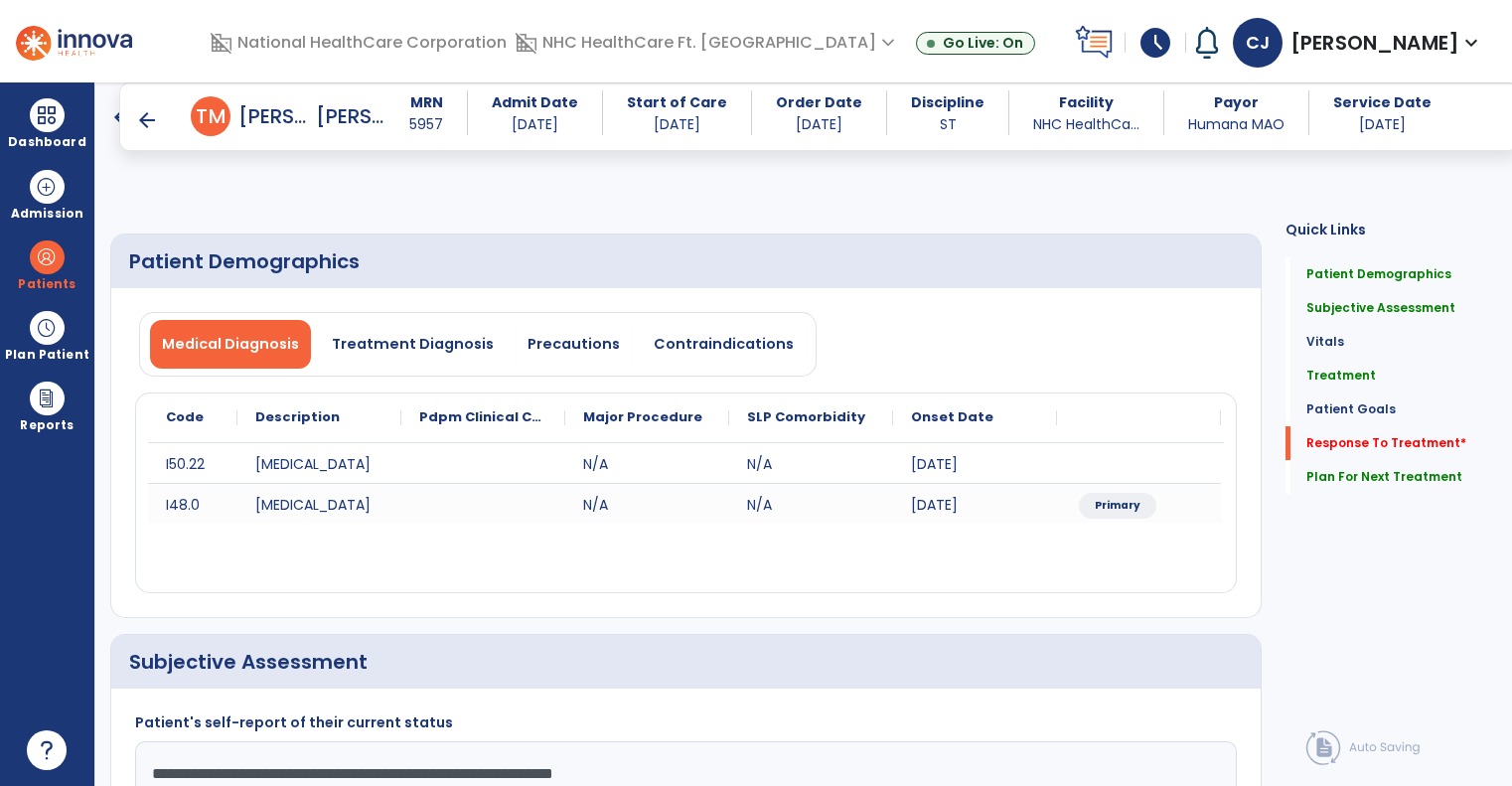 select on "*" 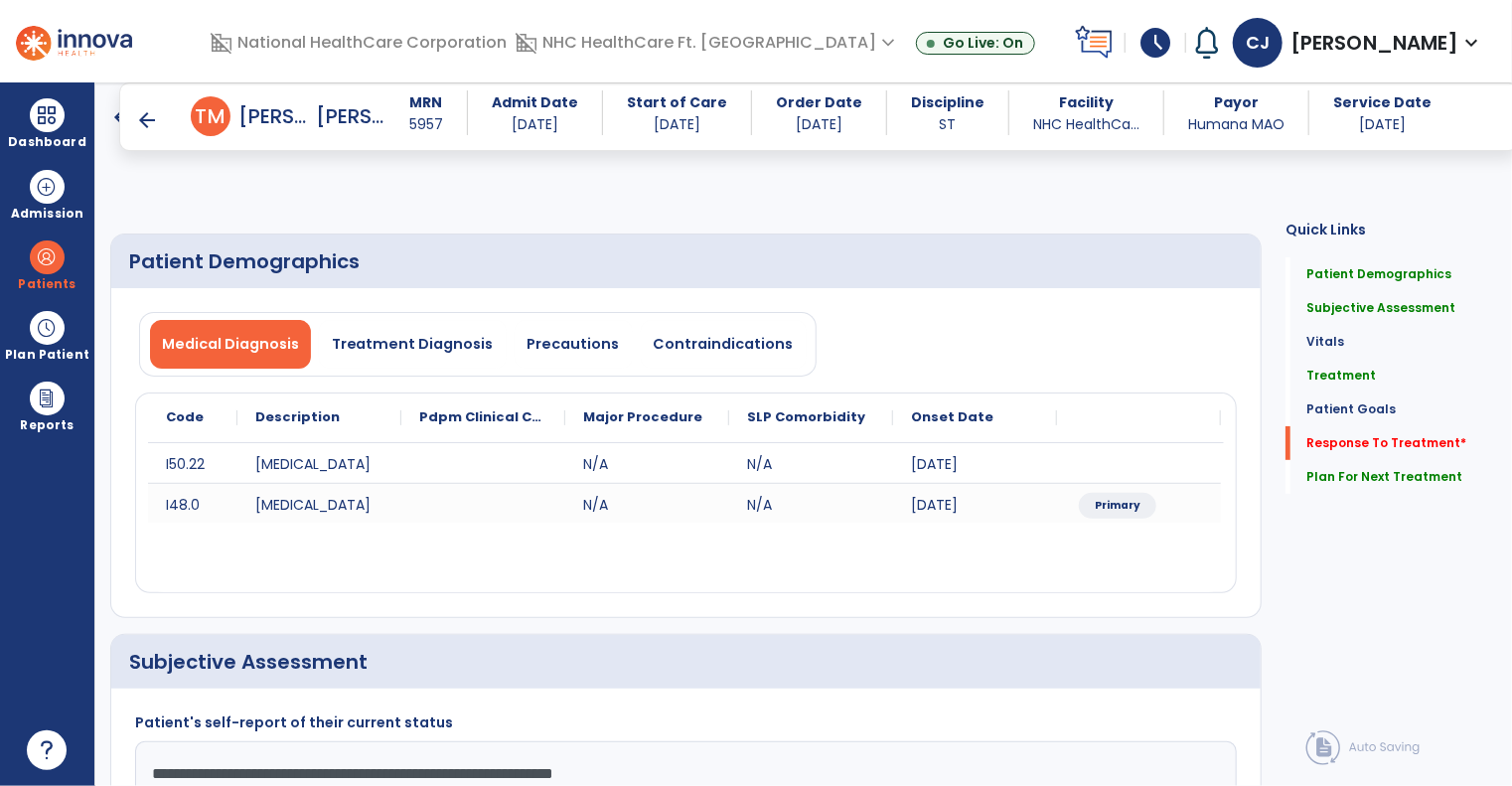 scroll, scrollTop: 2835, scrollLeft: 0, axis: vertical 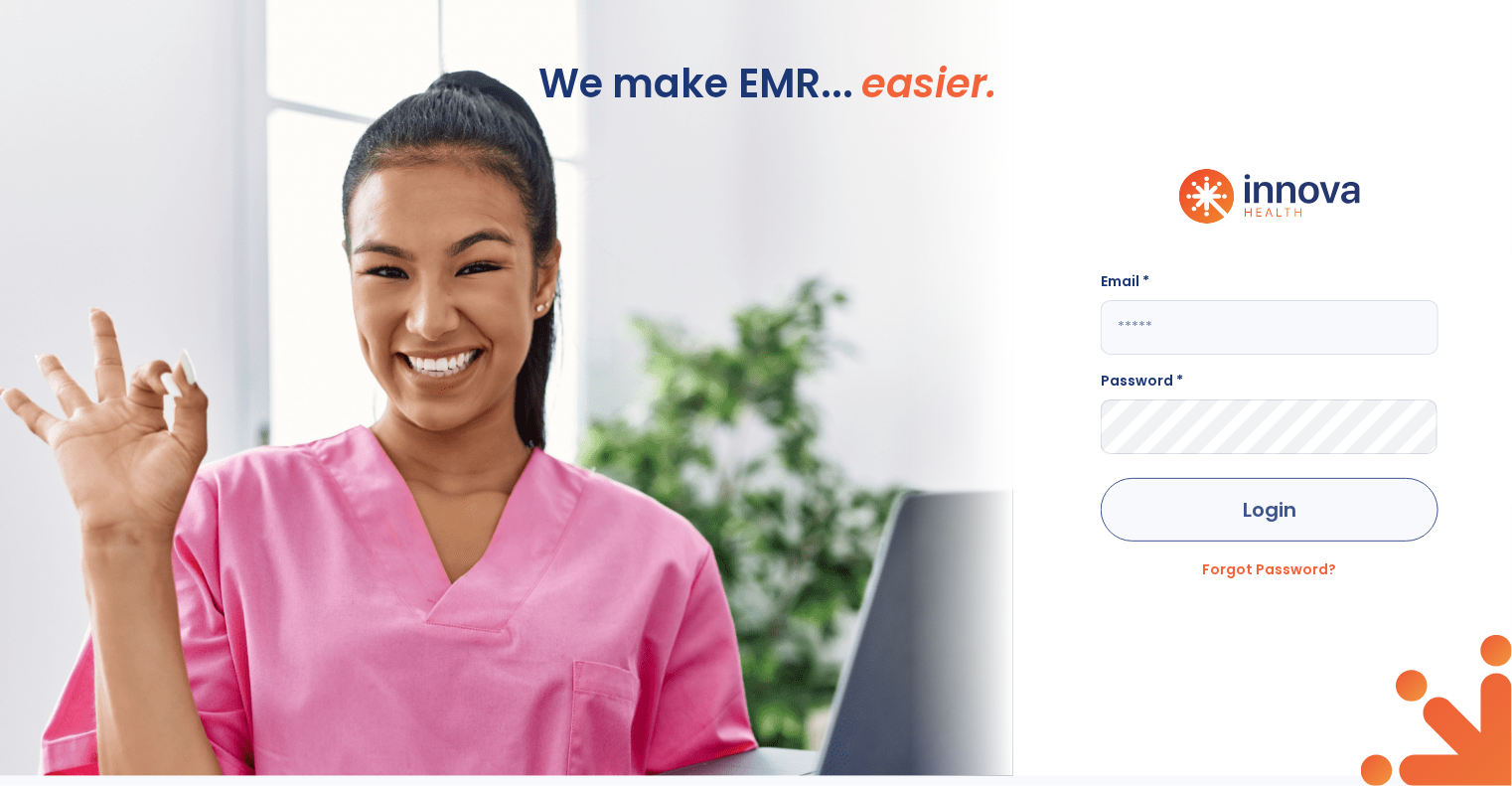 type on "**********" 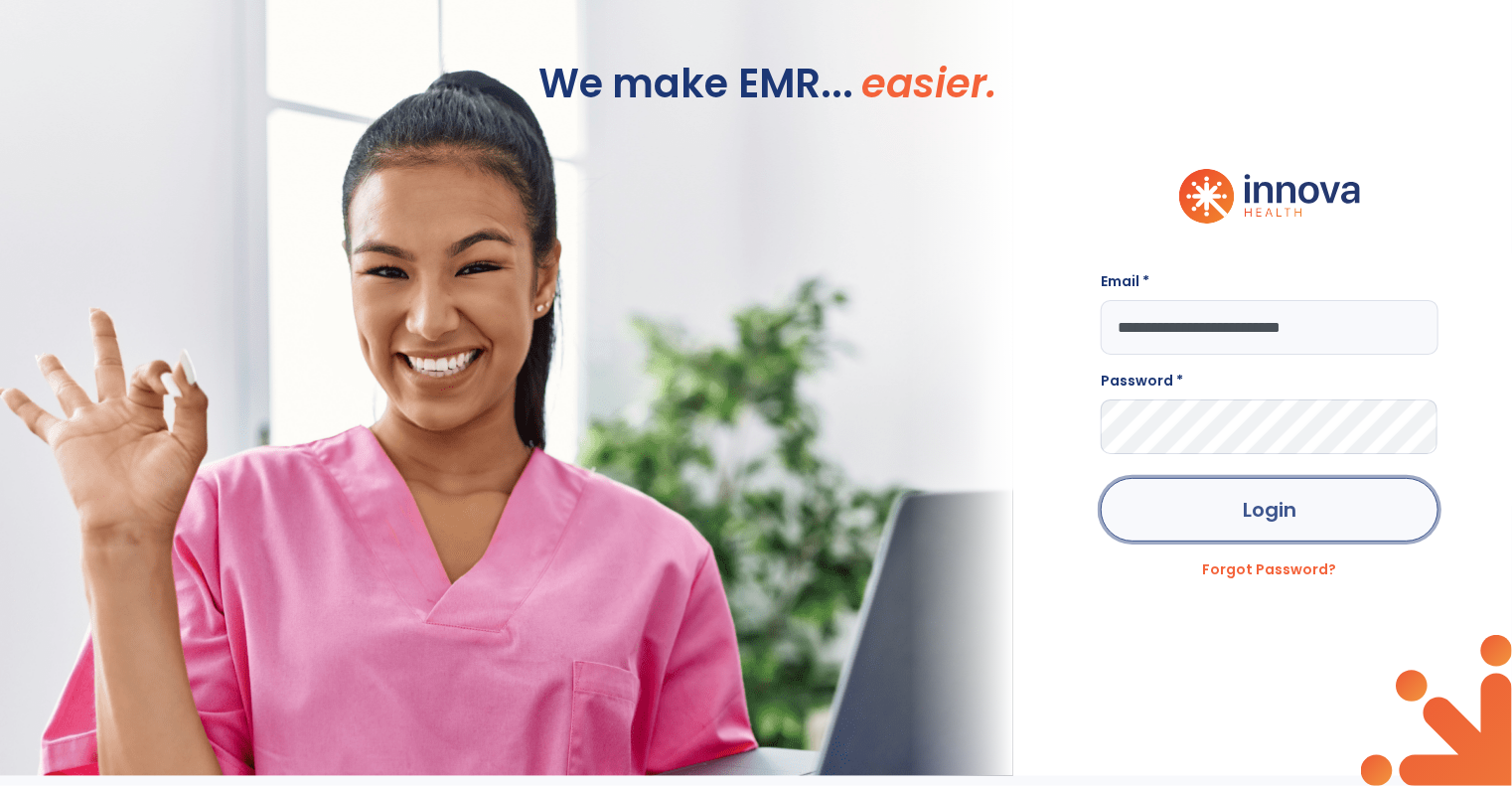 click on "Login" 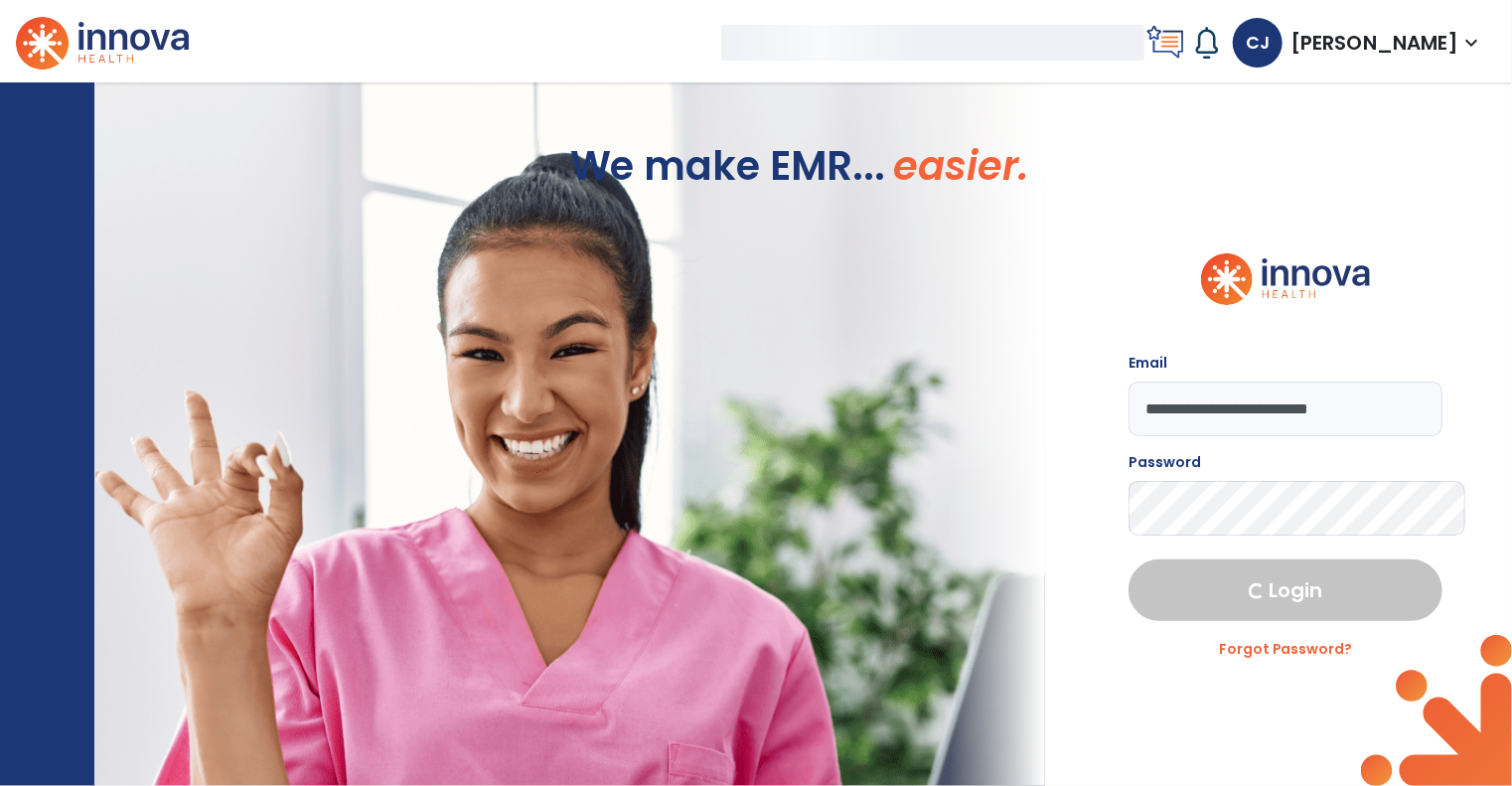 select on "****" 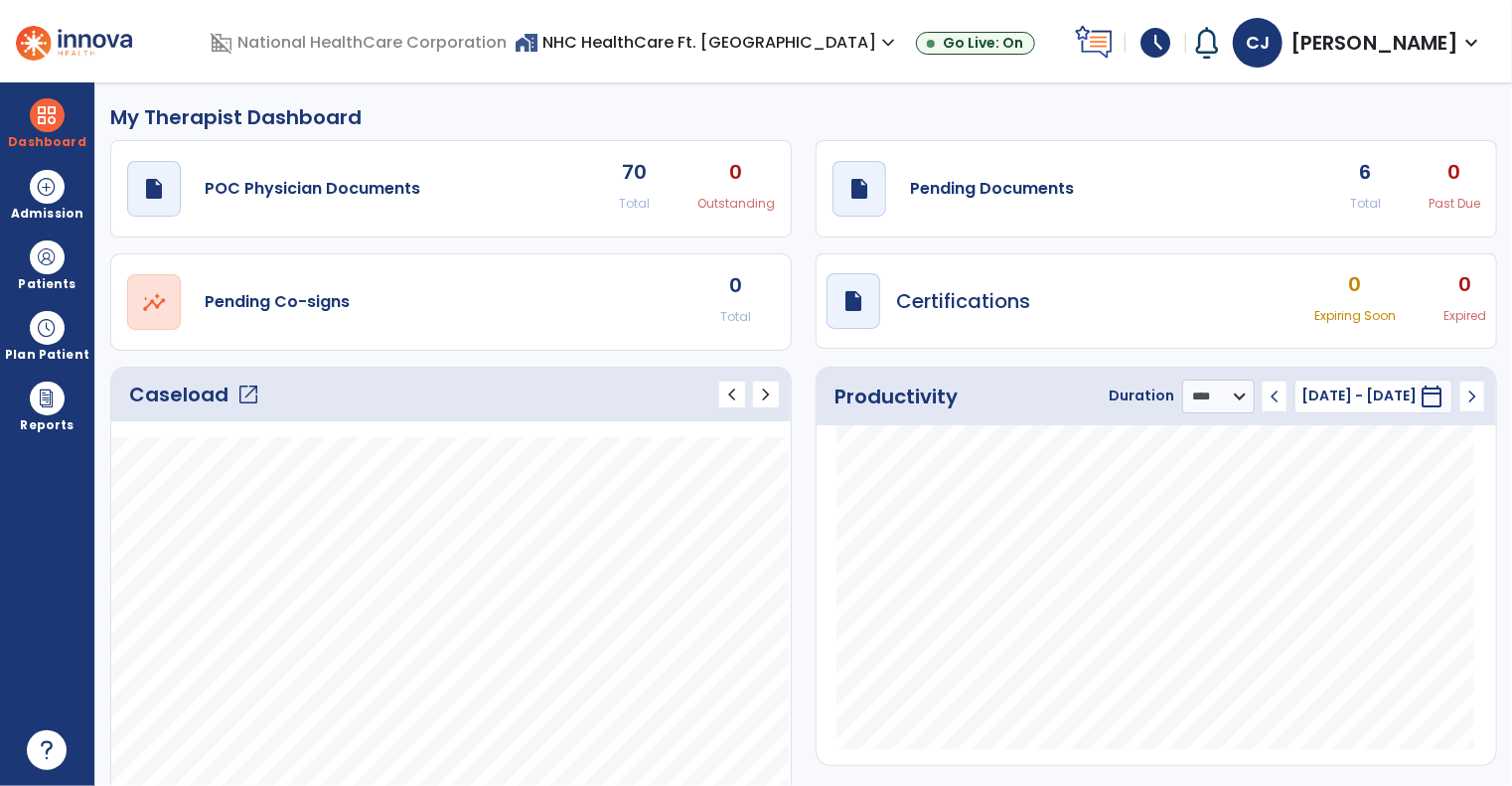 click on "open_in_new" 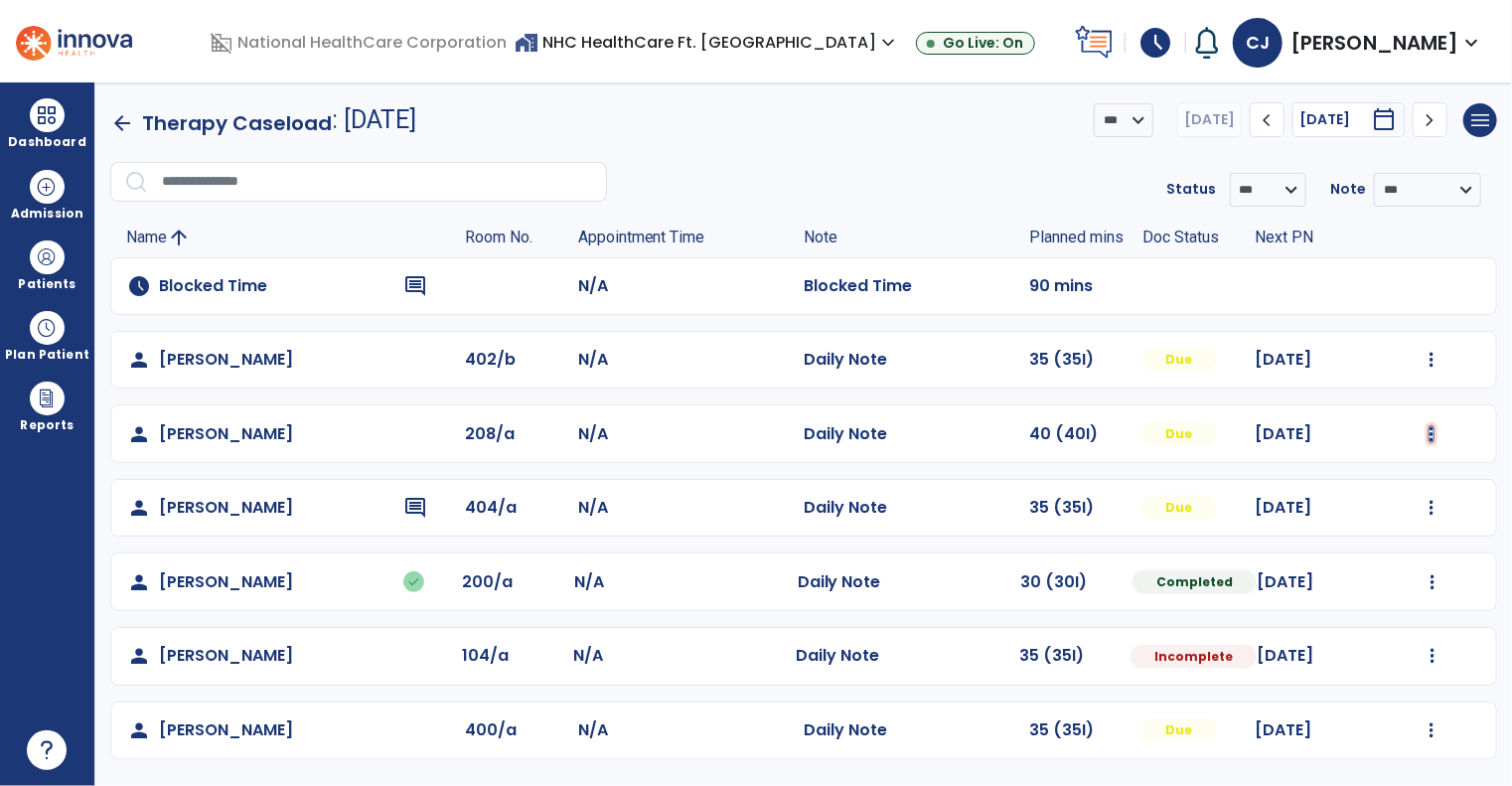 click at bounding box center (1432, 360) 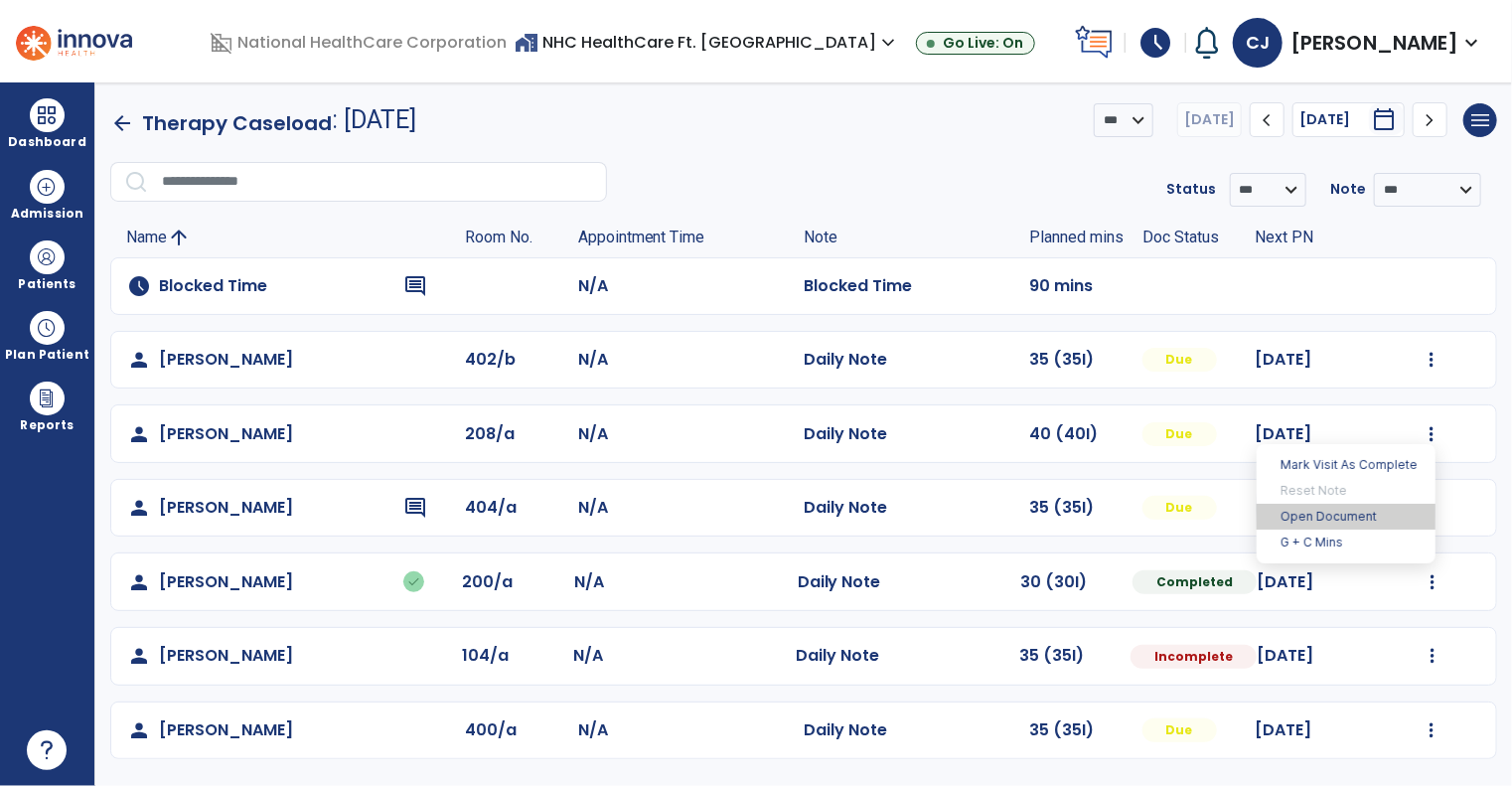 click on "Open Document" at bounding box center [1346, 517] 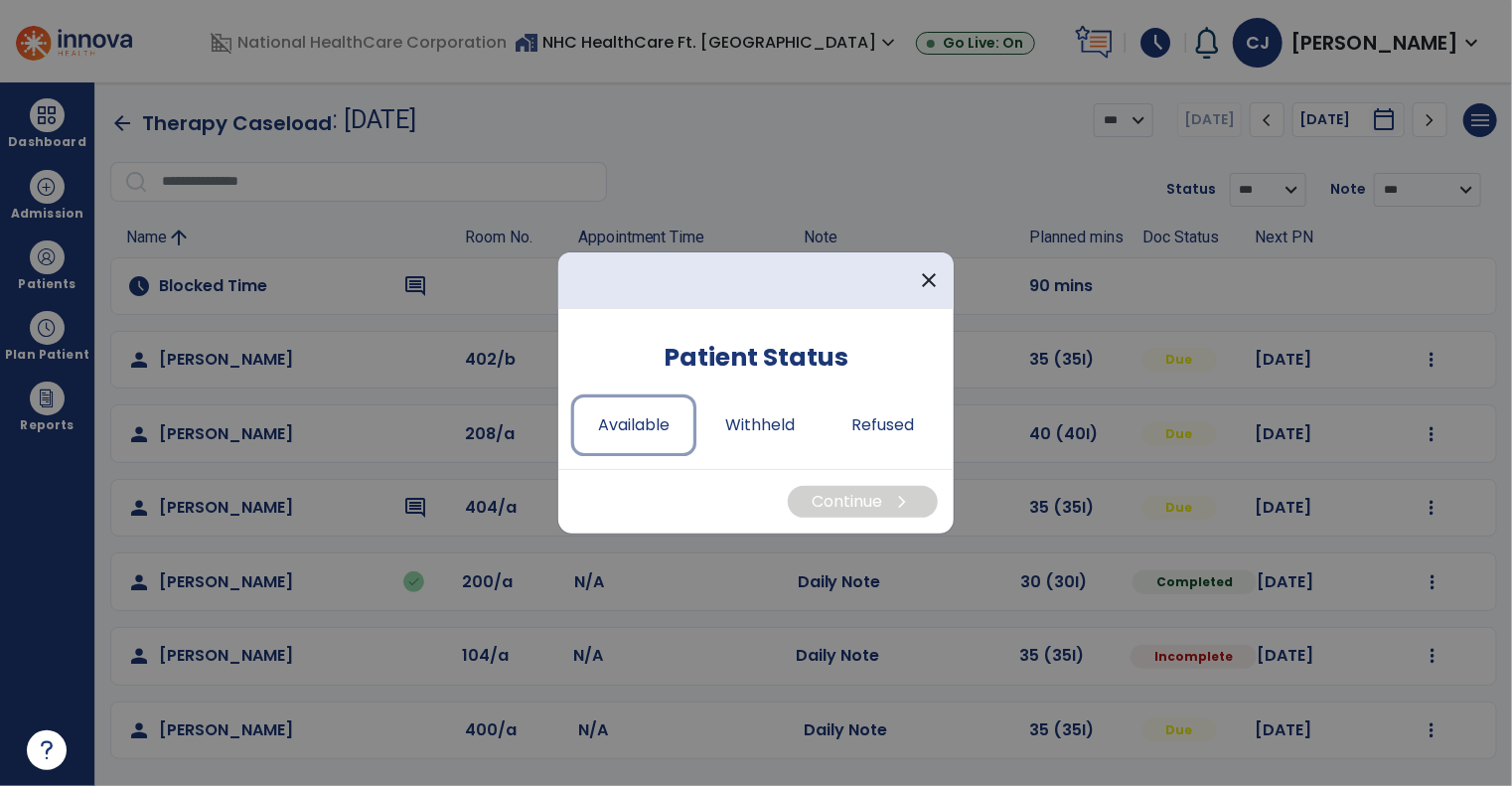 drag, startPoint x: 639, startPoint y: 427, endPoint x: 803, endPoint y: 494, distance: 177.15812 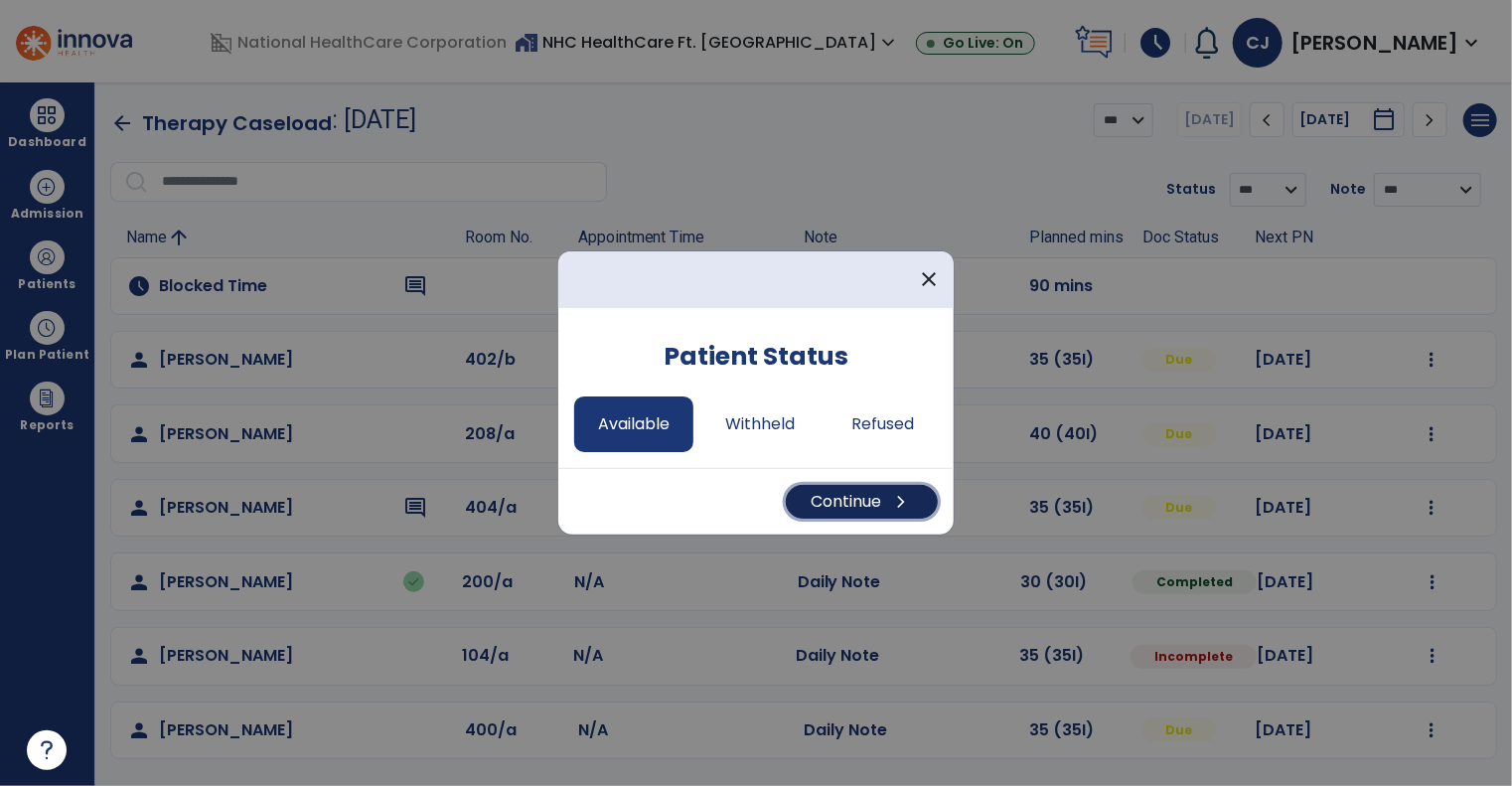 click on "Continue   chevron_right" at bounding box center [861, 502] 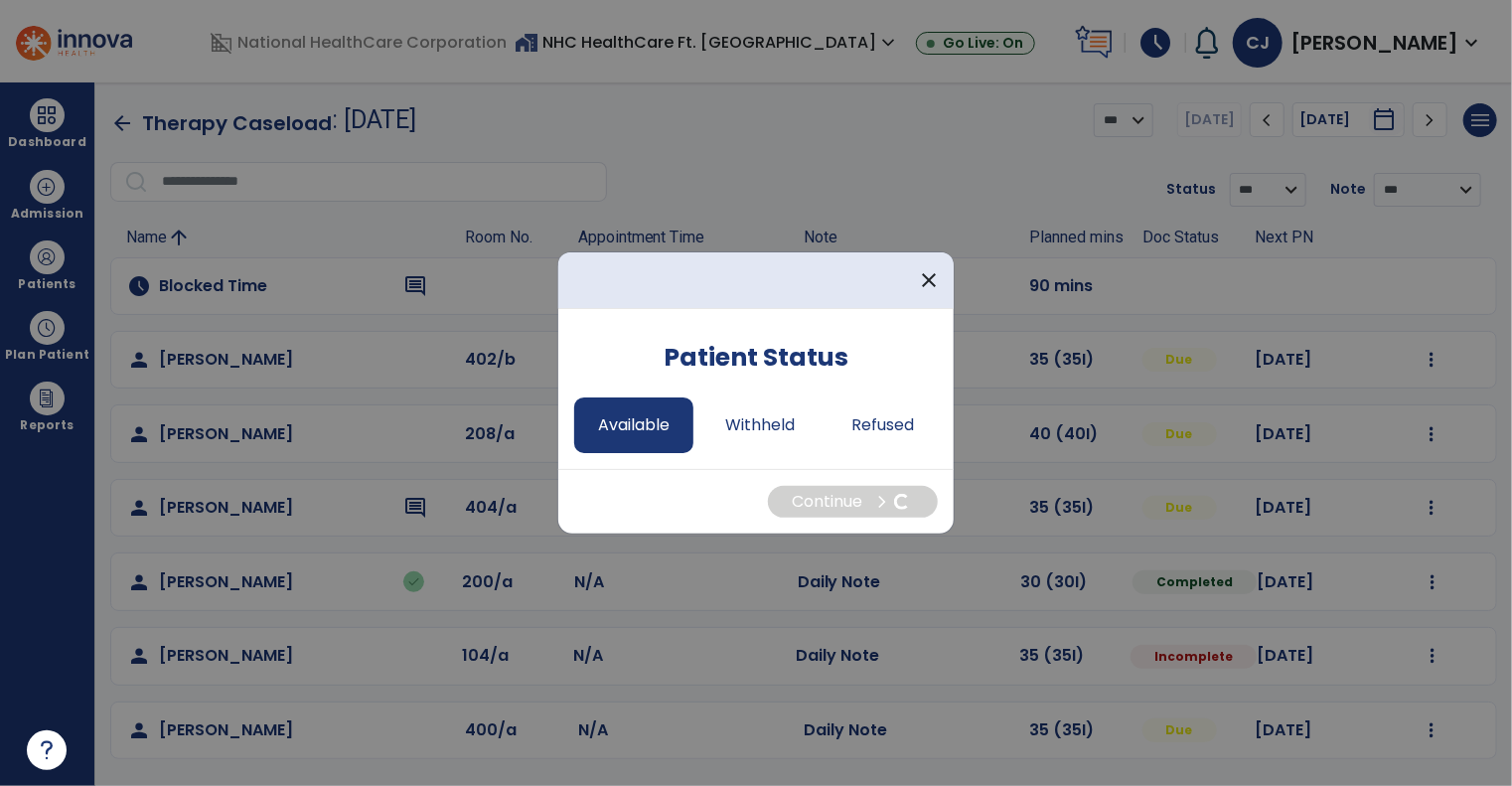 select on "*" 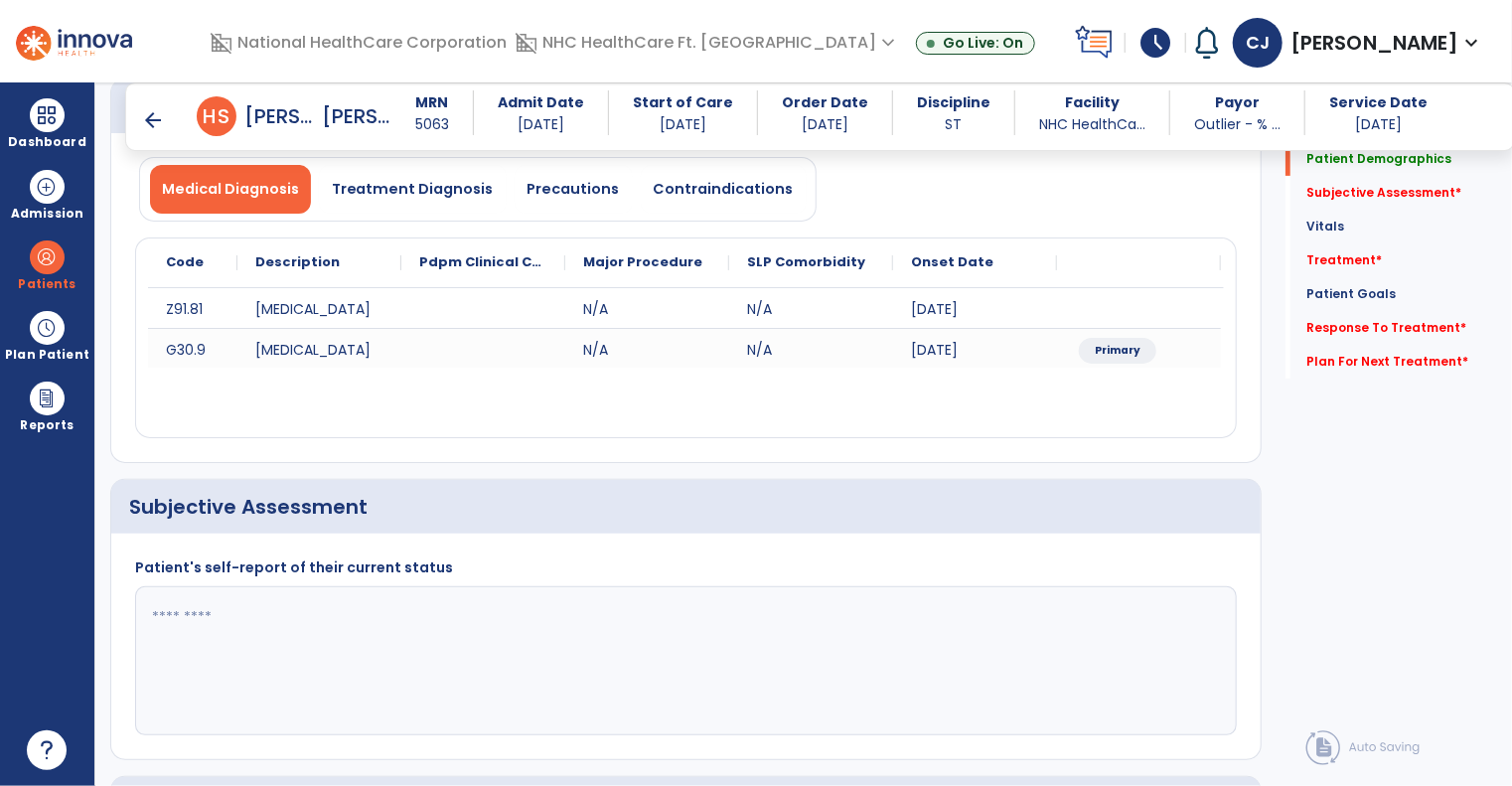 scroll, scrollTop: 199, scrollLeft: 0, axis: vertical 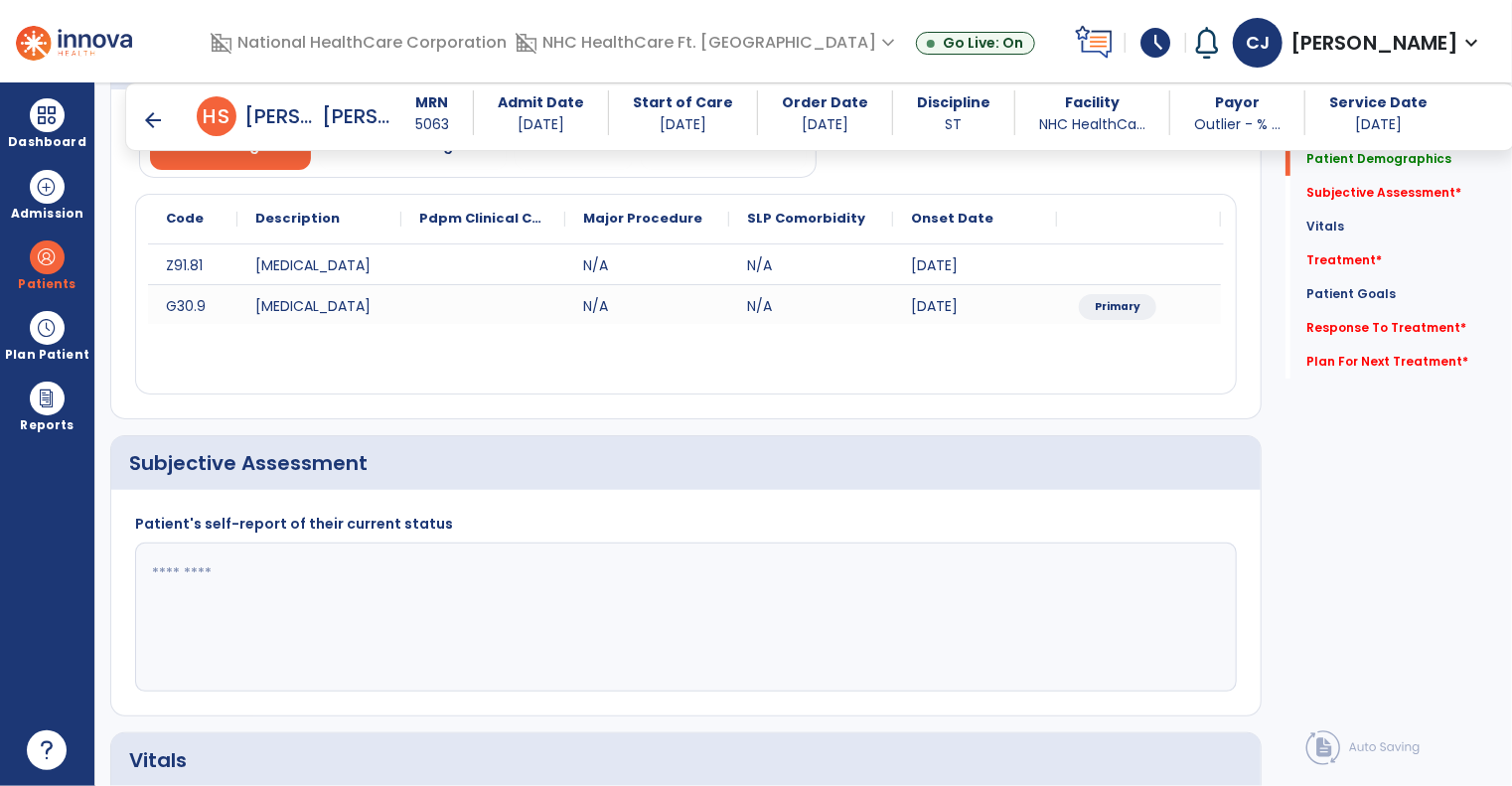 click 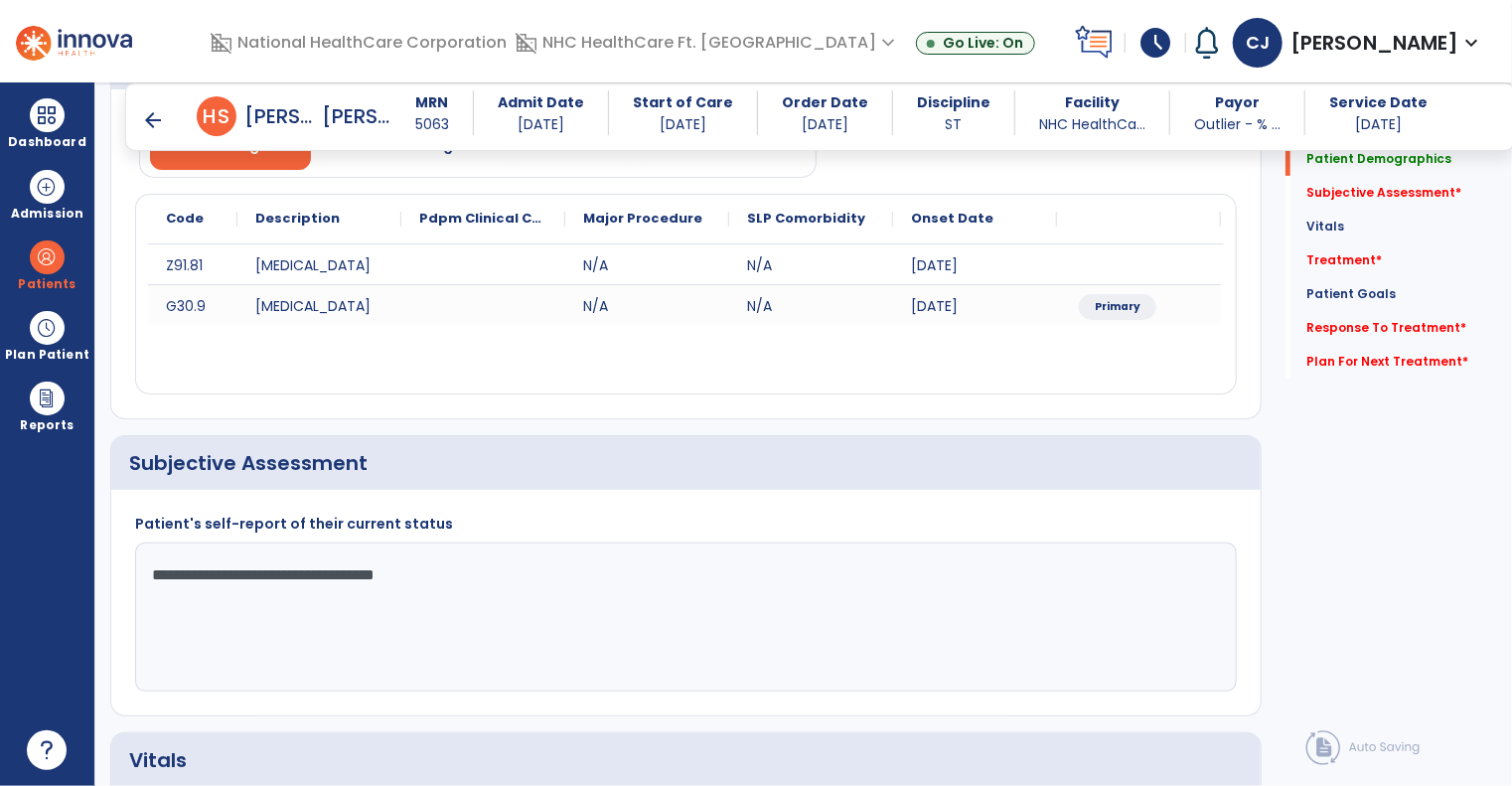 click on "**********" 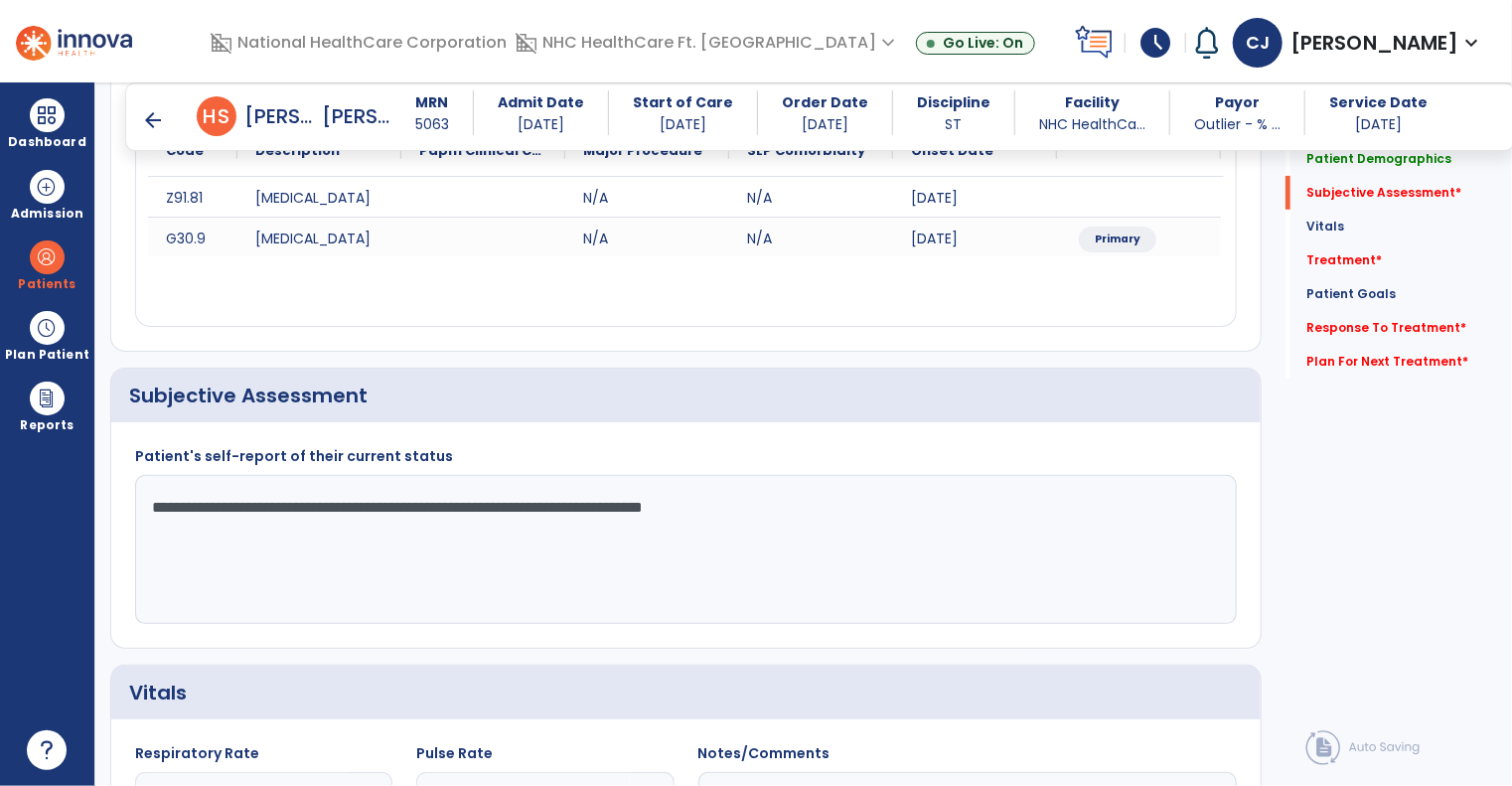 scroll, scrollTop: 298, scrollLeft: 0, axis: vertical 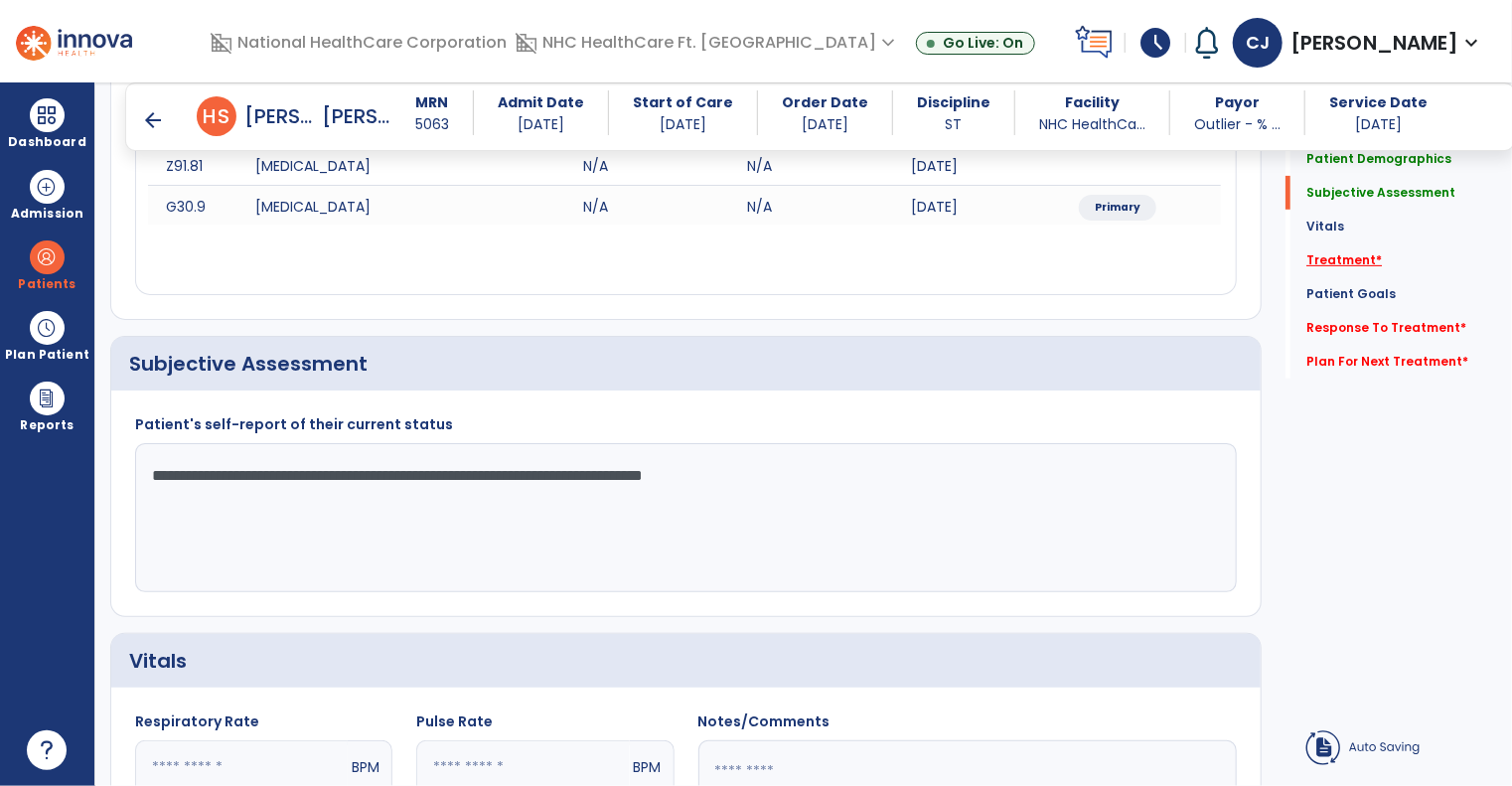 type on "**********" 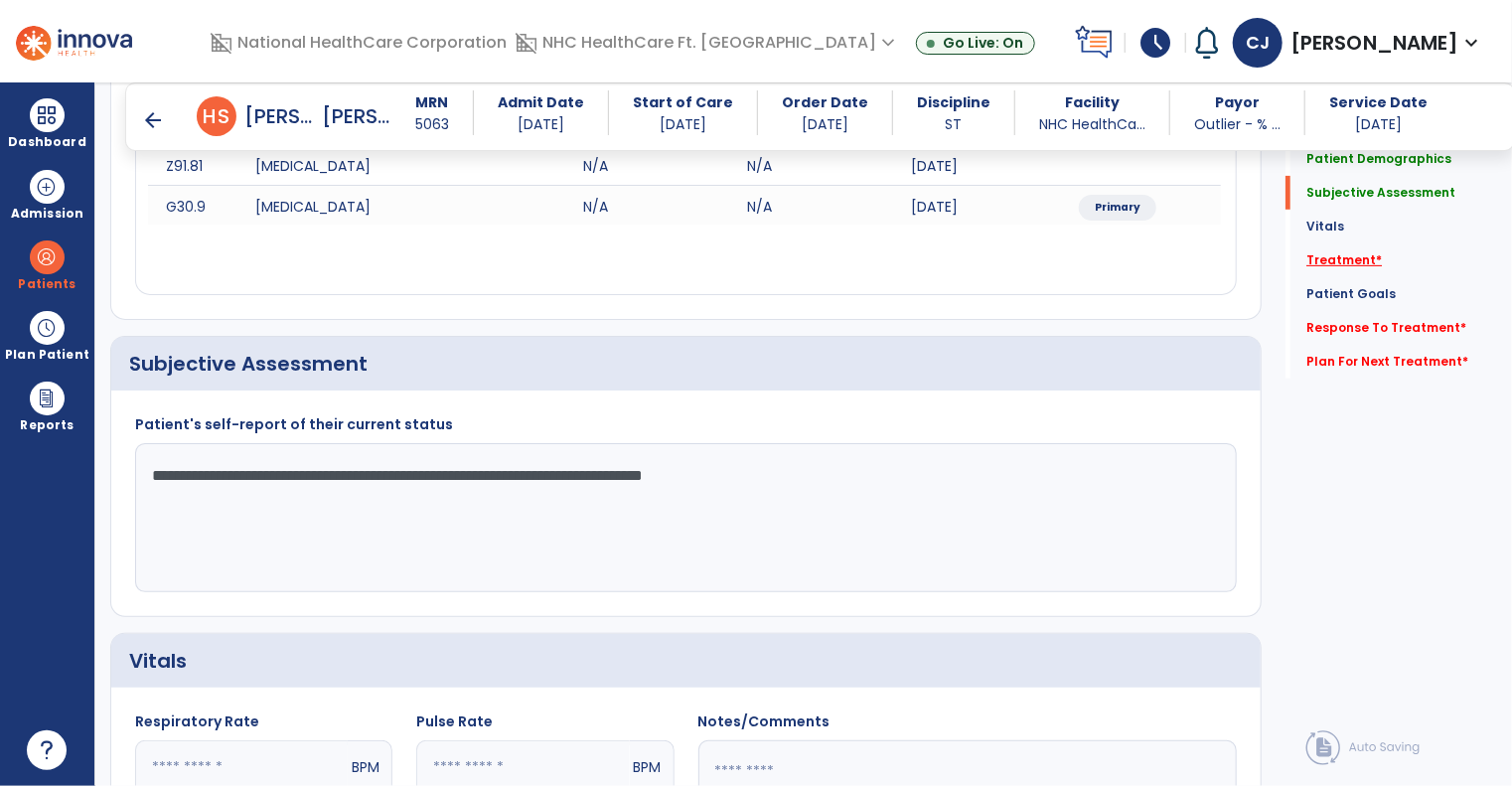 click on "Treatment   *" 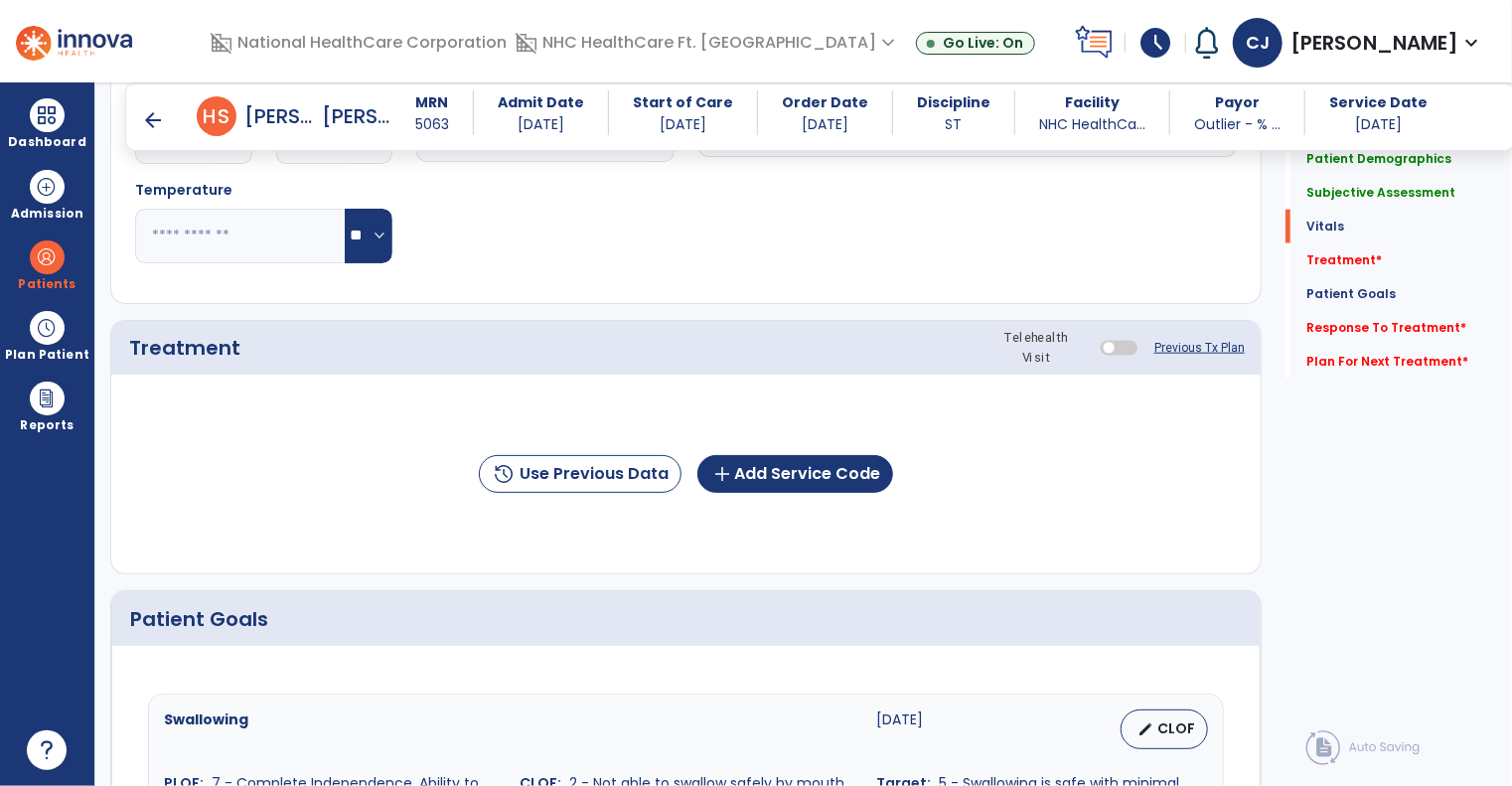 scroll, scrollTop: 1041, scrollLeft: 0, axis: vertical 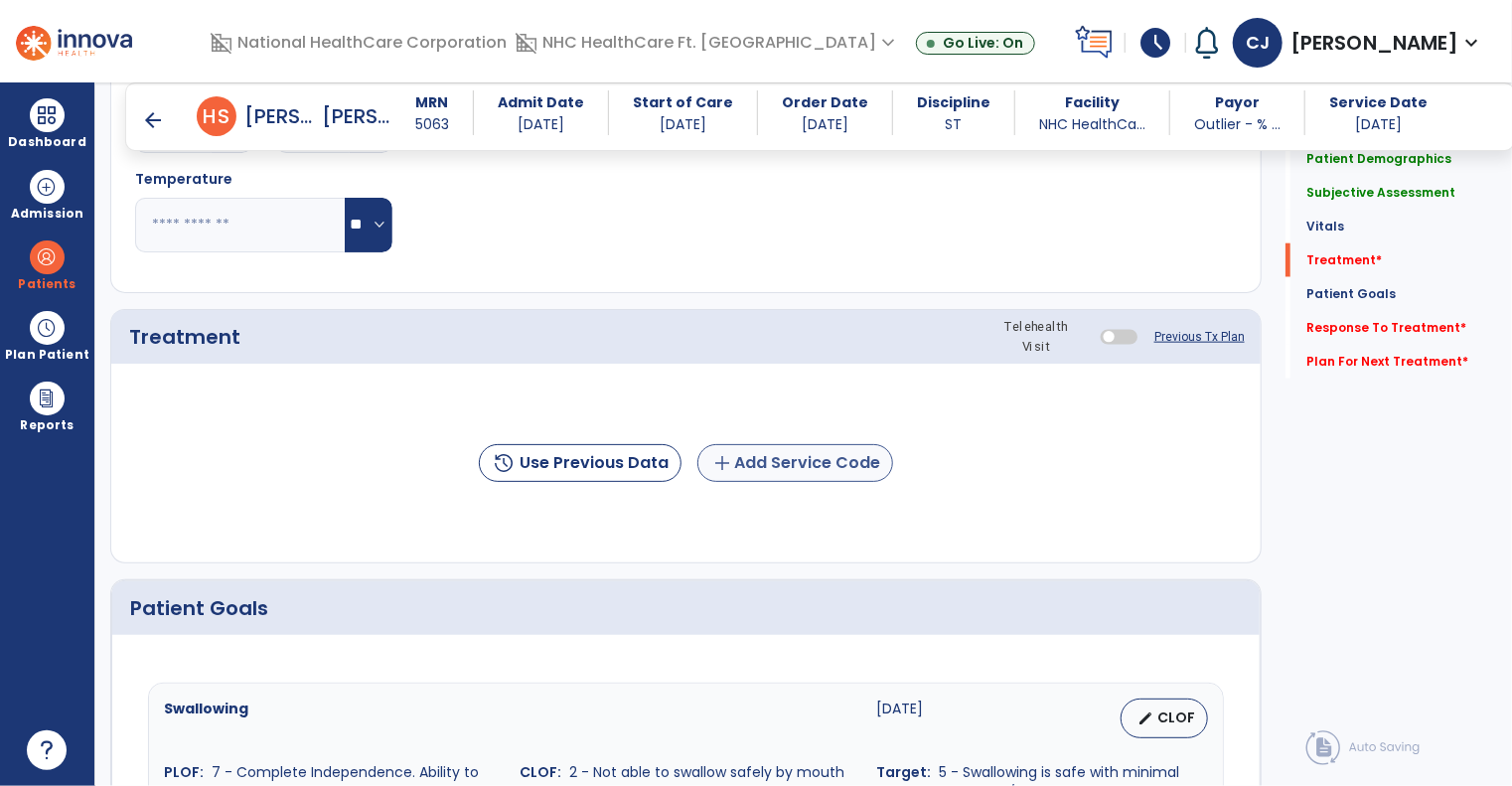 drag, startPoint x: 753, startPoint y: 436, endPoint x: 760, endPoint y: 456, distance: 21.18962 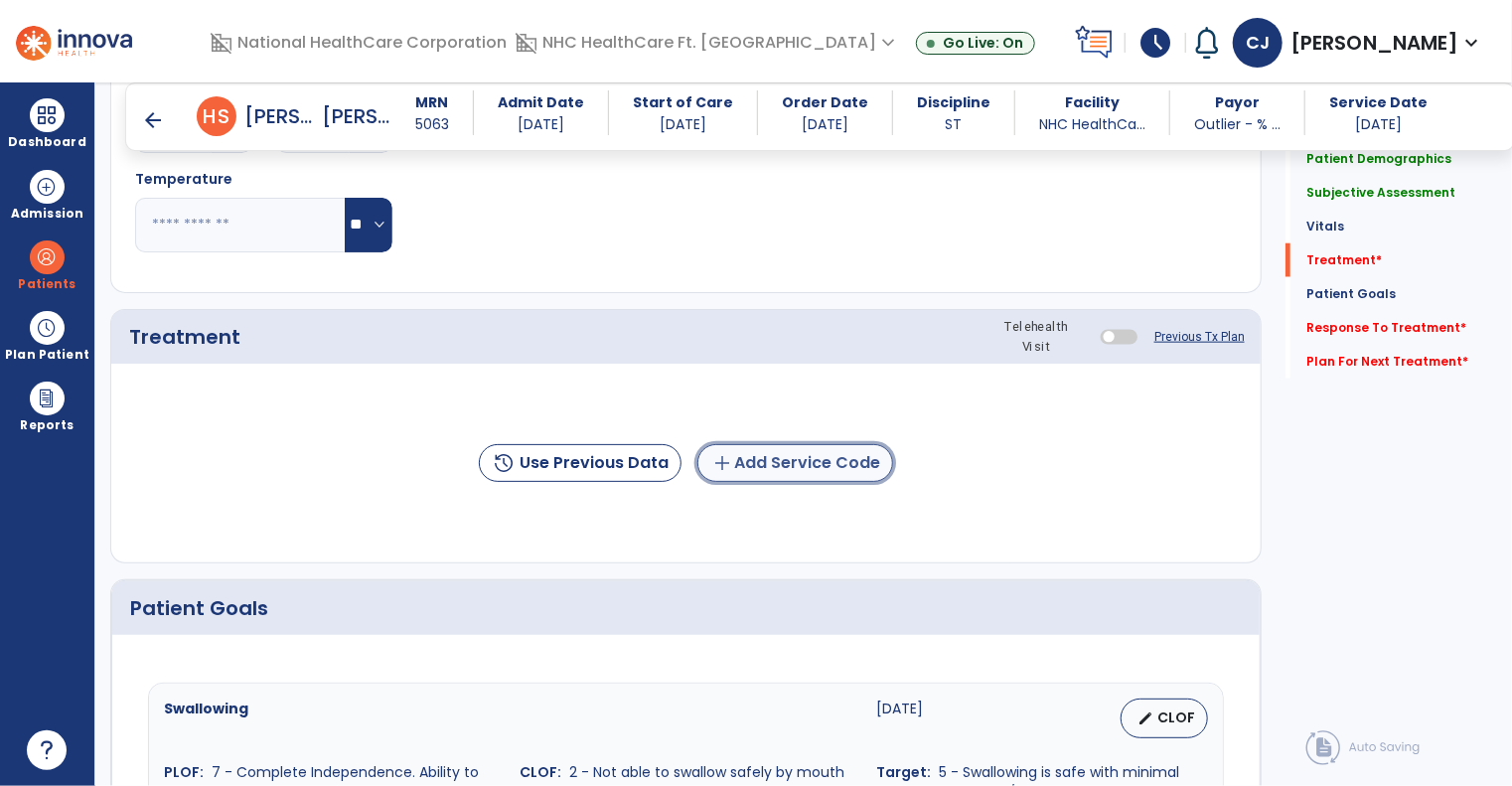 click on "add  Add Service Code" 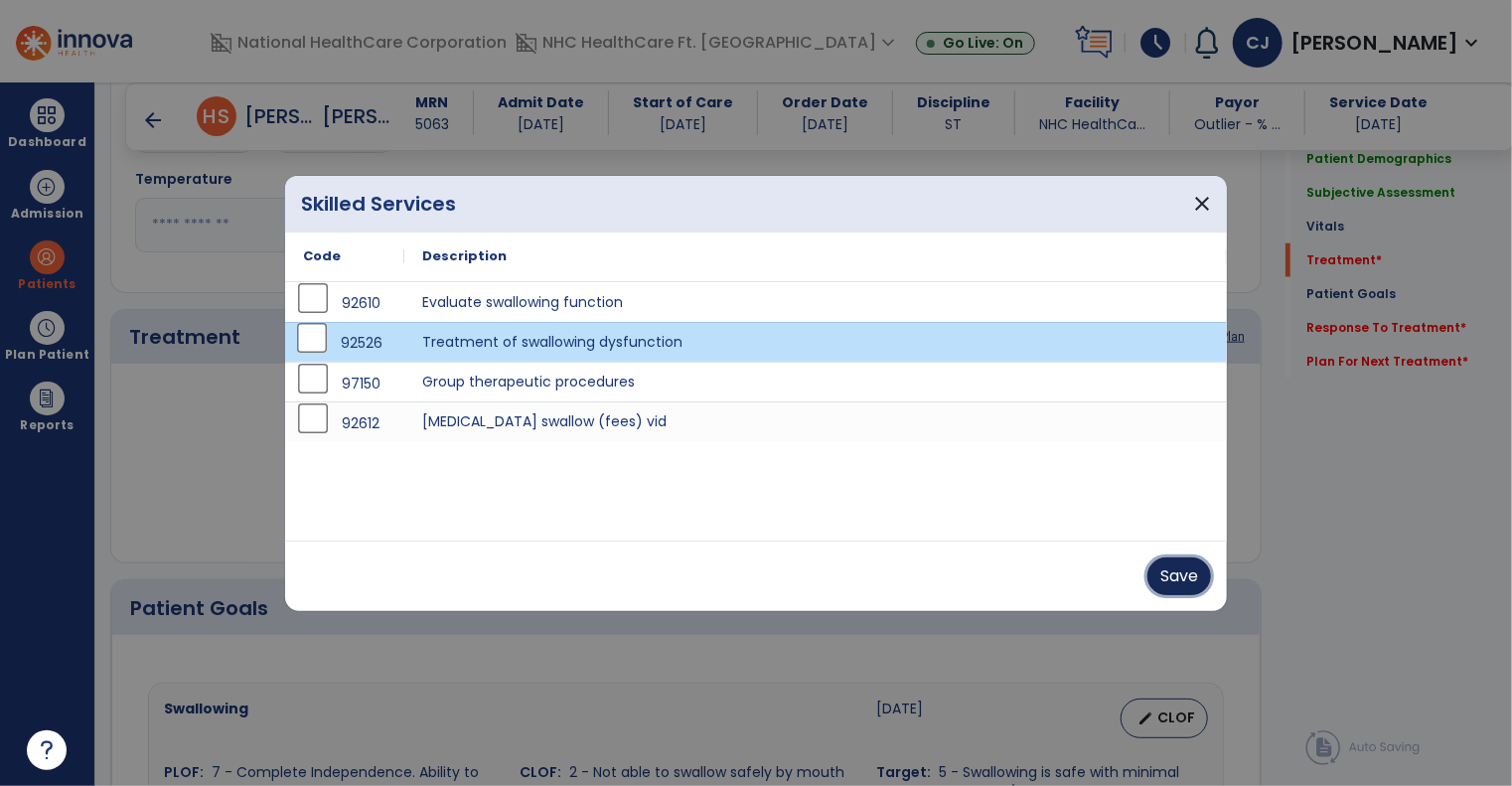 click on "Save" at bounding box center [1179, 576] 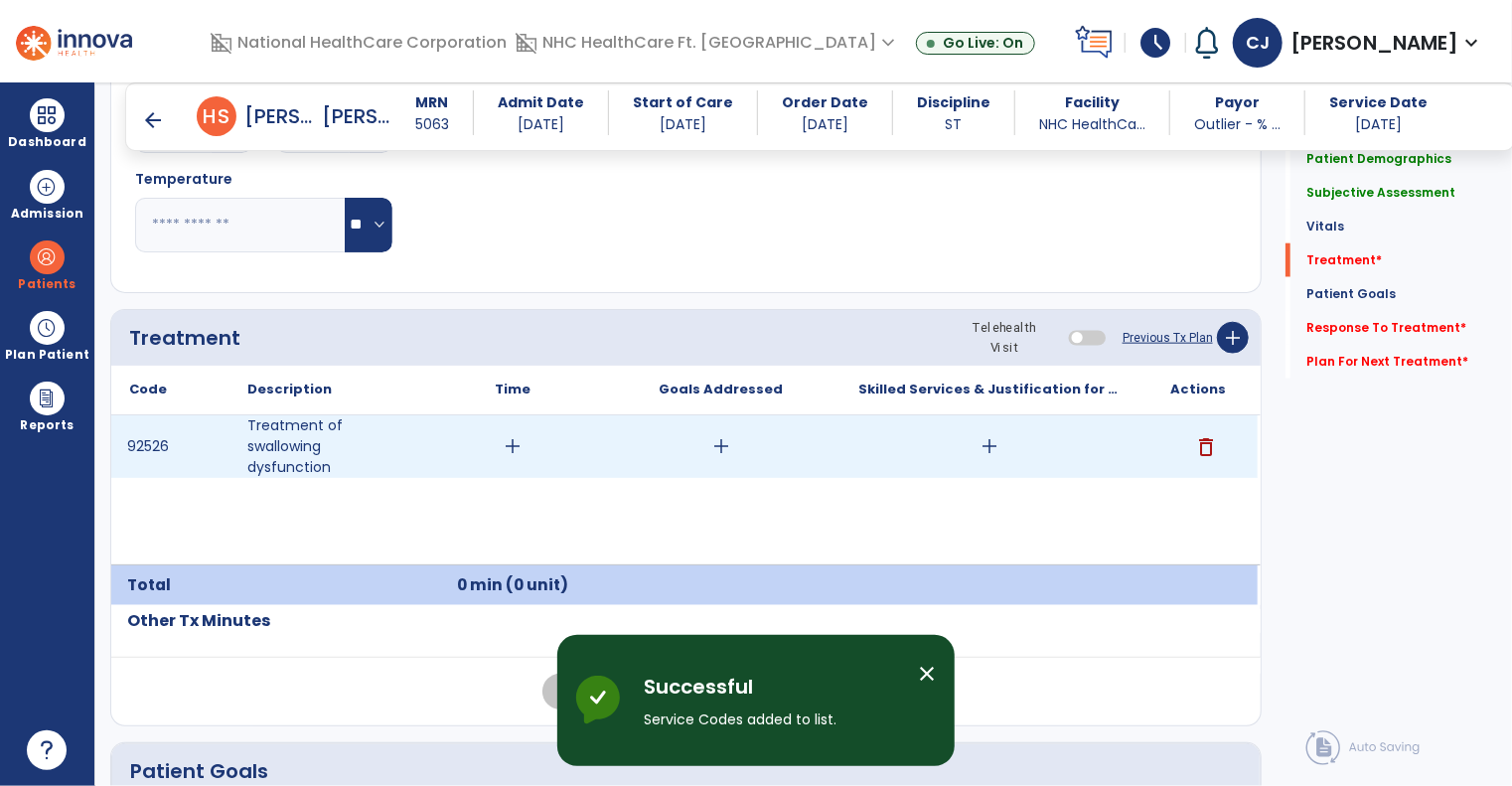 click on "add" at bounding box center (513, 446) 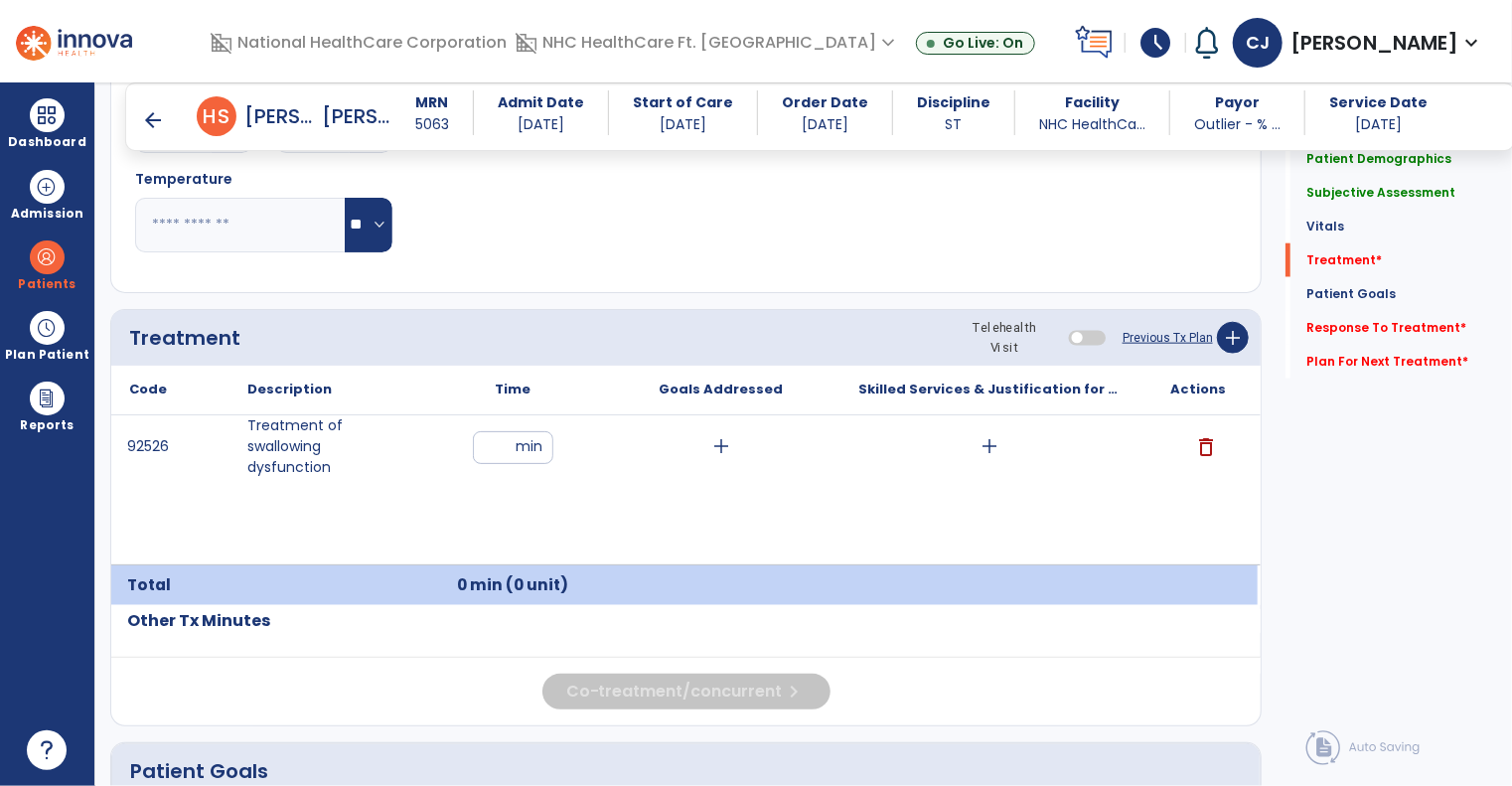 type on "**" 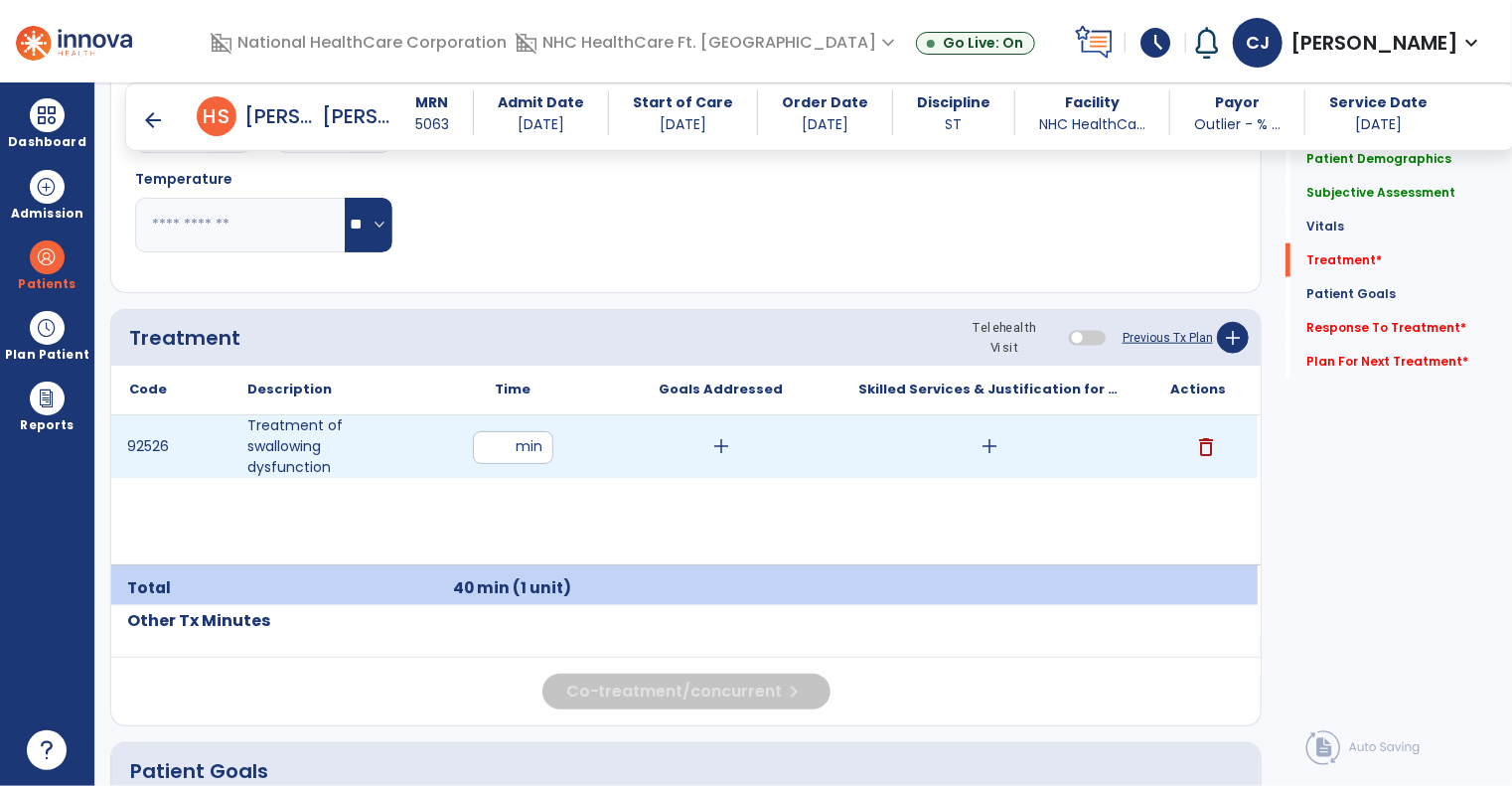 click on "add" at bounding box center [989, 446] 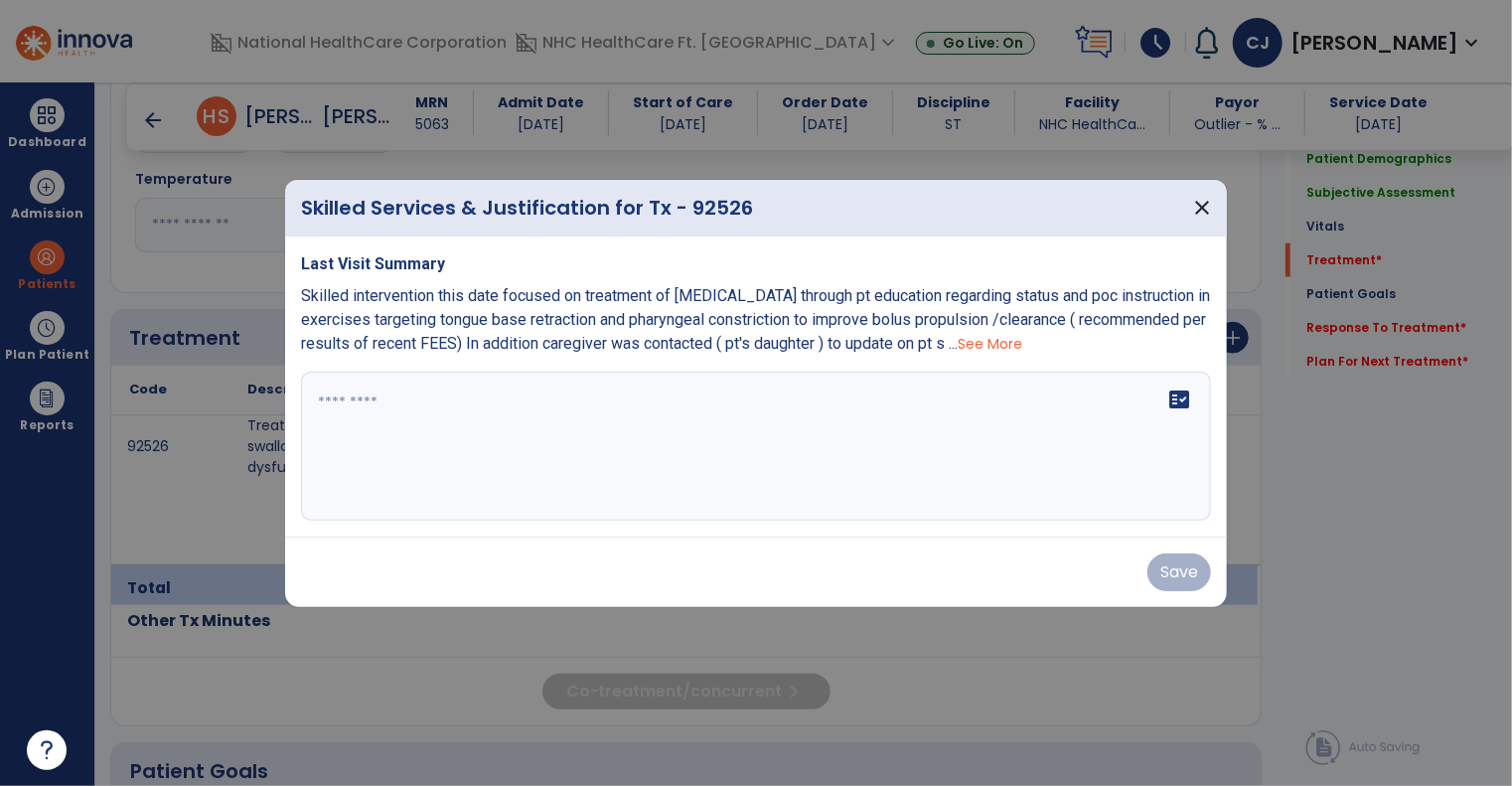 click on "See More" at bounding box center (989, 344) 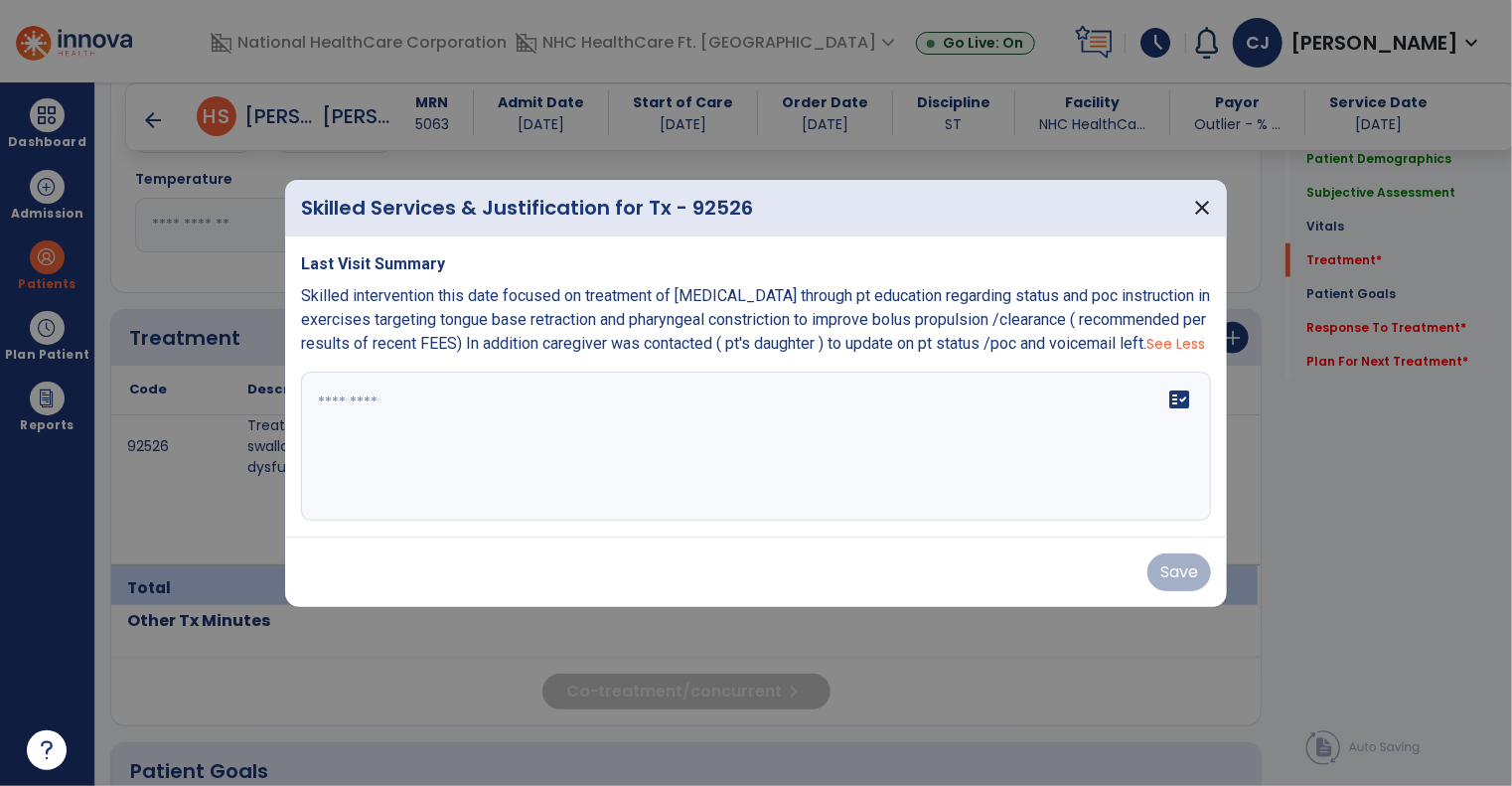 click on "fact_check" at bounding box center [756, 446] 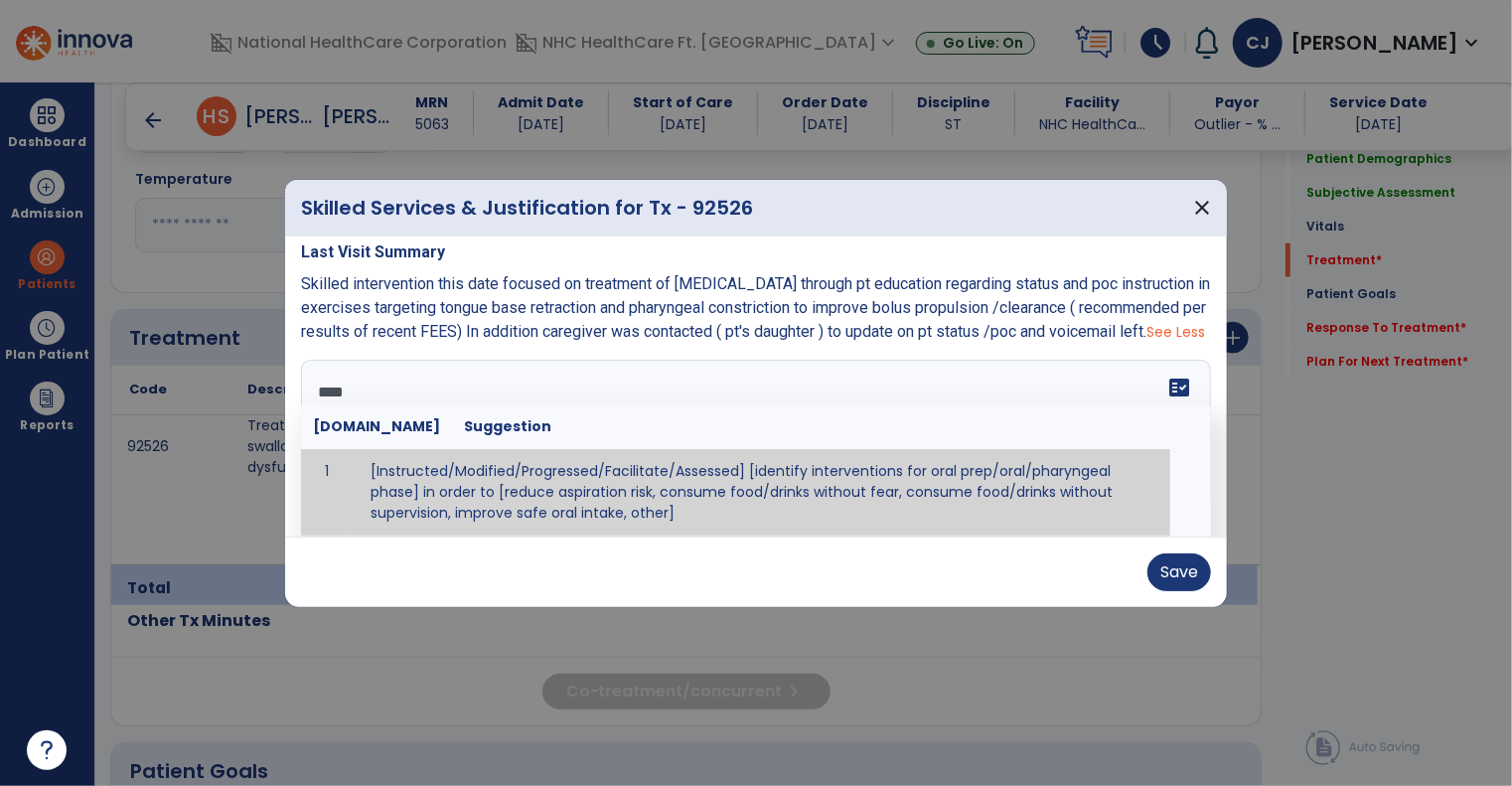 scroll, scrollTop: 0, scrollLeft: 0, axis: both 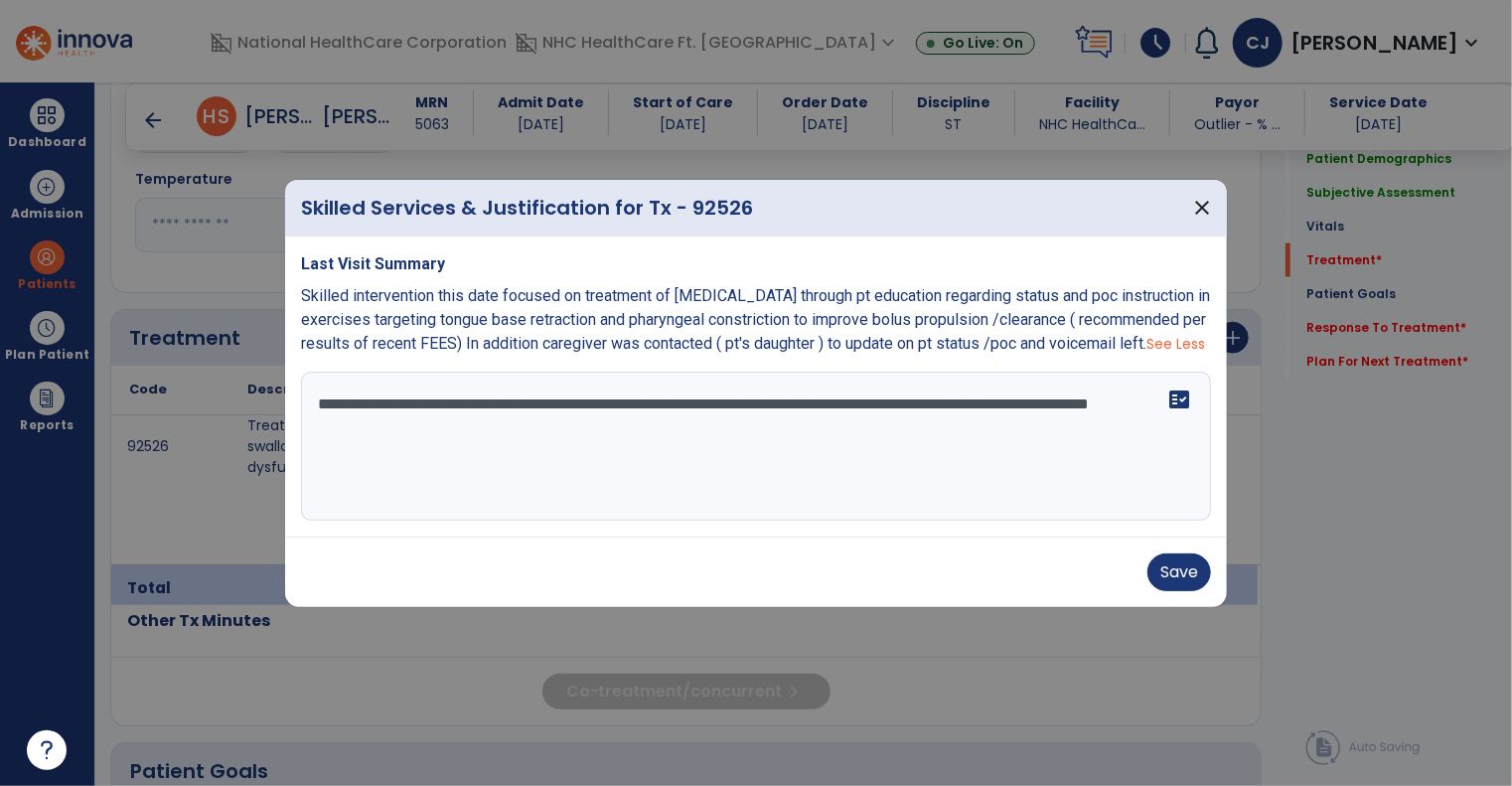 type on "**********" 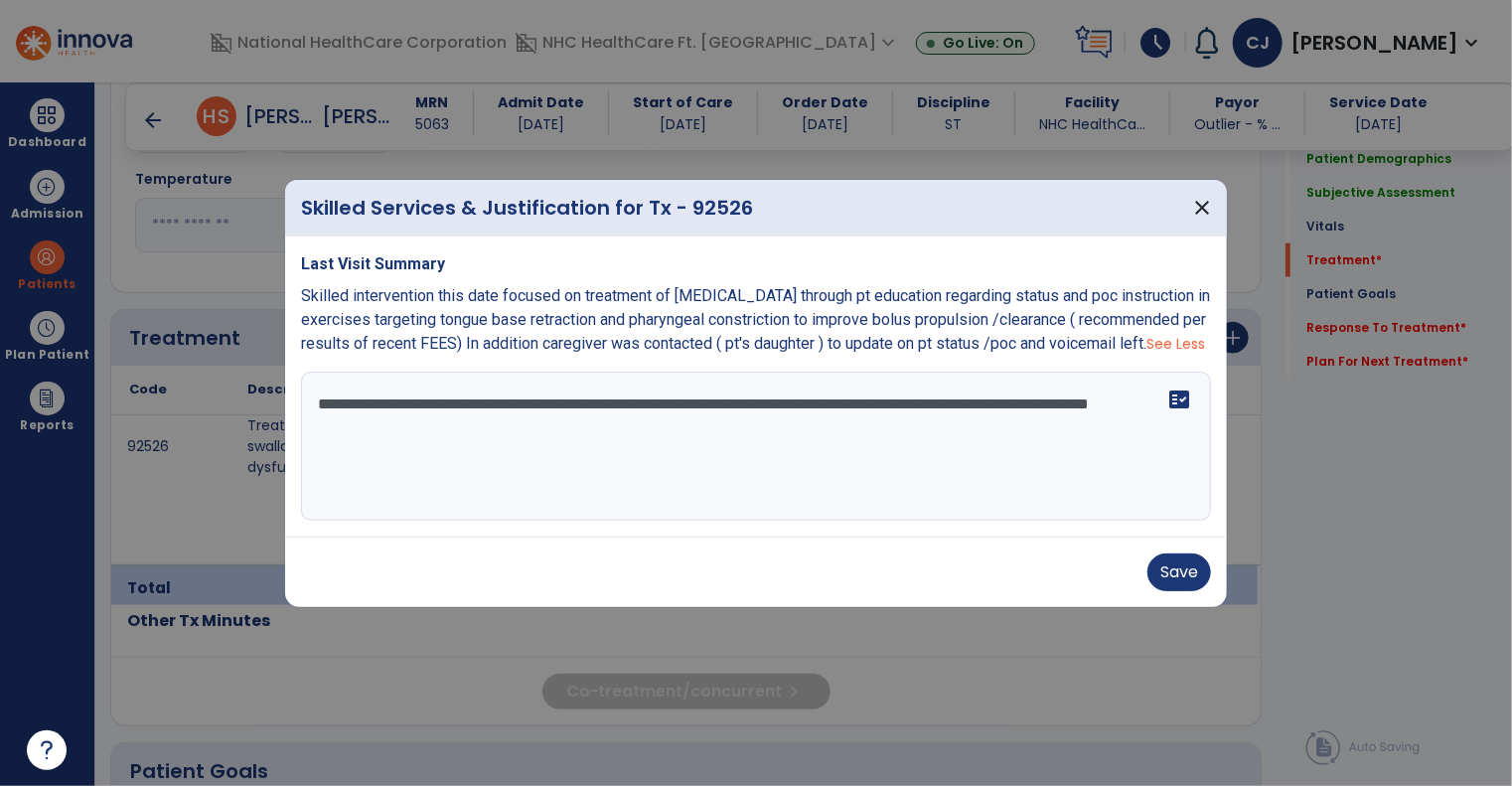 click at bounding box center (756, 393) 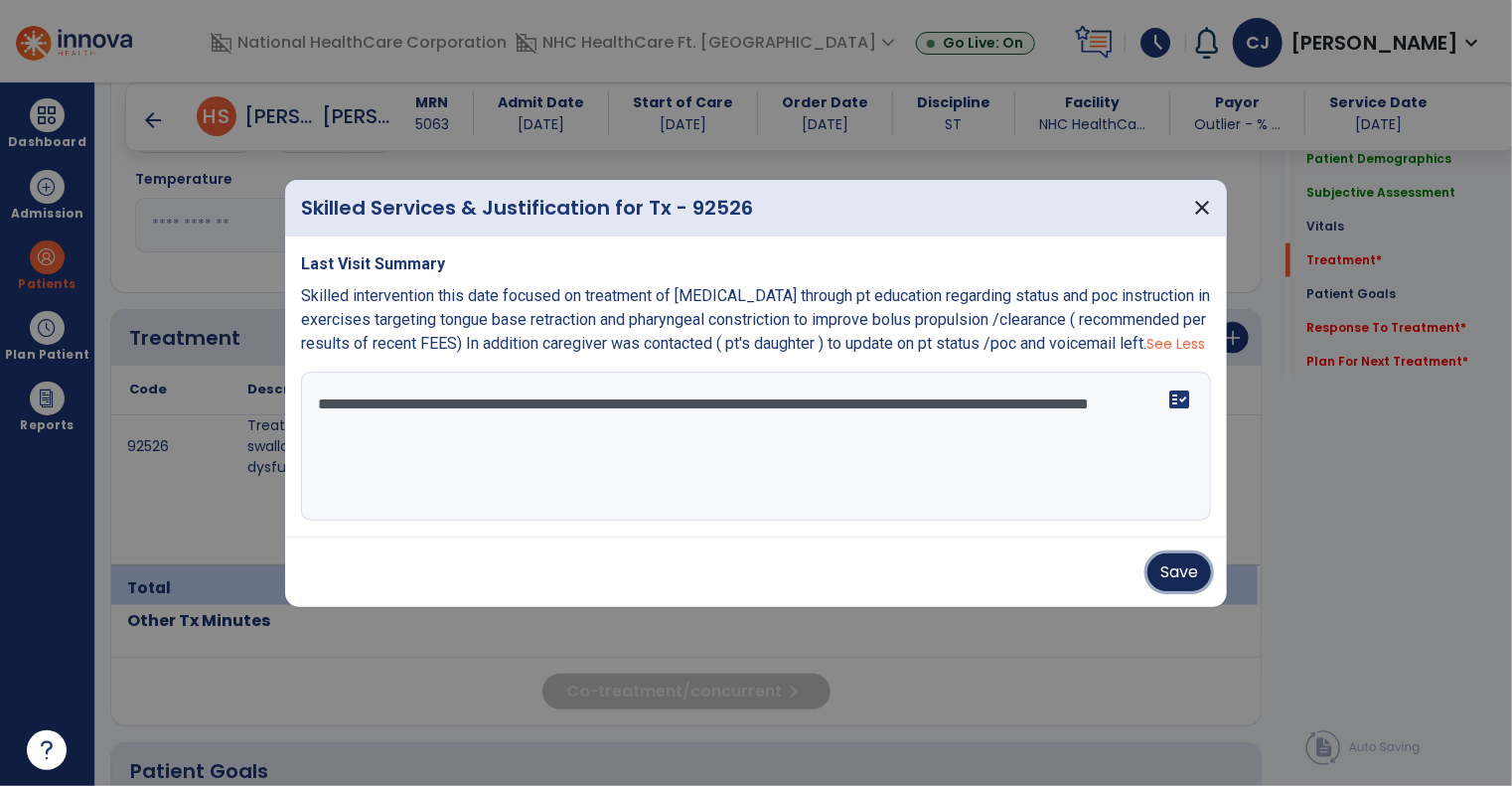 click on "Save" at bounding box center [1179, 572] 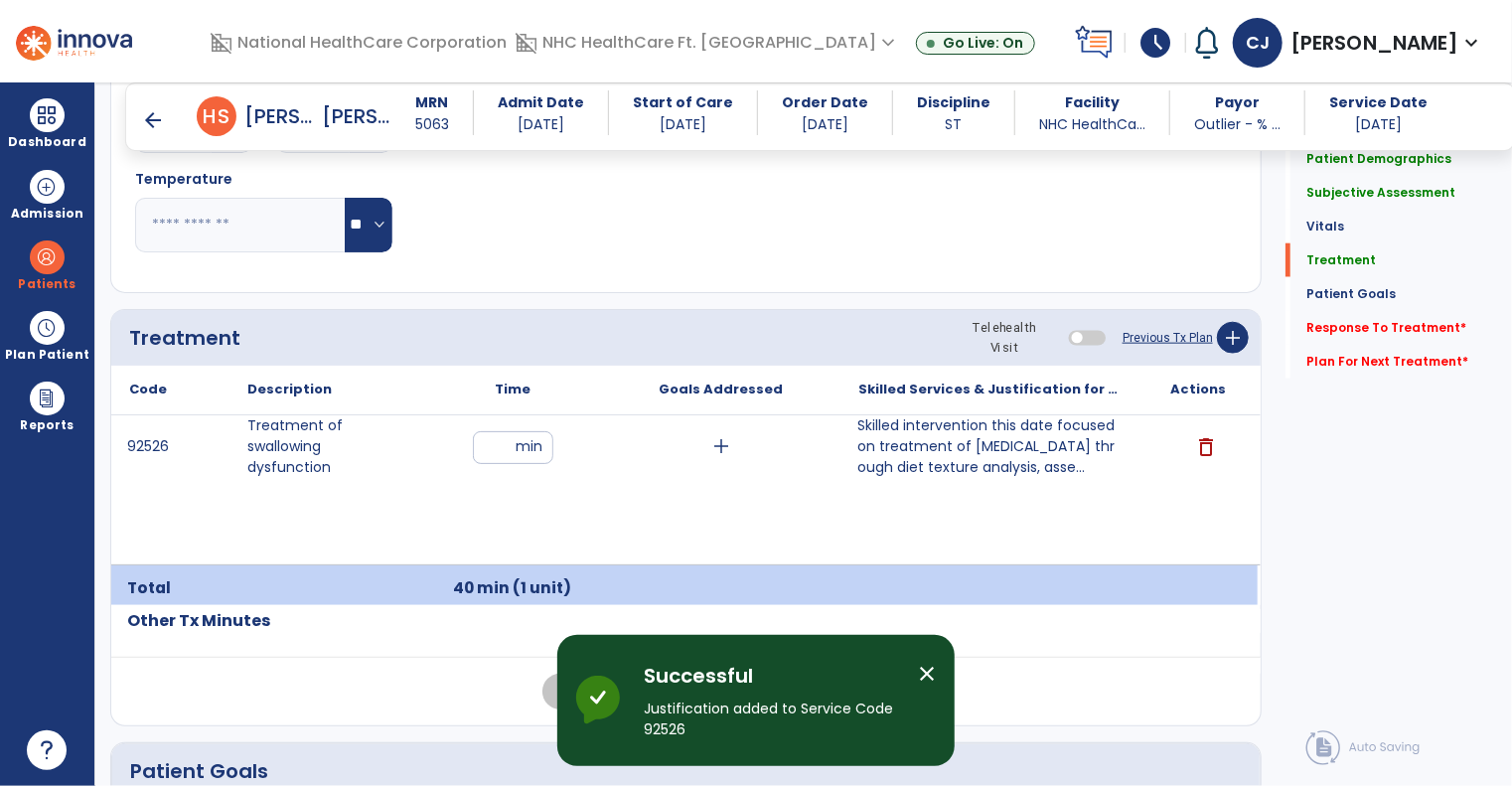 click on "schedule" at bounding box center (1155, 43) 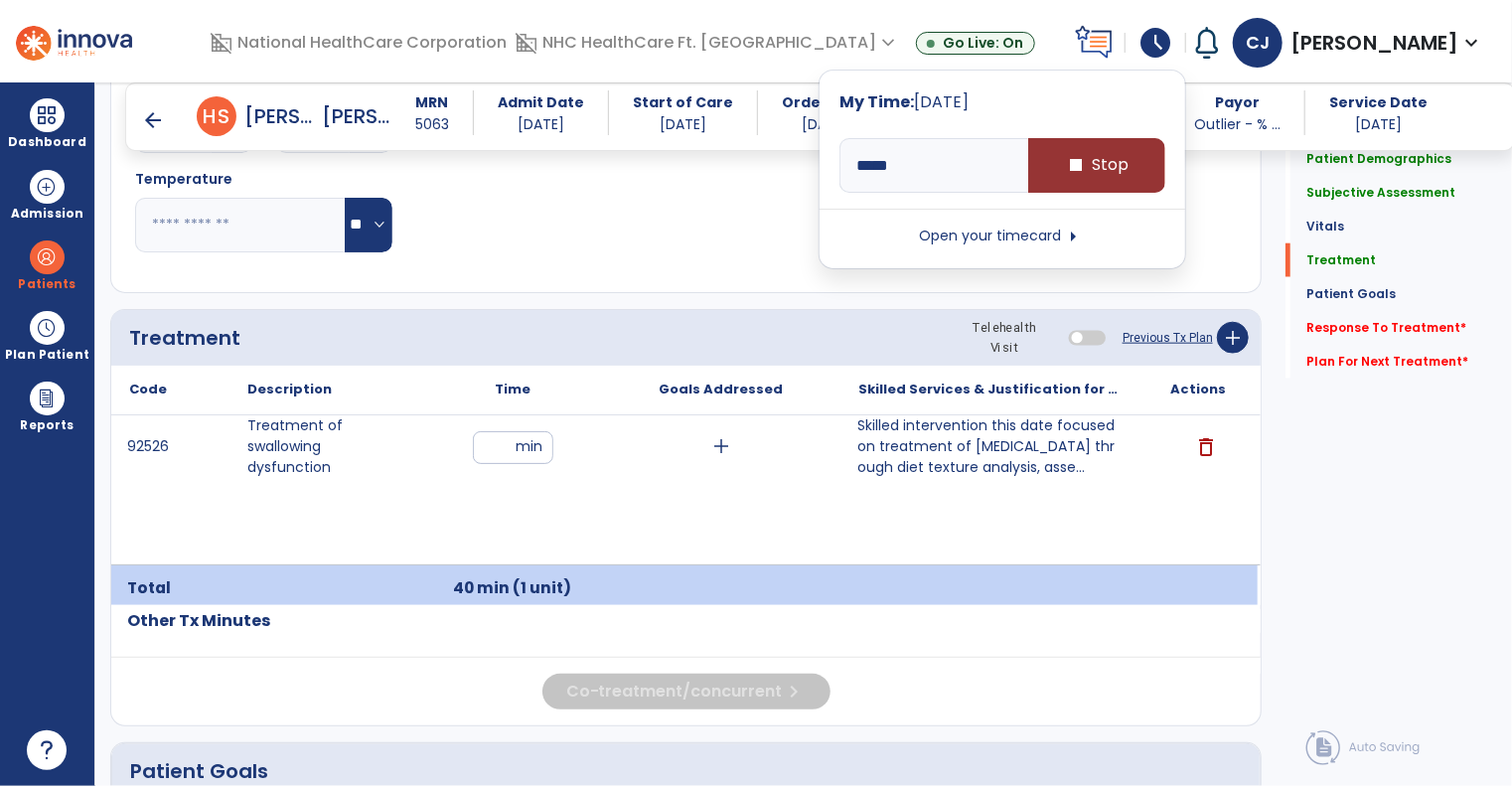 click on "stop  Stop" at bounding box center [1097, 165] 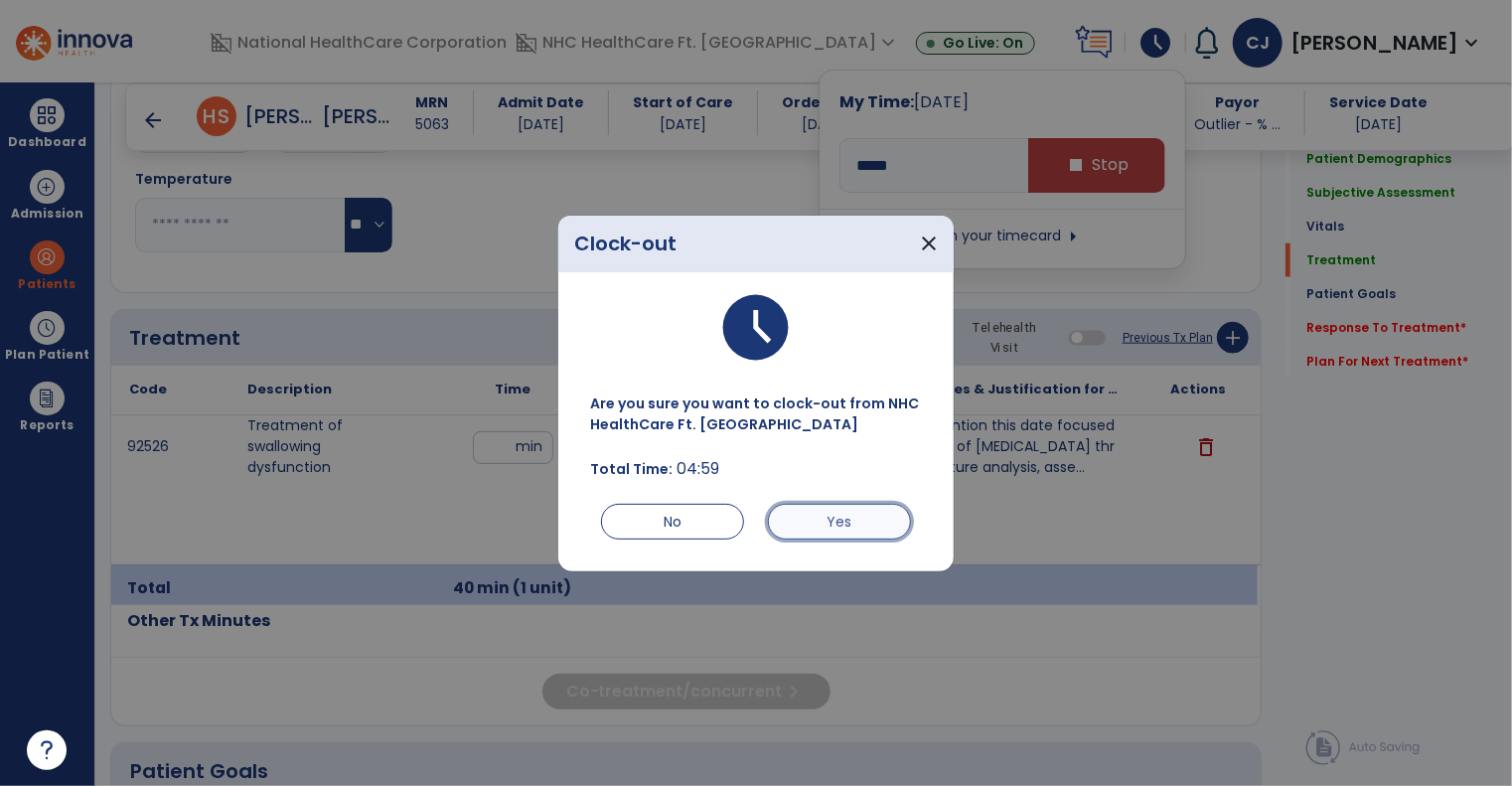 click on "Yes" at bounding box center (839, 522) 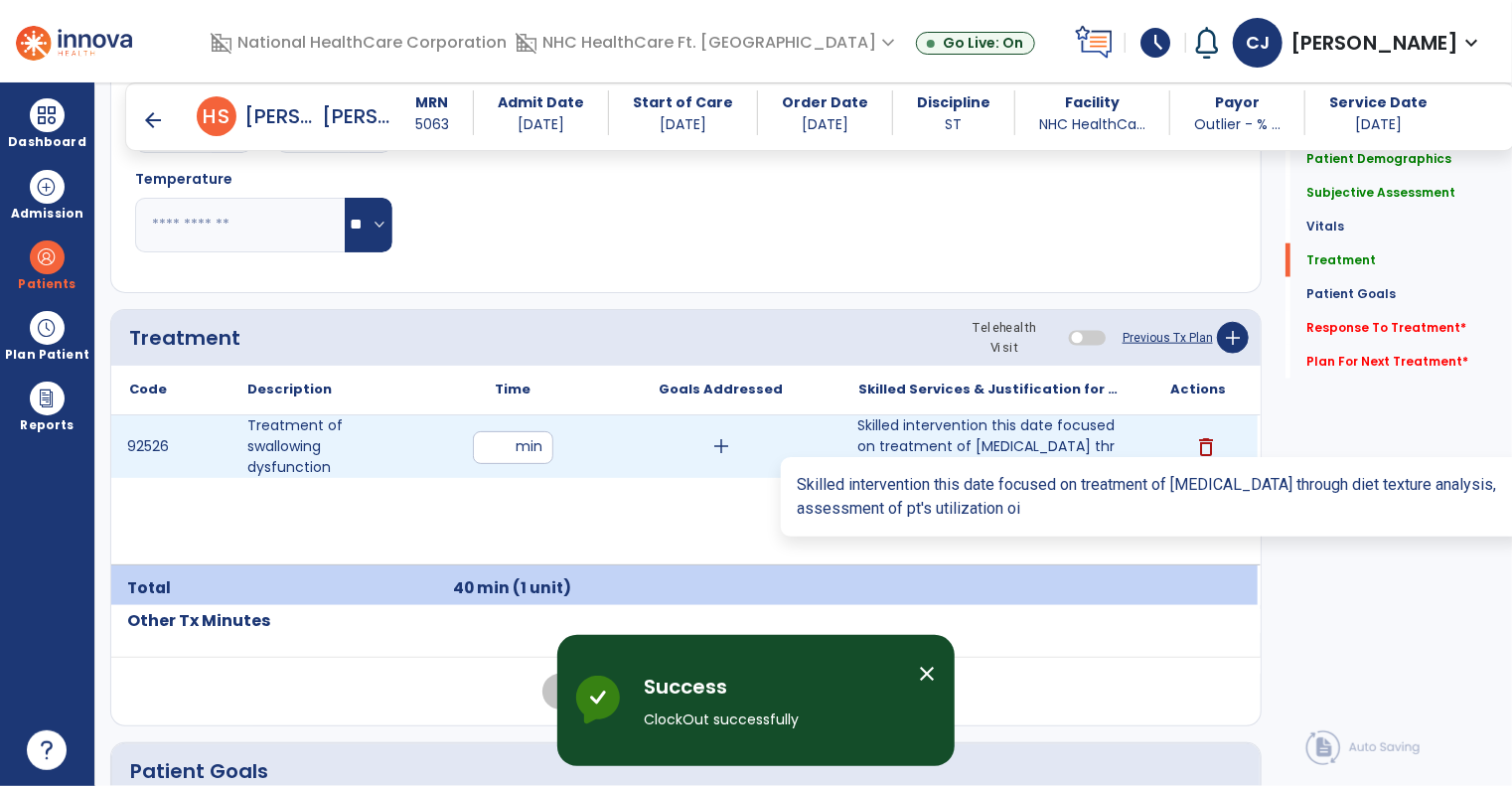 click on "Skilled intervention this date focused on treatment of [MEDICAL_DATA] through diet texture analysis, asse..." at bounding box center (989, 446) 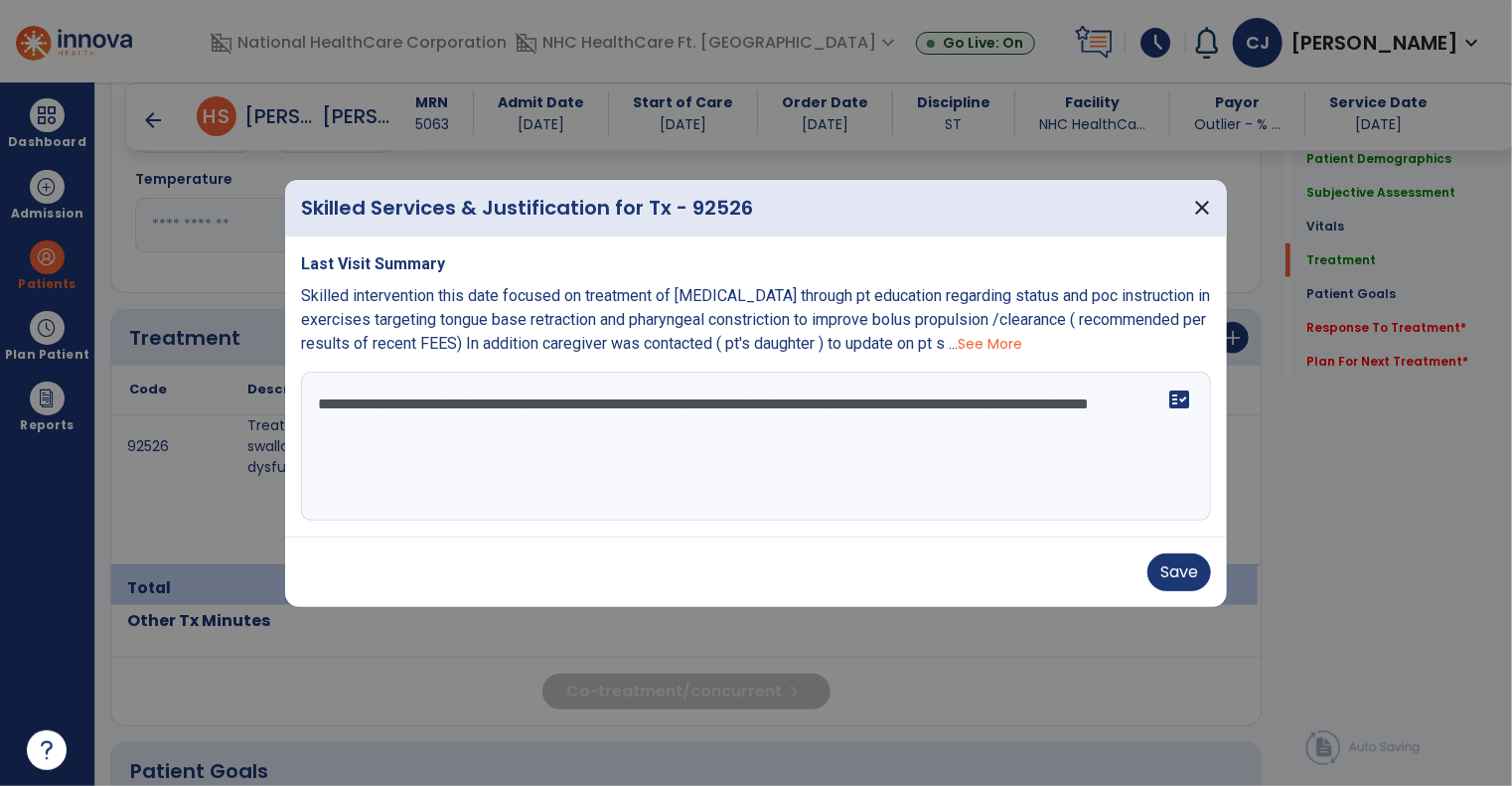 click on "**********" at bounding box center (756, 446) 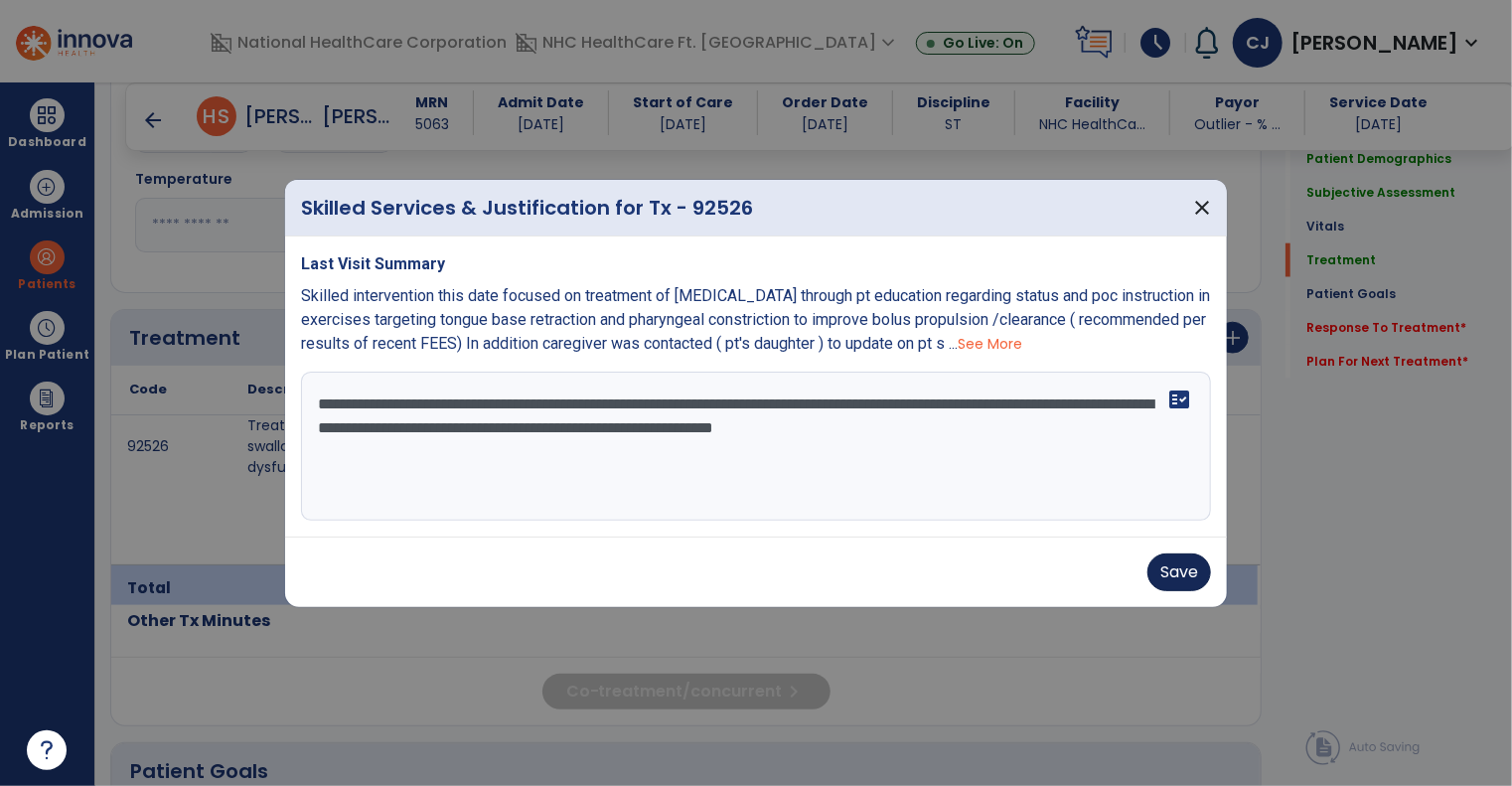 type on "**********" 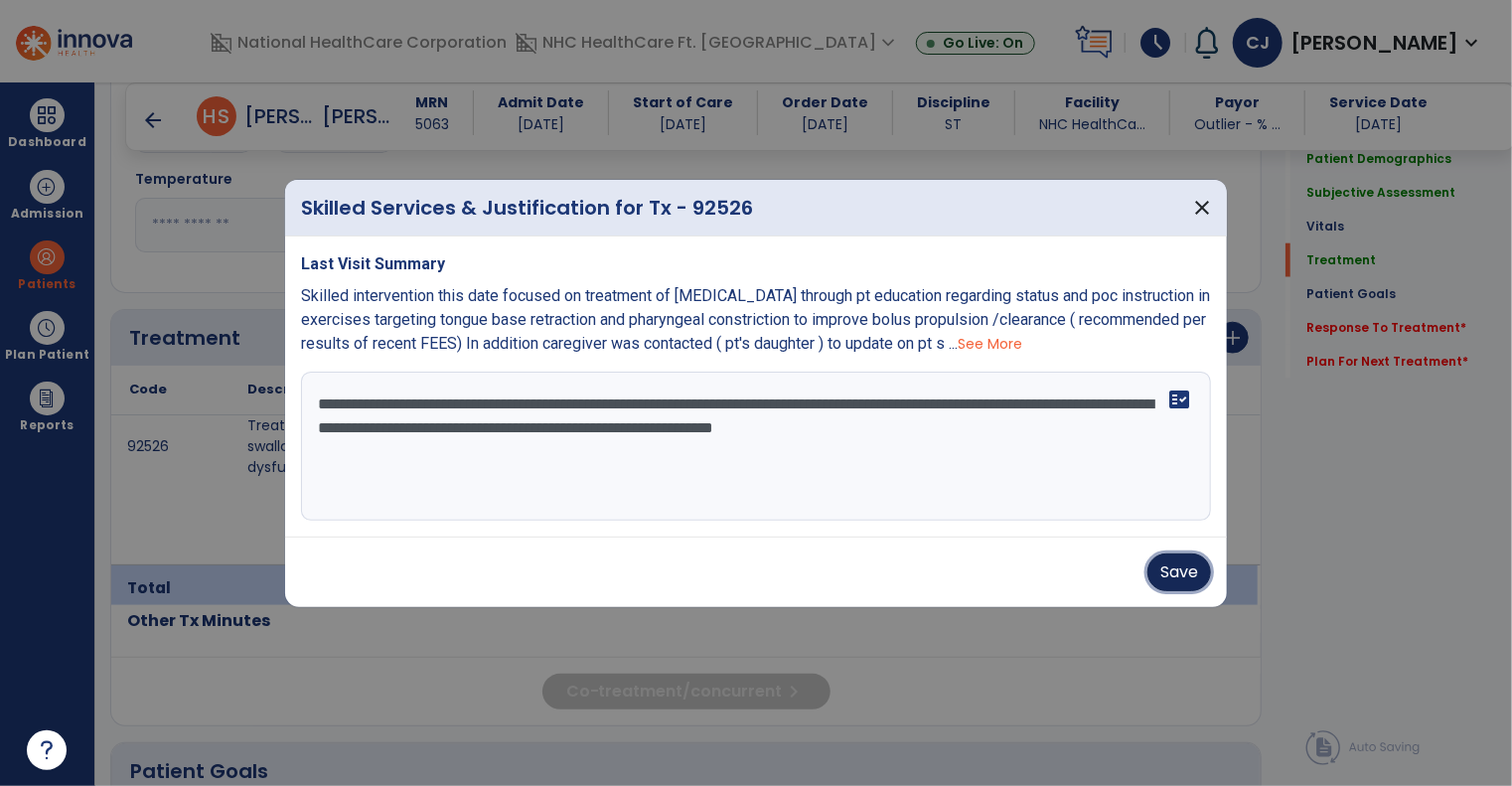 click on "Save" at bounding box center (1179, 572) 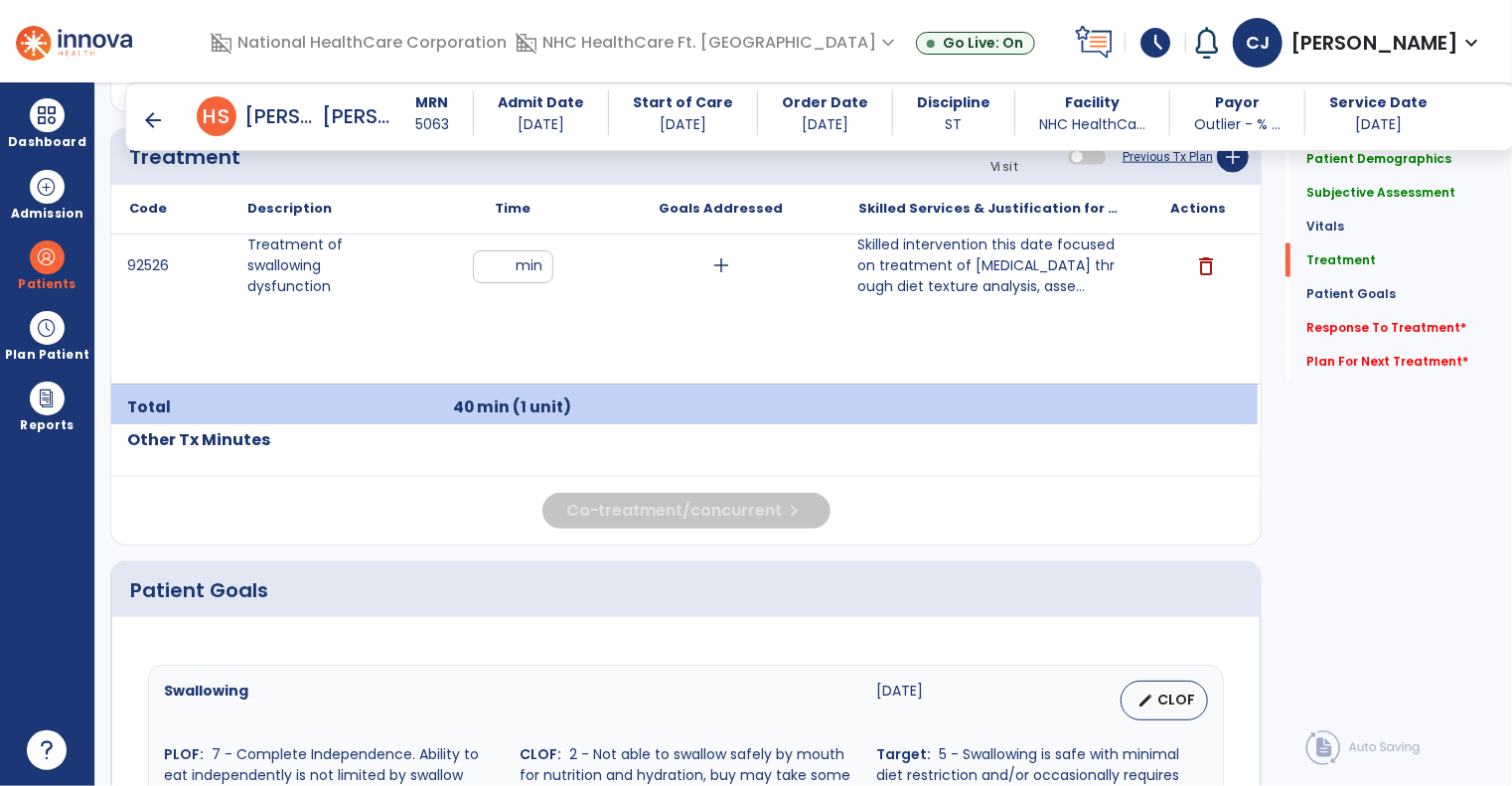 scroll, scrollTop: 942, scrollLeft: 0, axis: vertical 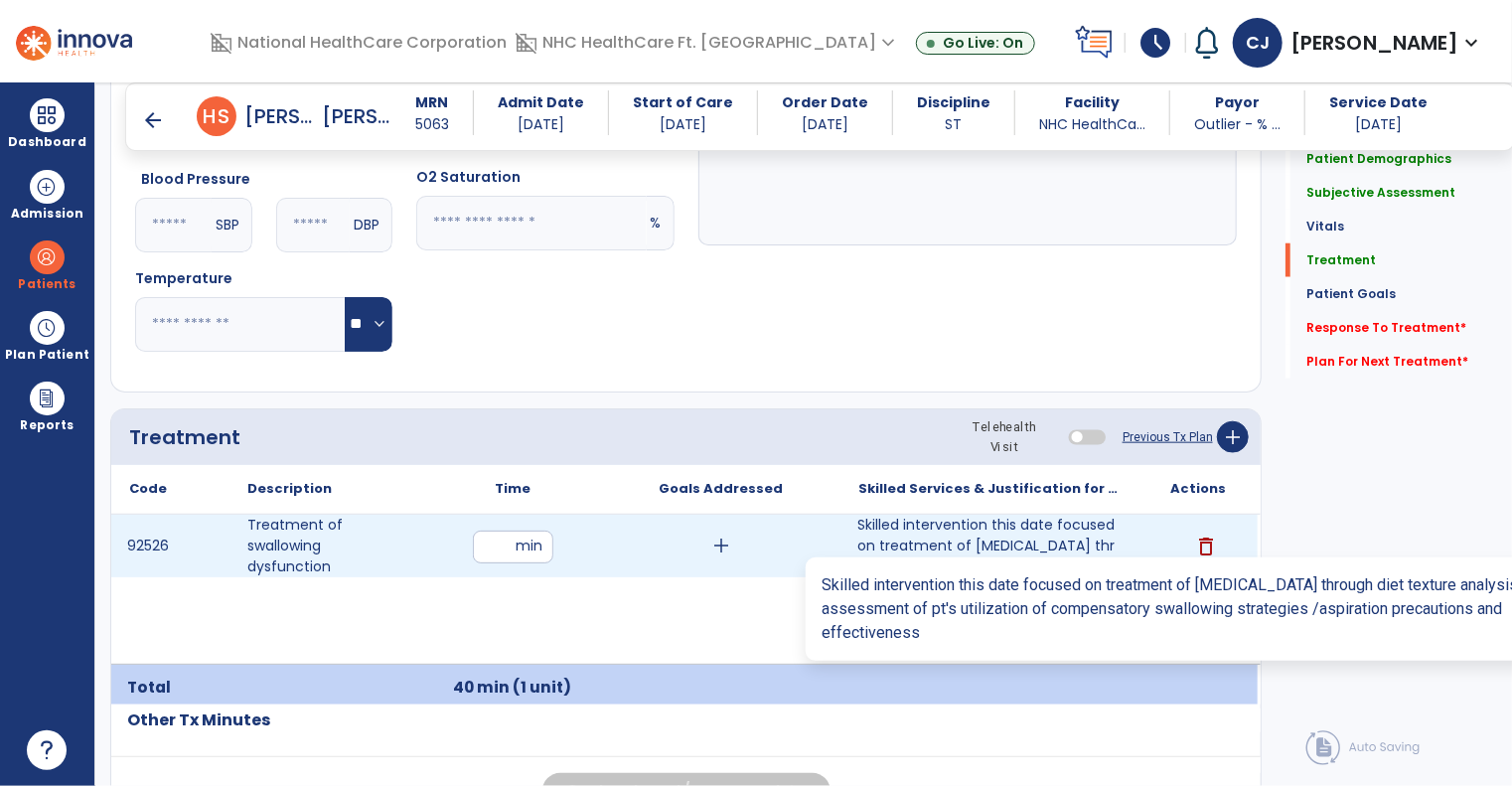 click on "Skilled intervention this date focused on treatment of [MEDICAL_DATA] through diet texture analysis, asse..." at bounding box center [989, 546] 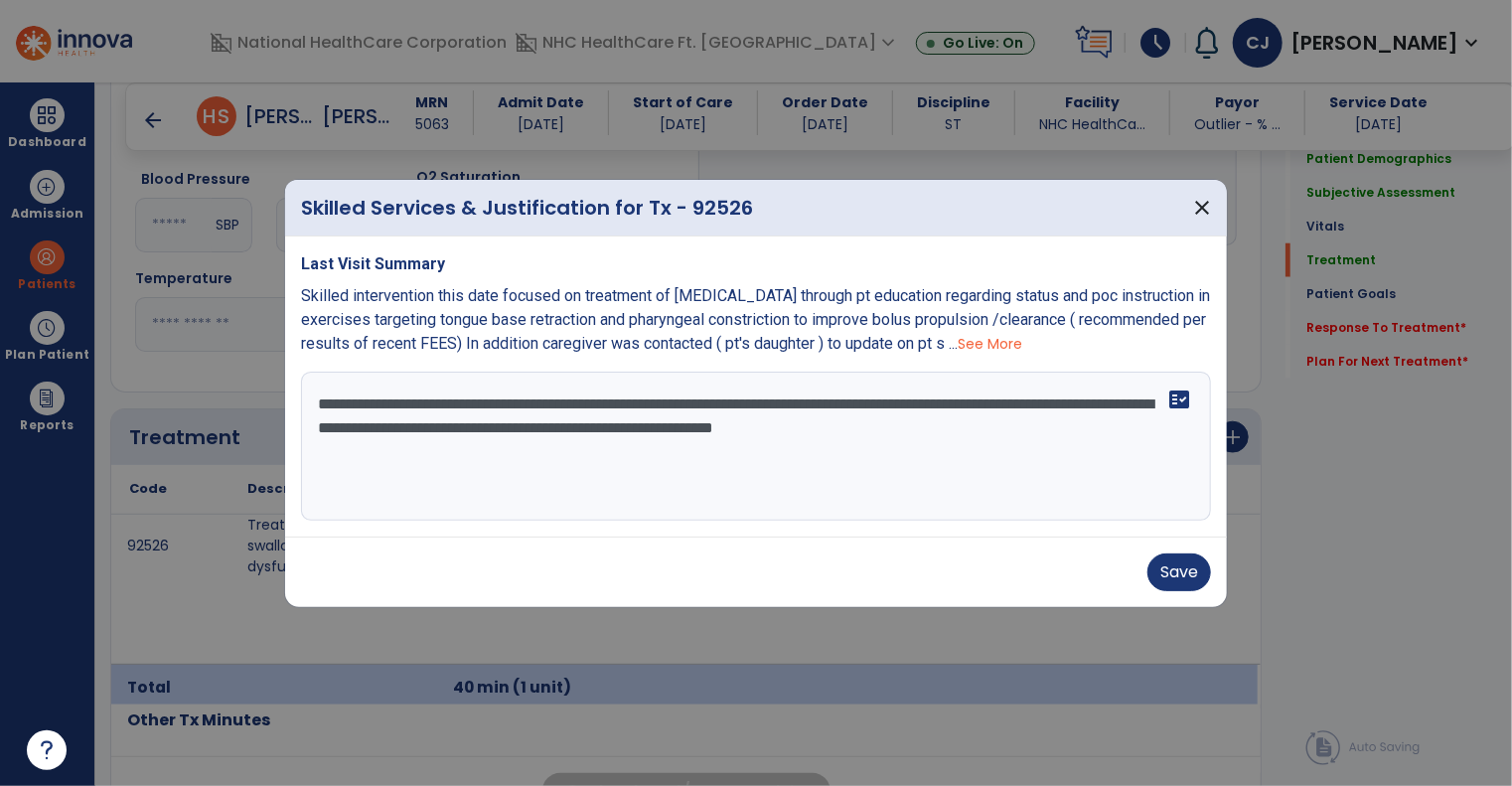 click on "Skilled Services & Justification for Tx - 92526   close" at bounding box center (756, 208) 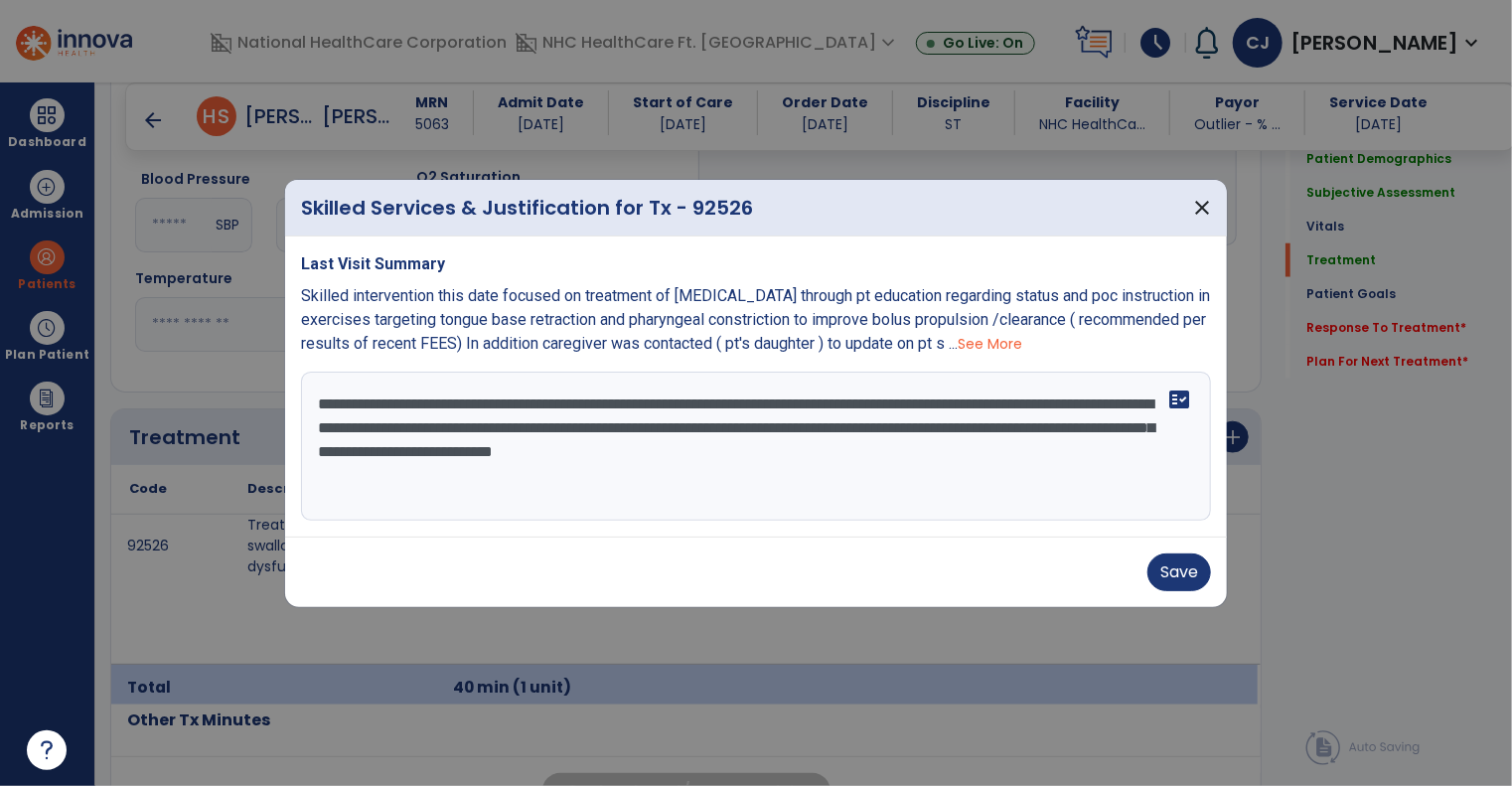 drag, startPoint x: 999, startPoint y: 446, endPoint x: 1012, endPoint y: 523, distance: 78.08969 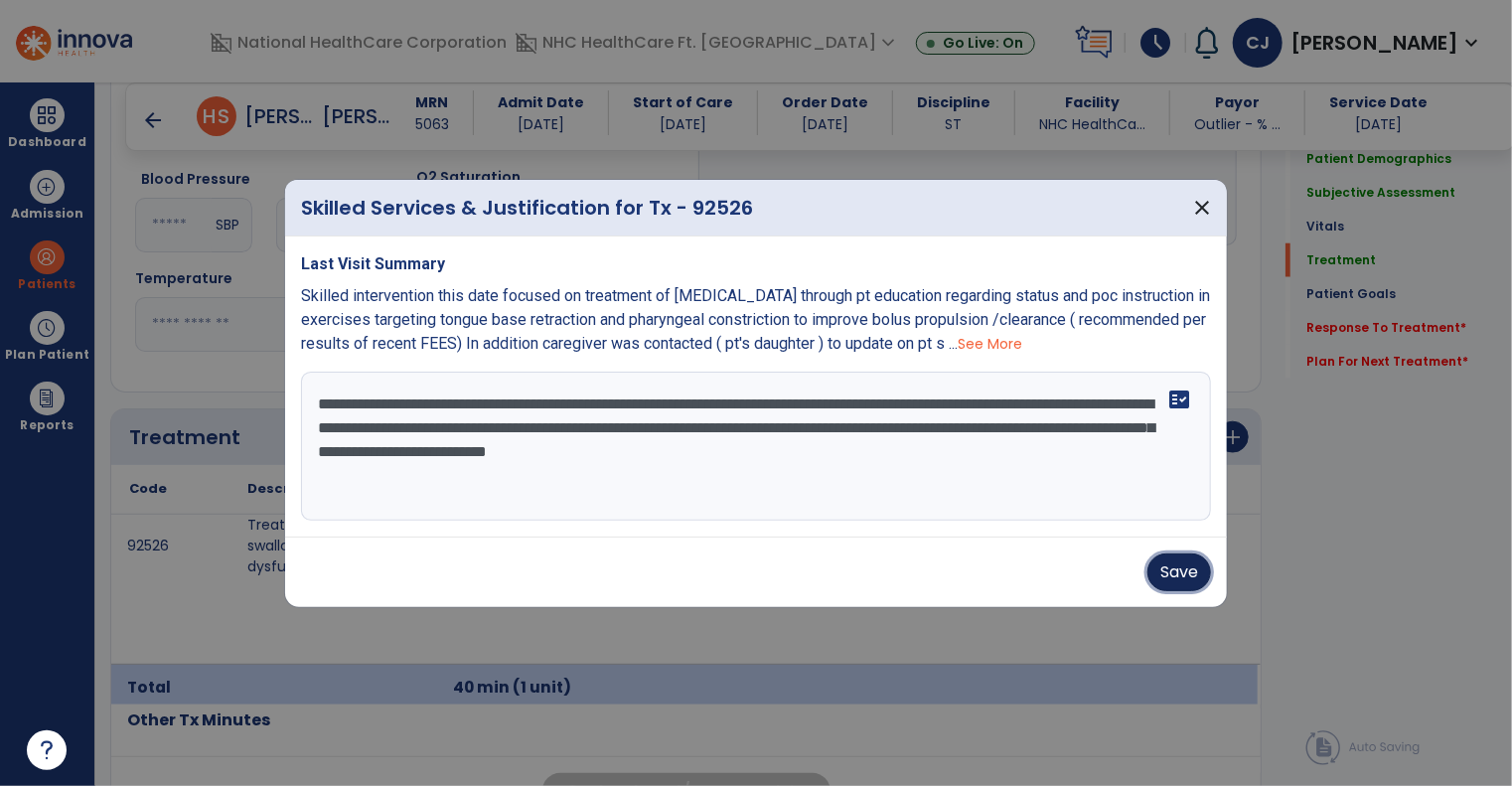 click on "Save" at bounding box center [1179, 572] 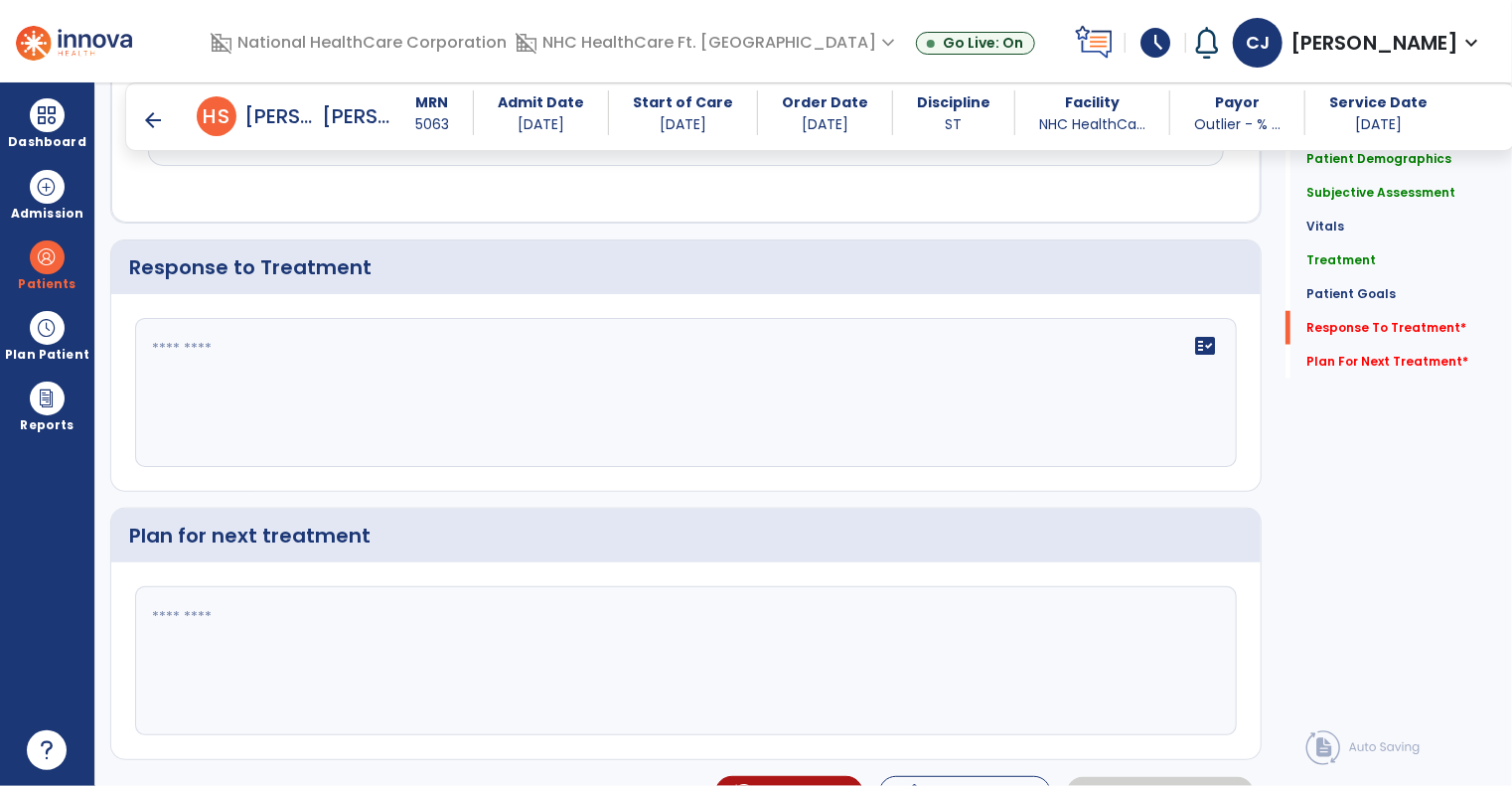 scroll, scrollTop: 4618, scrollLeft: 0, axis: vertical 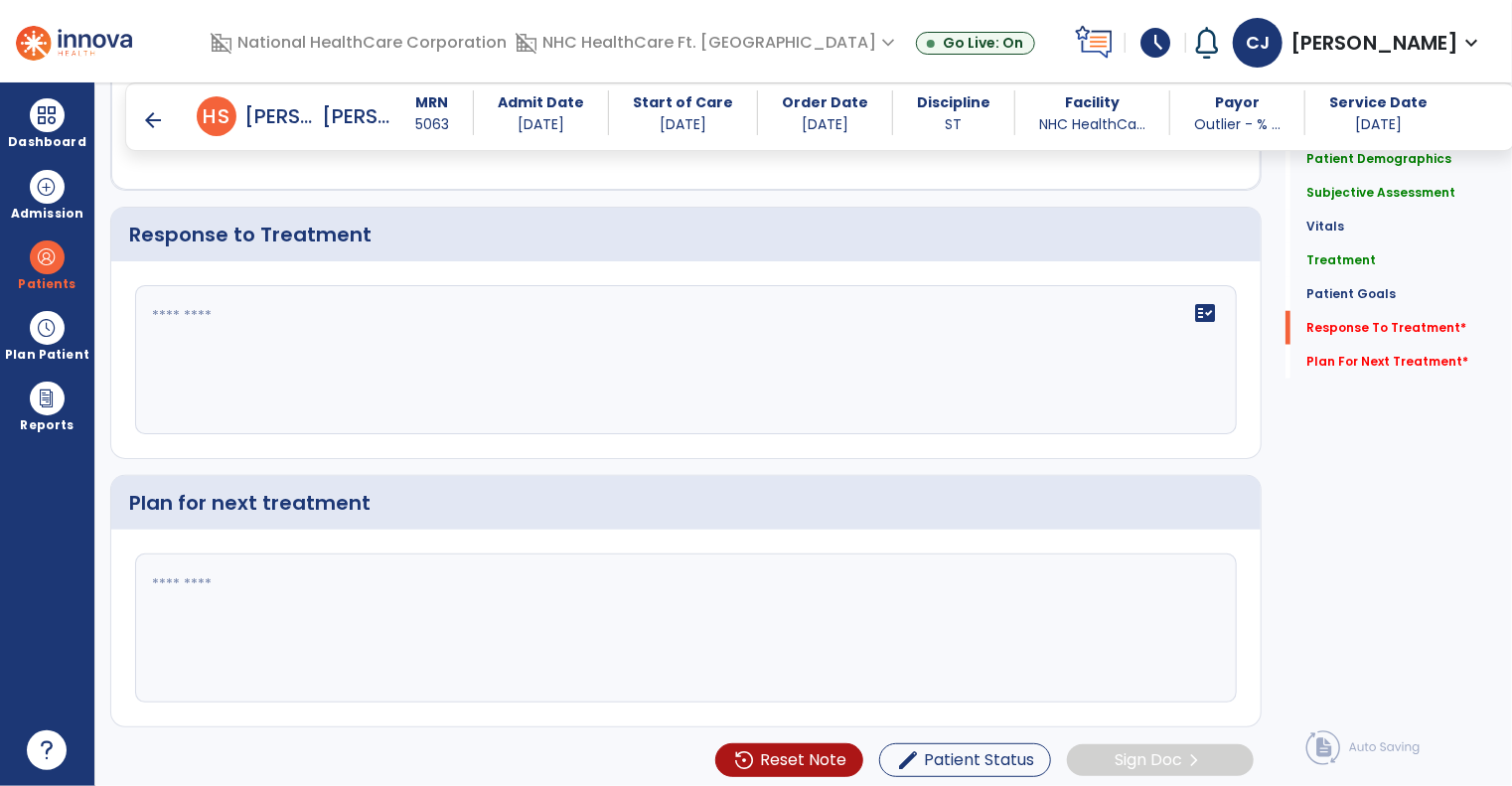 drag, startPoint x: 258, startPoint y: 571, endPoint x: 306, endPoint y: 568, distance: 48.09366 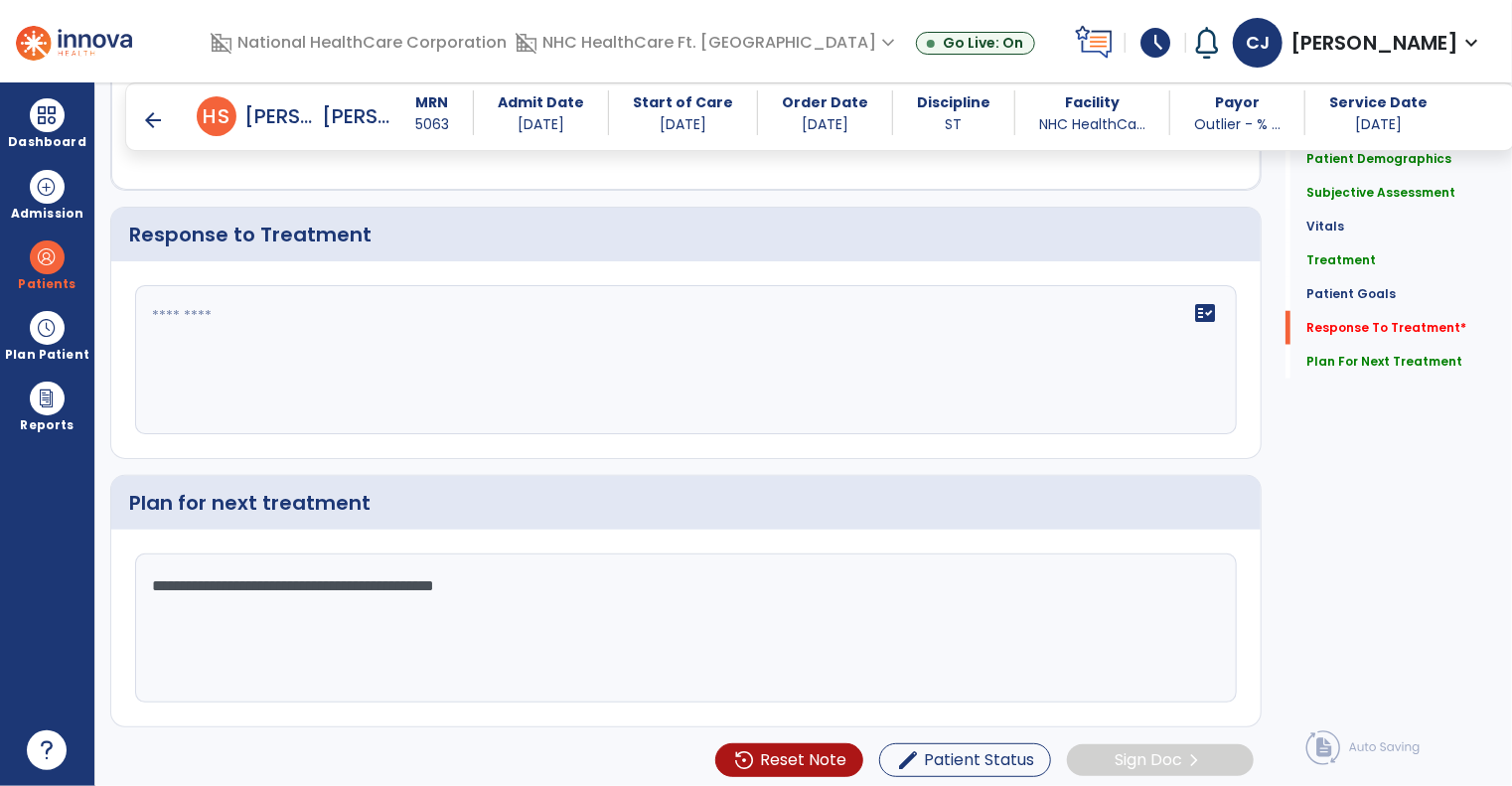 type on "**********" 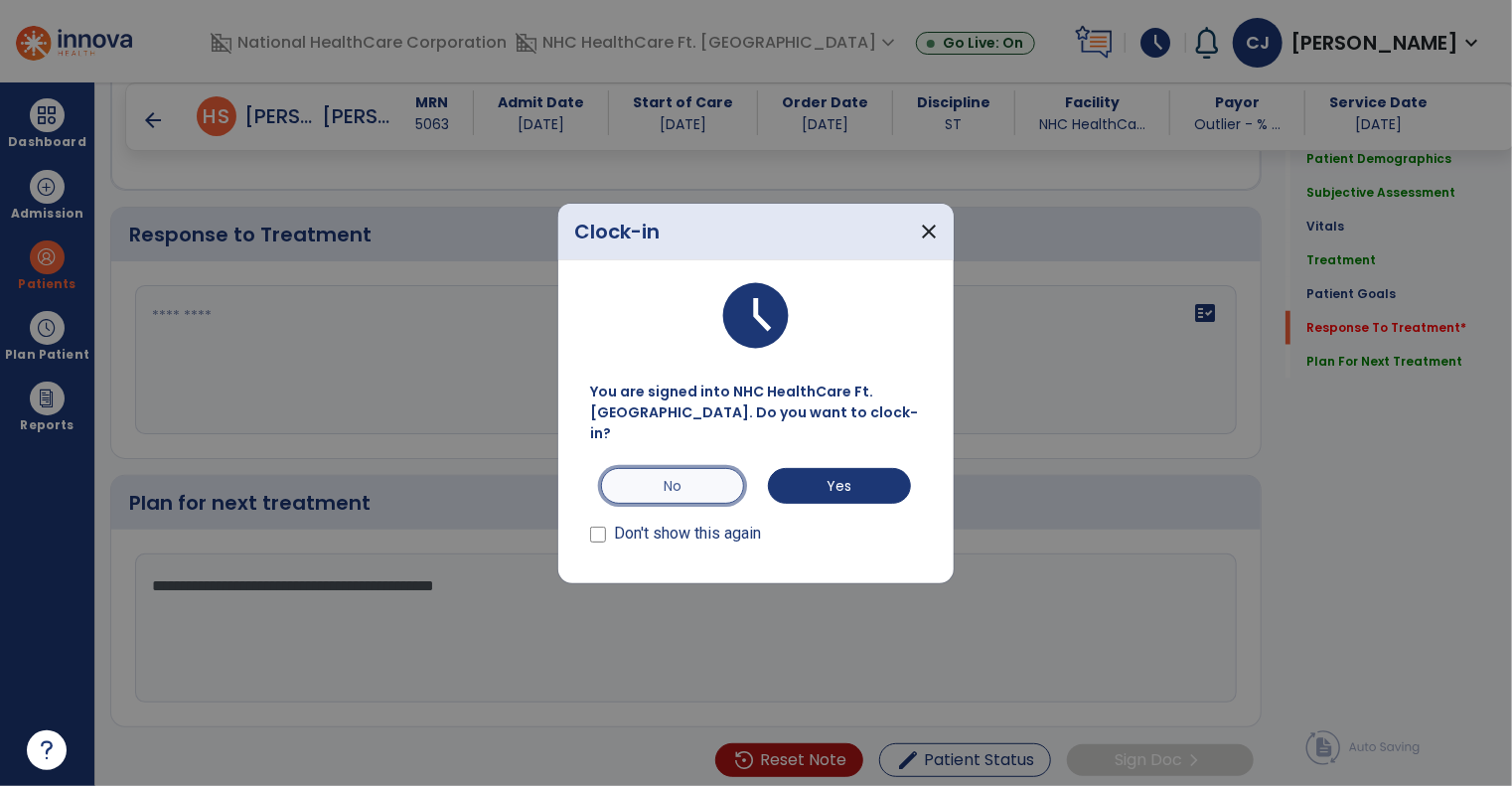 click on "No" at bounding box center [673, 486] 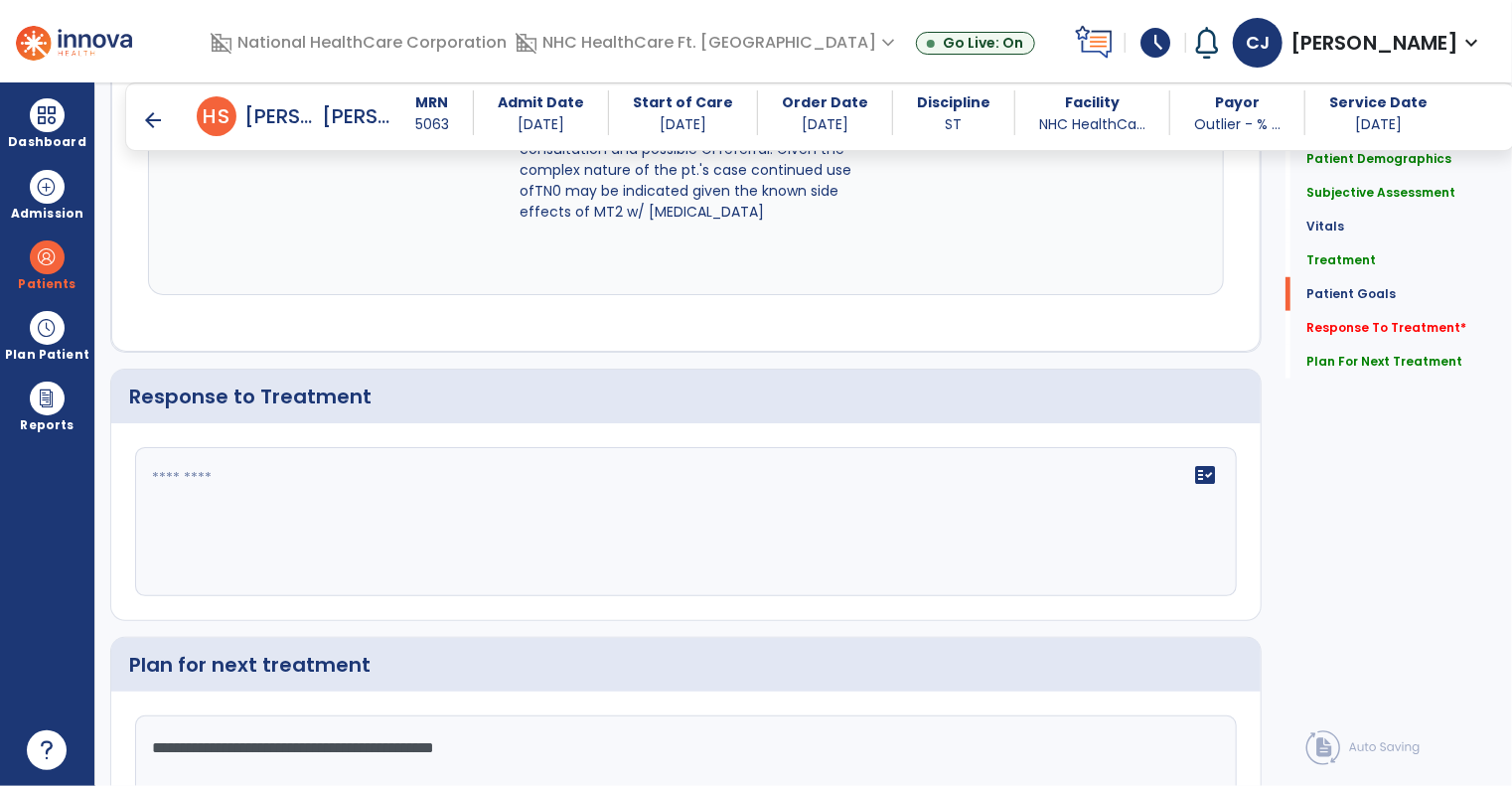 scroll, scrollTop: 4518, scrollLeft: 0, axis: vertical 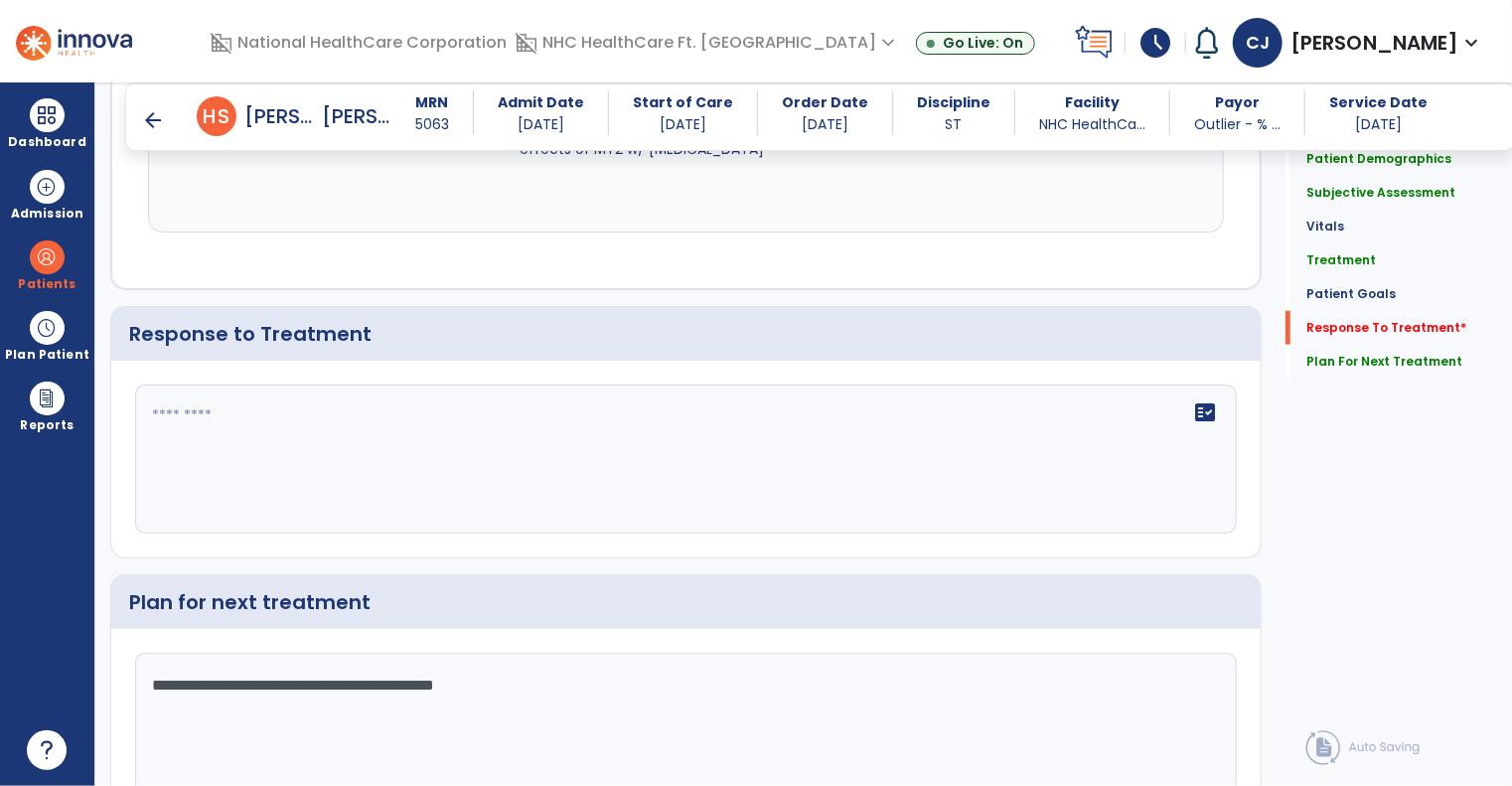 click 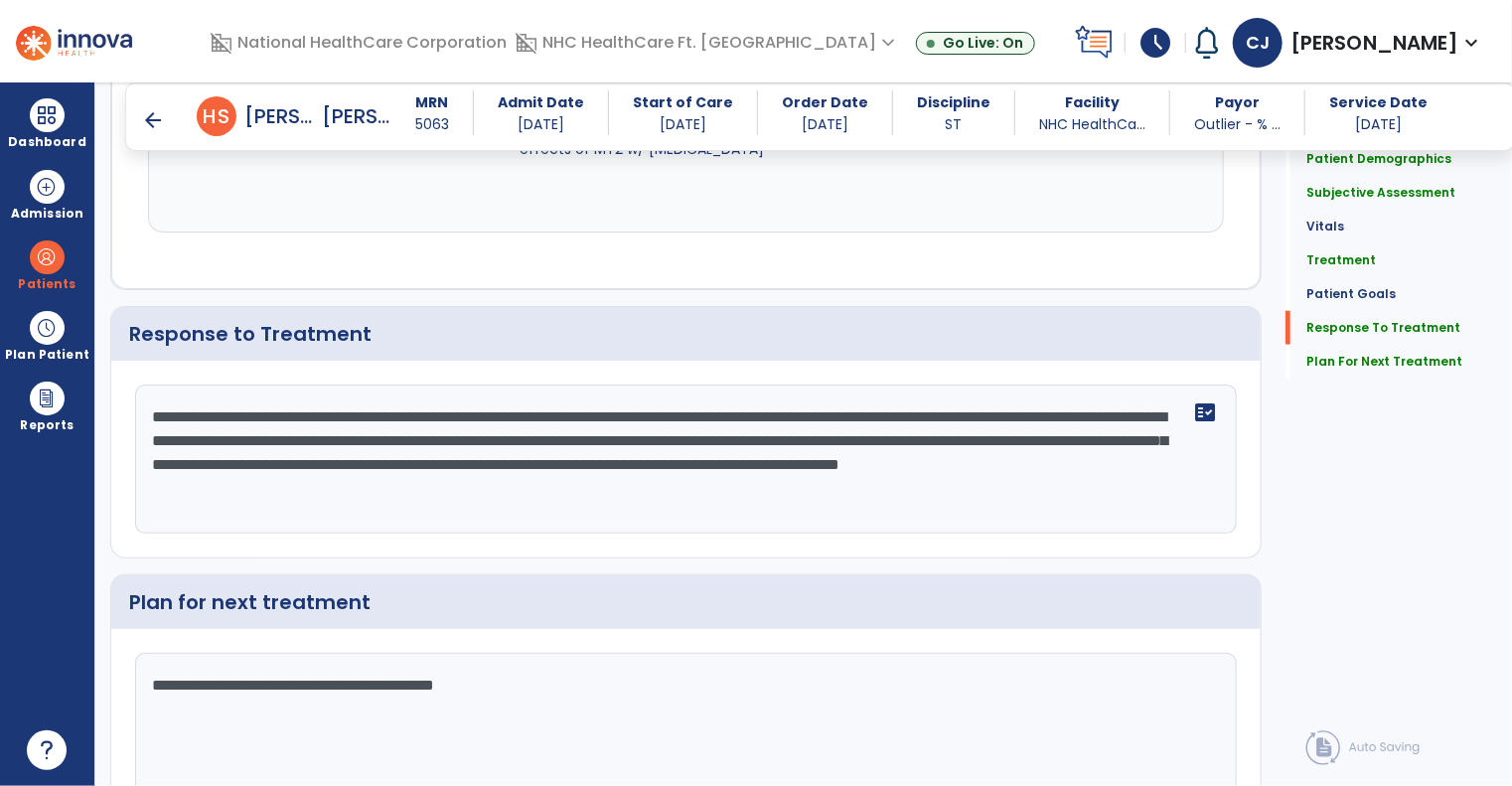 click on "**********" 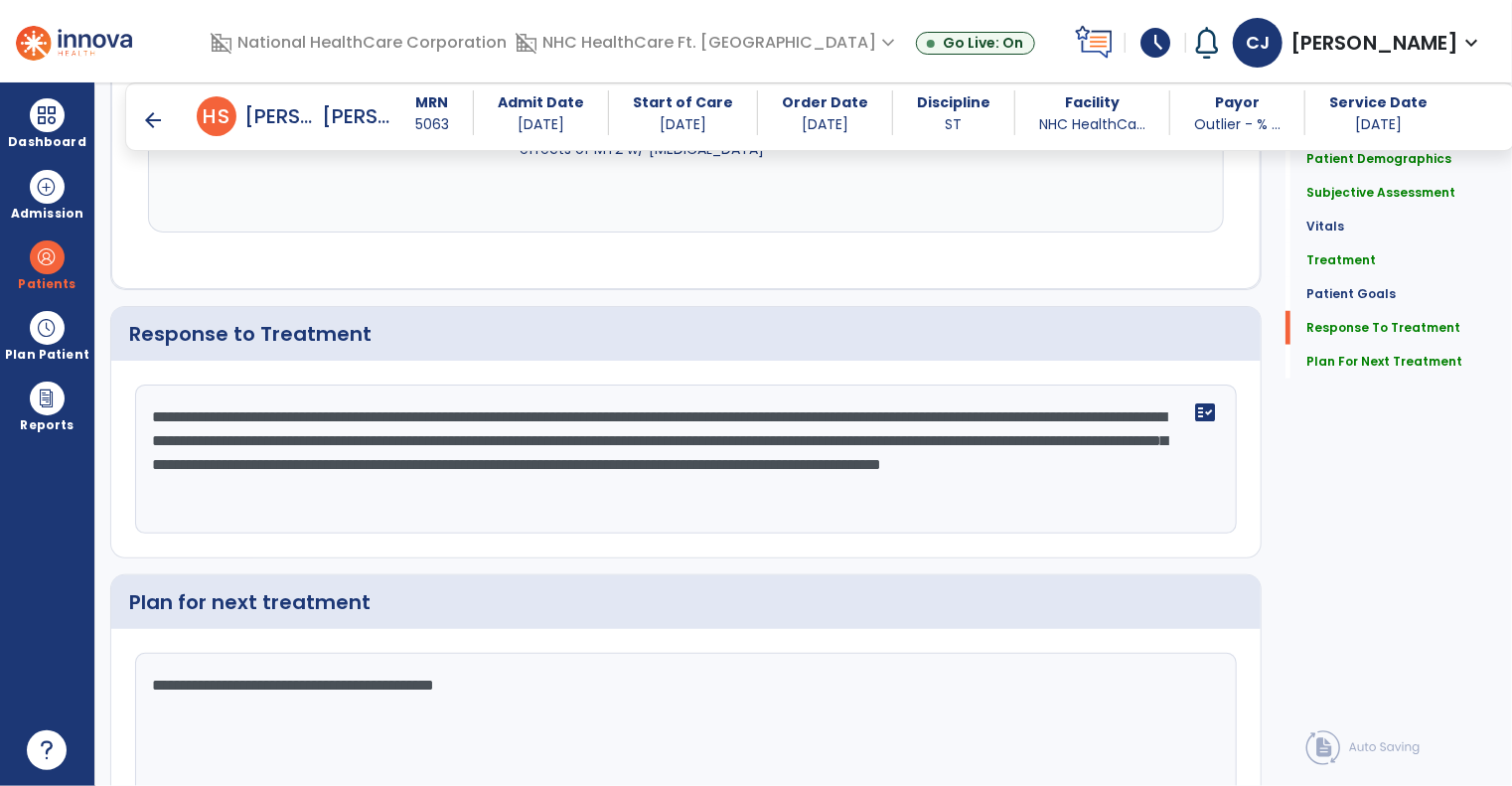 click on "**********" 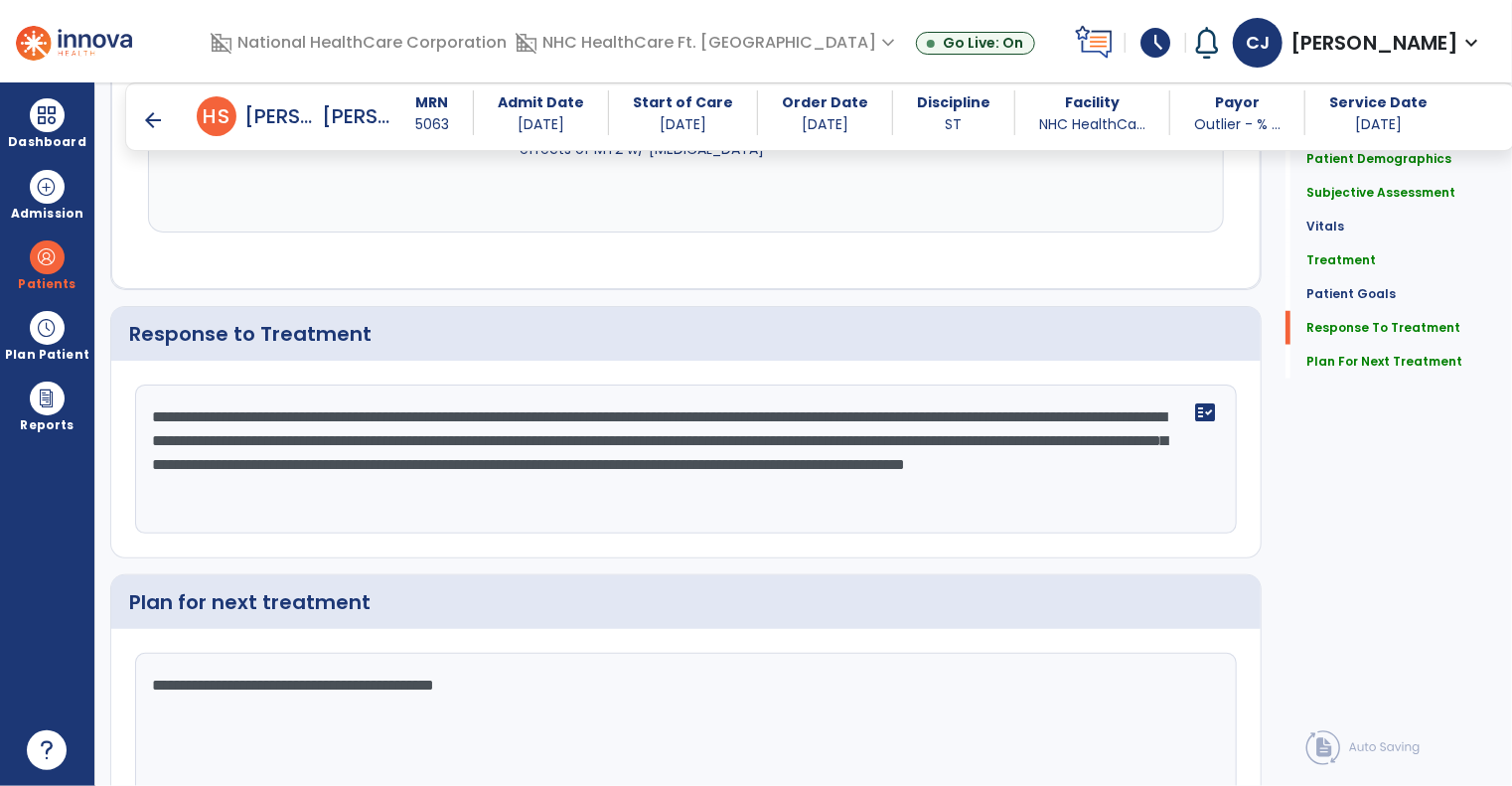 type on "**********" 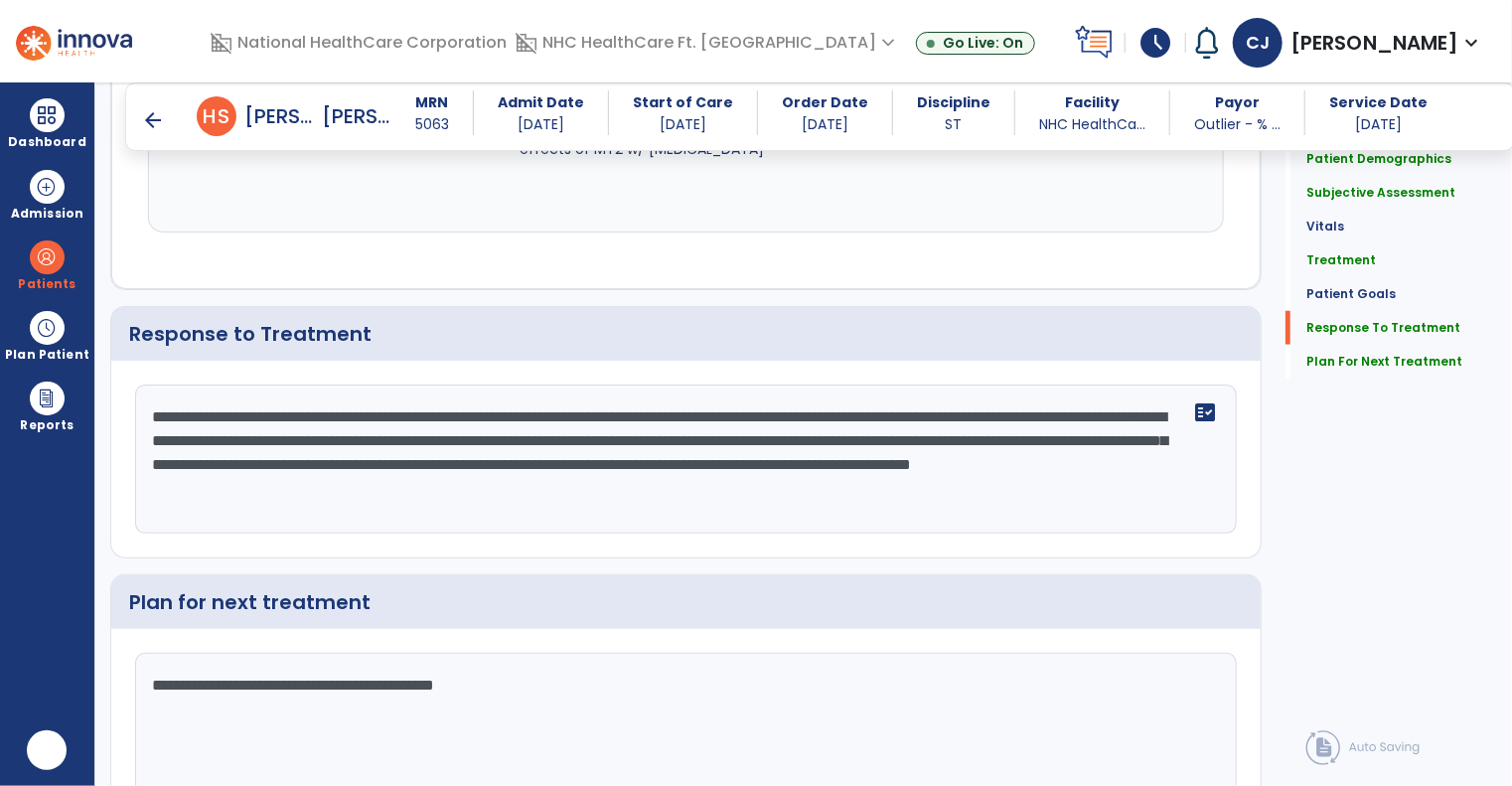 scroll, scrollTop: 0, scrollLeft: 0, axis: both 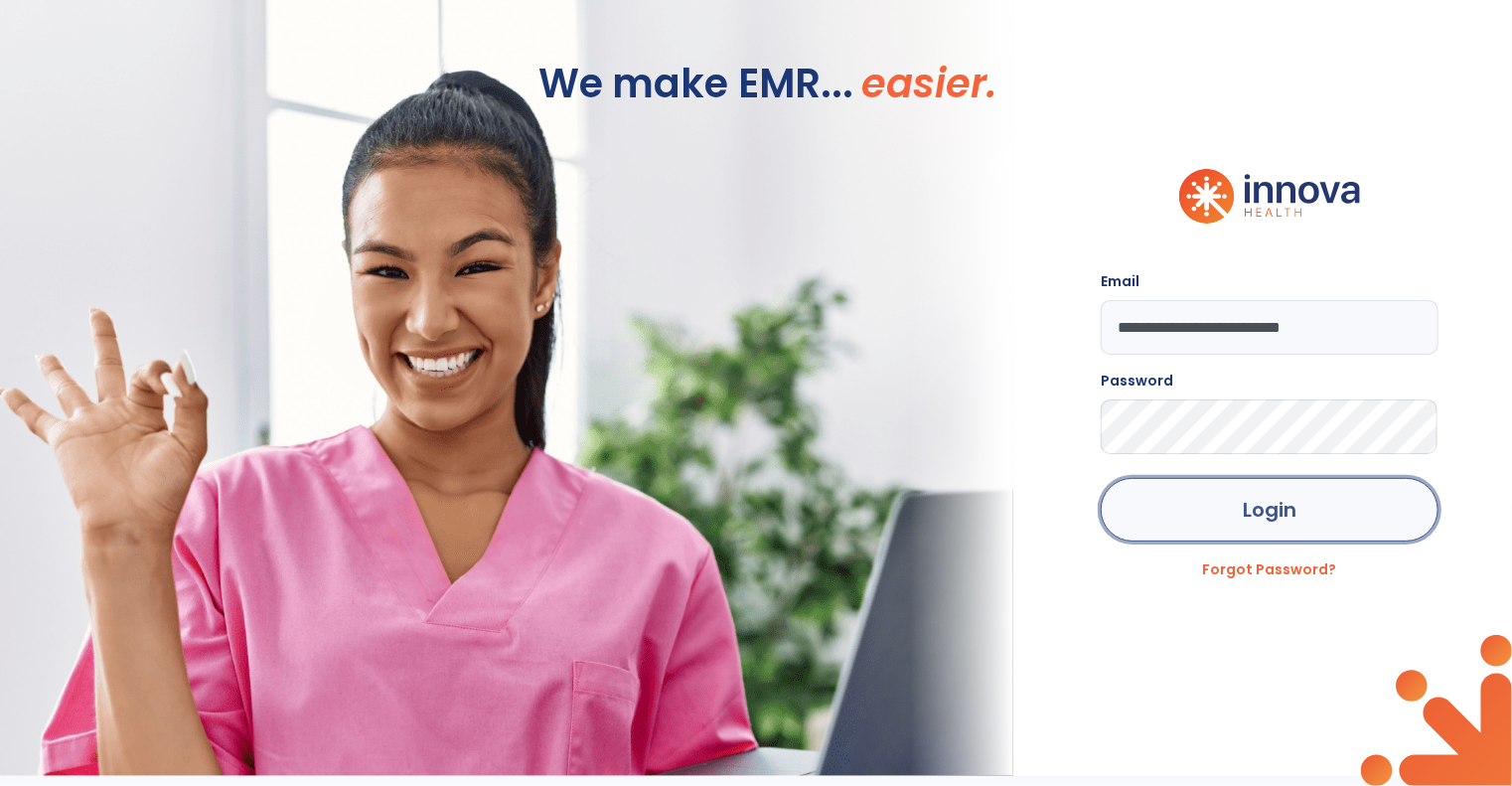 click on "Login" 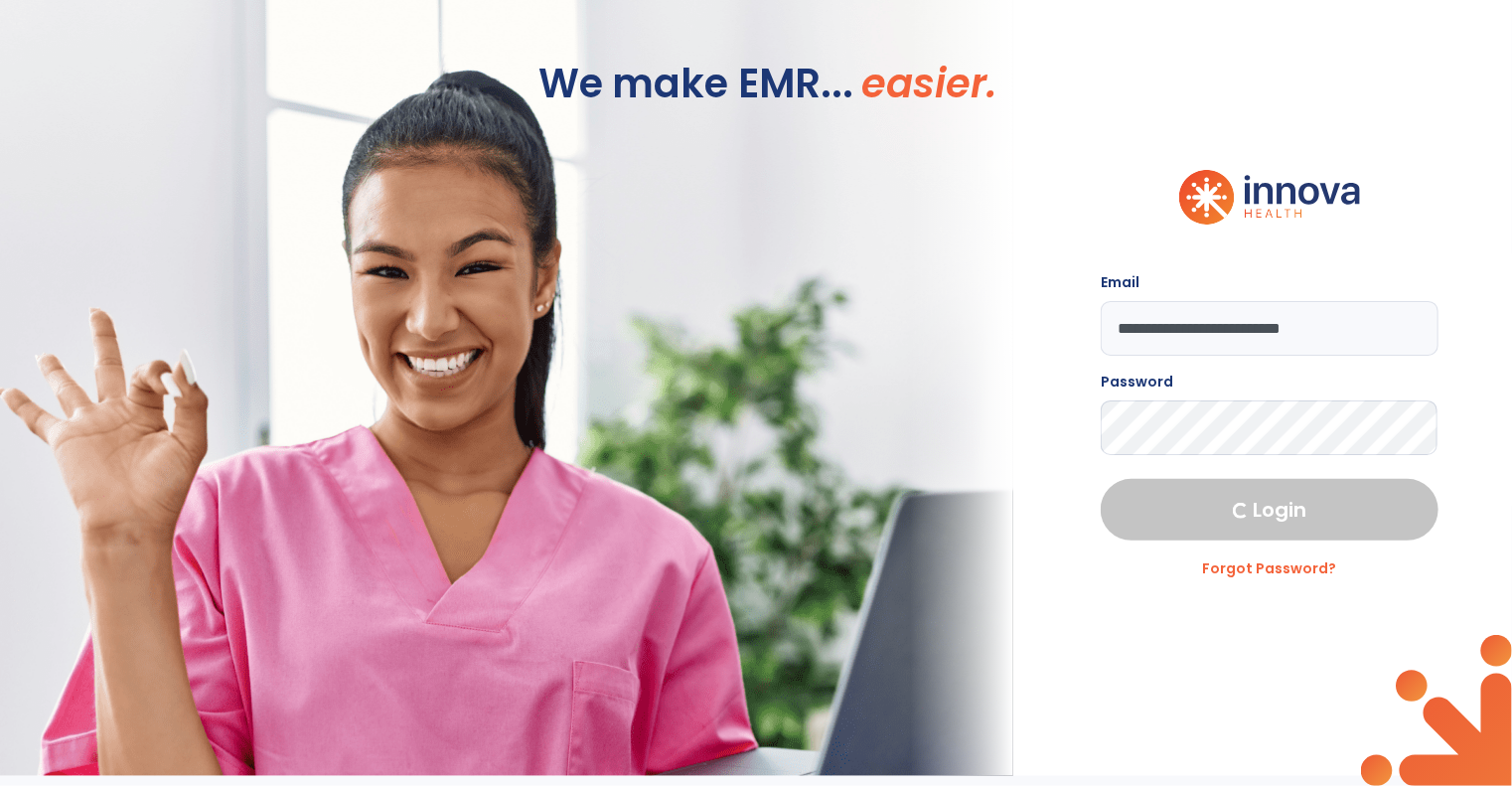 select on "****" 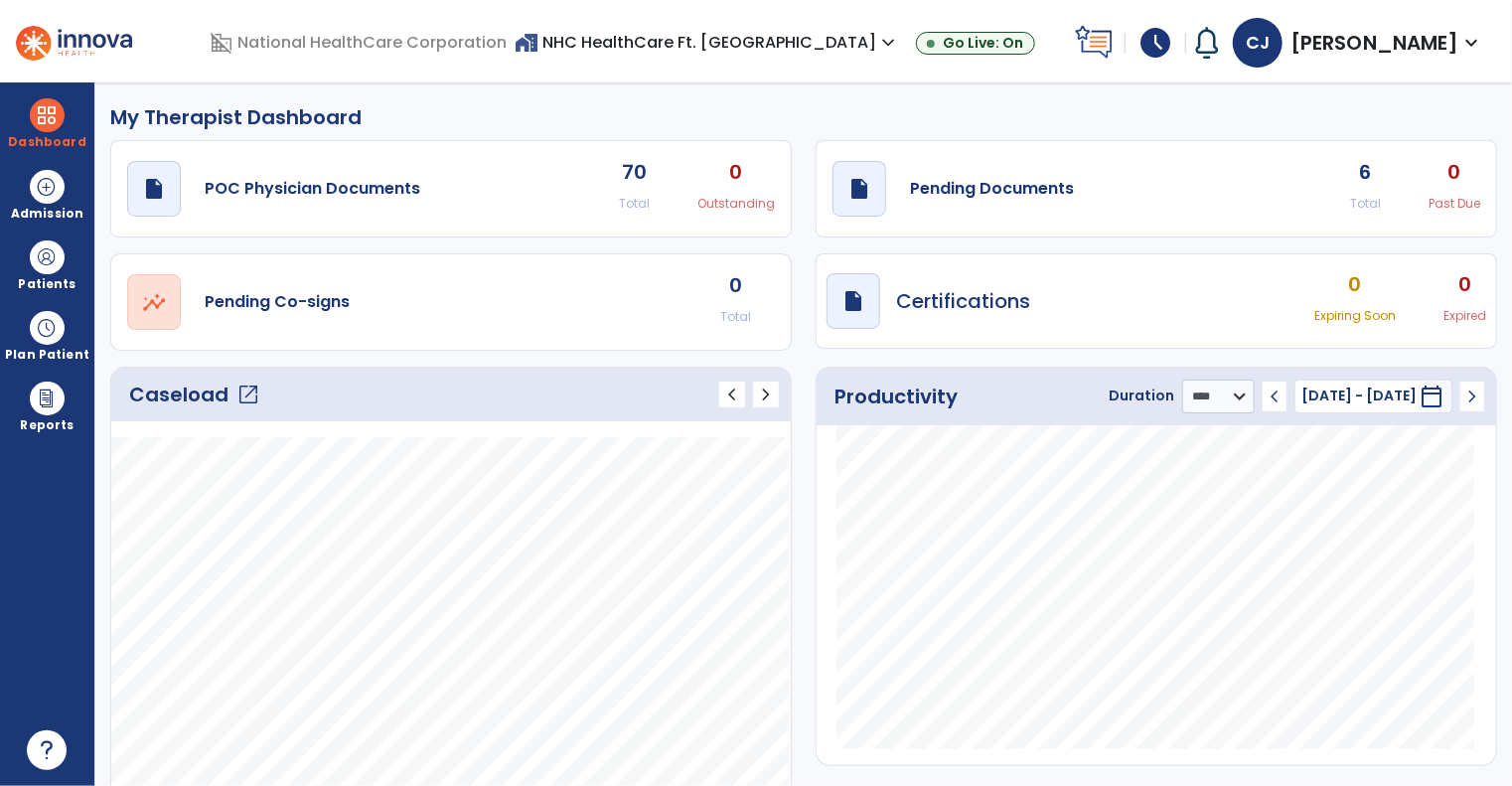 click on "open_in_new" 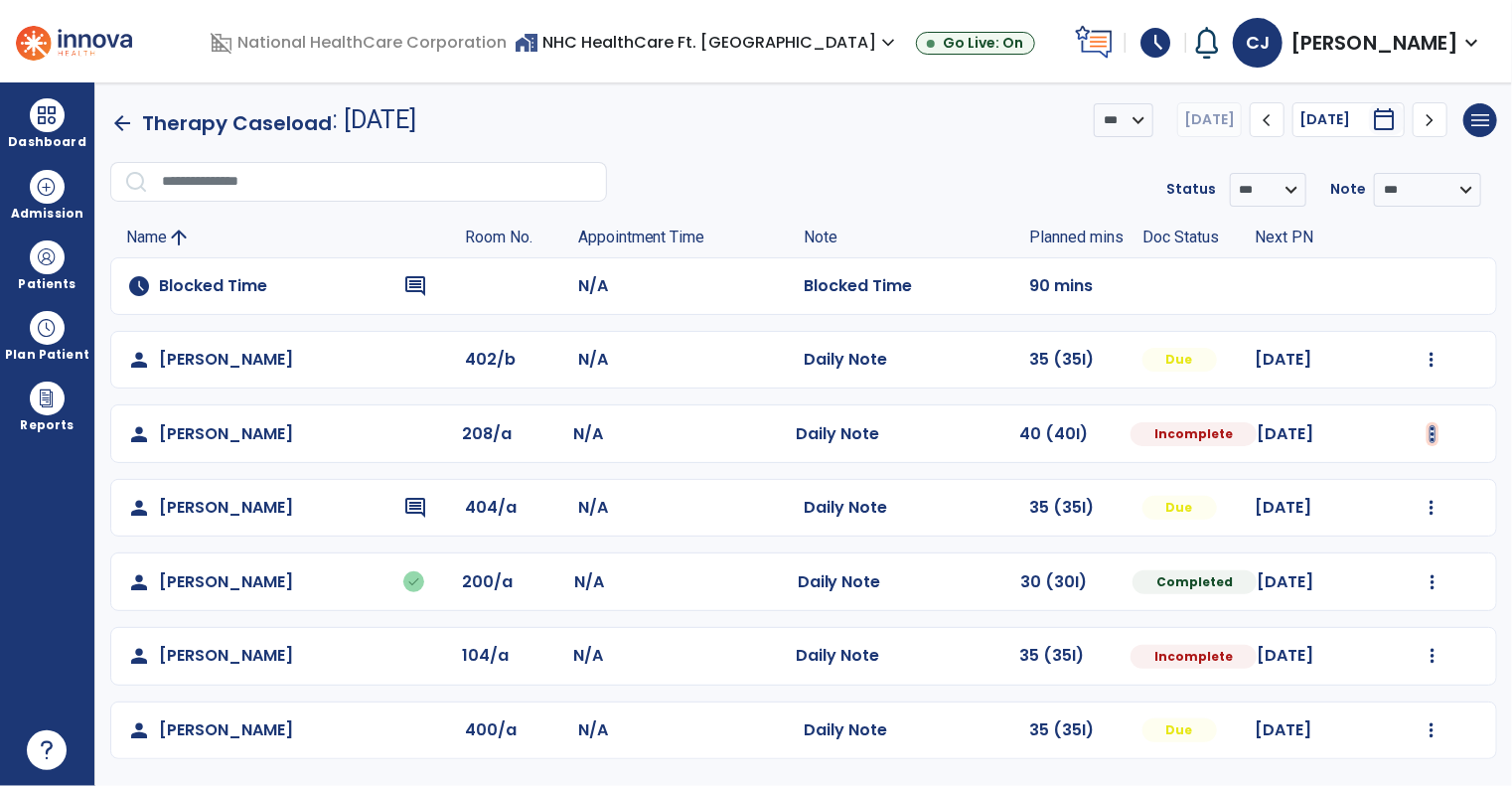 click at bounding box center [1432, 360] 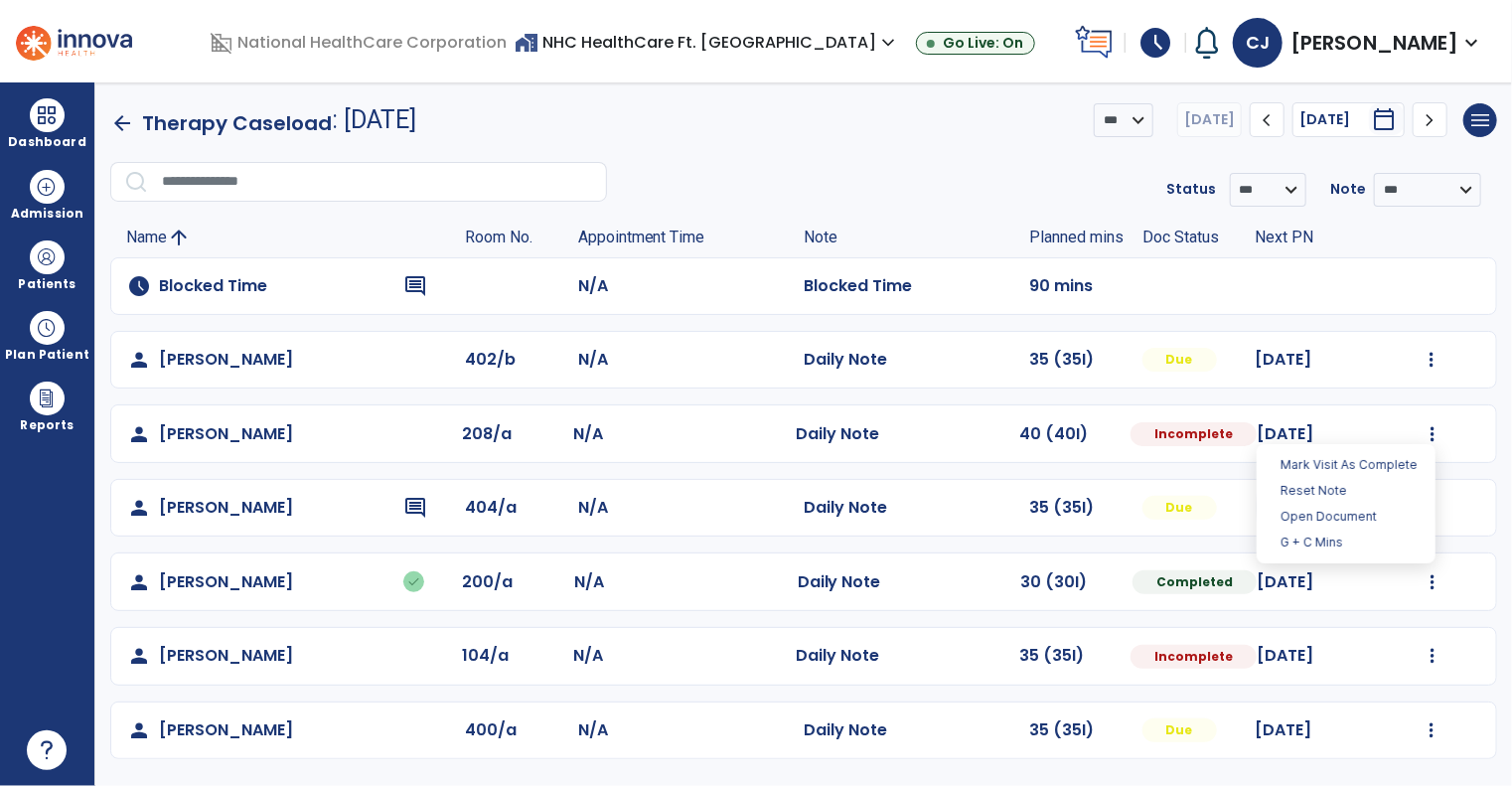 click on "[PERSON_NAME]" 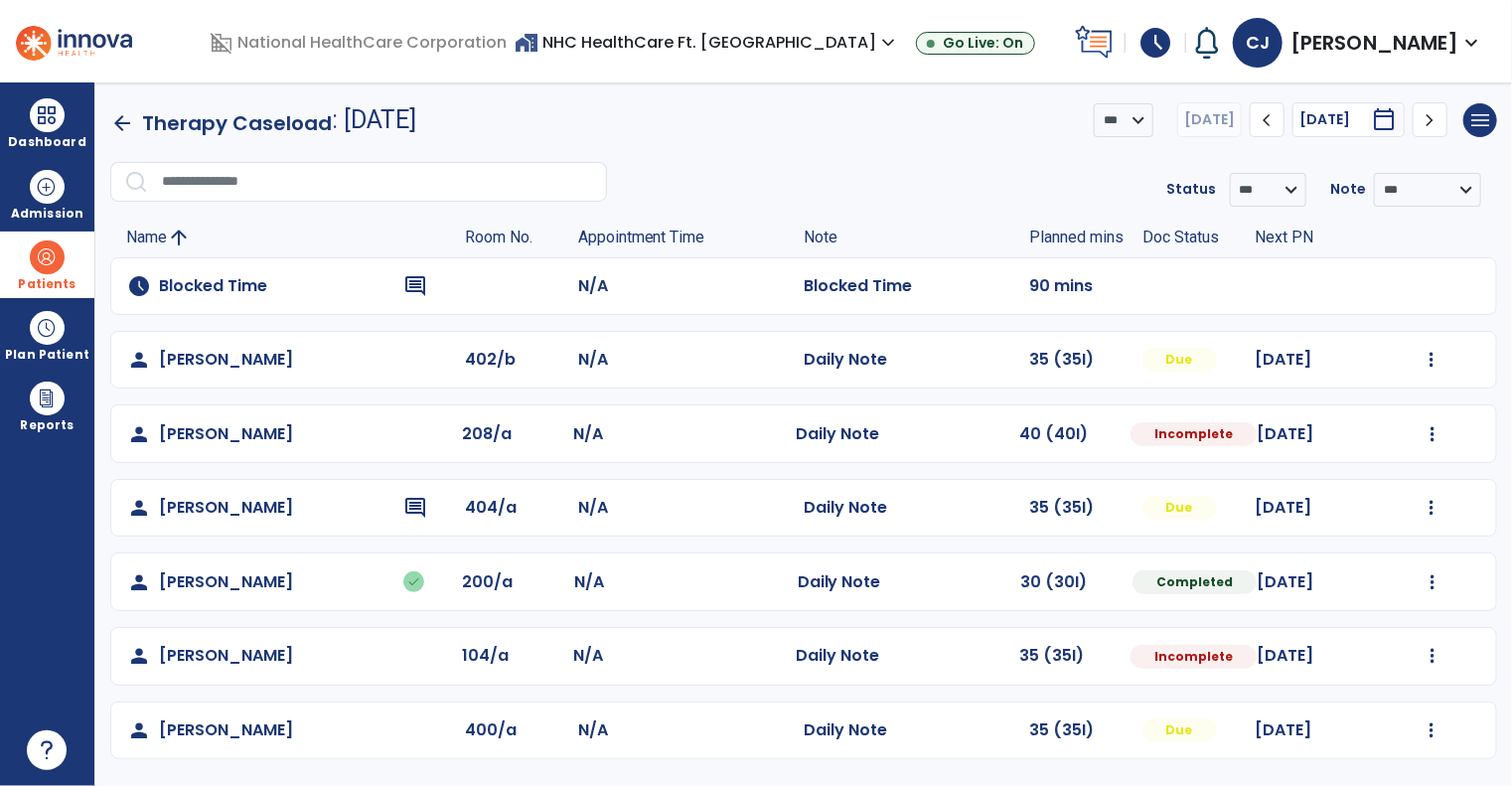 click on "Patients" at bounding box center [47, 264] 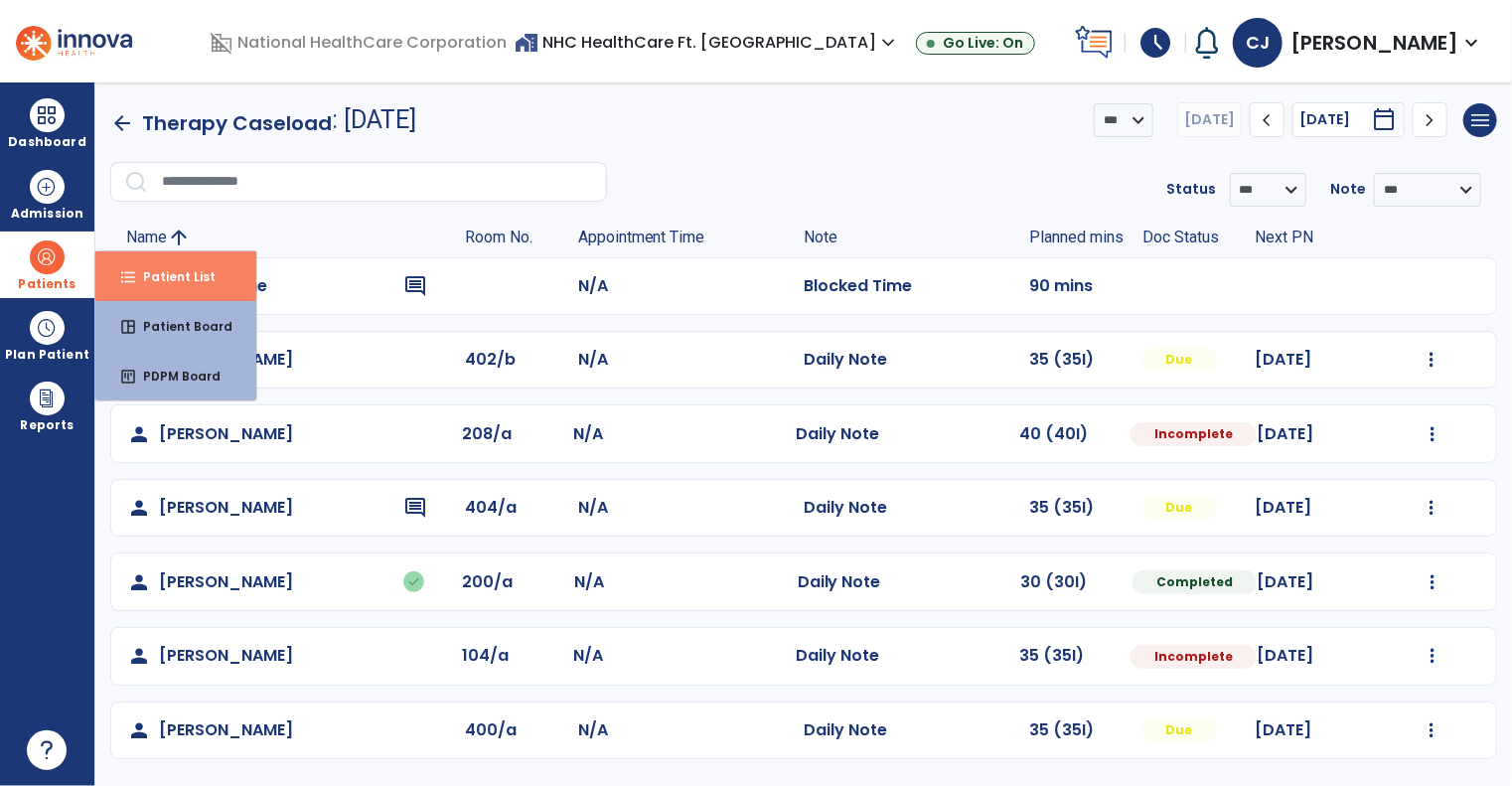 click on "format_list_bulleted" at bounding box center [128, 277] 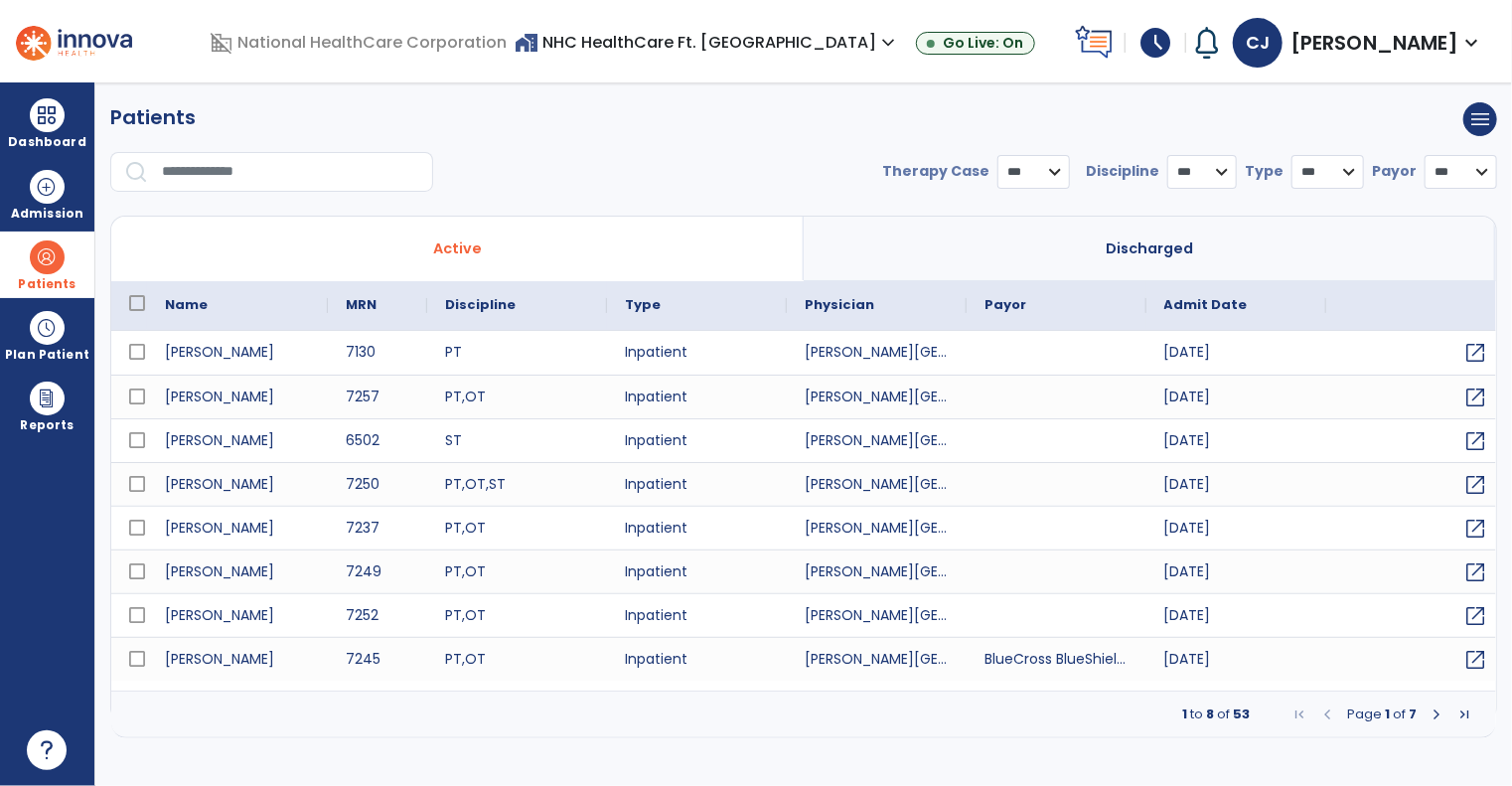 select on "***" 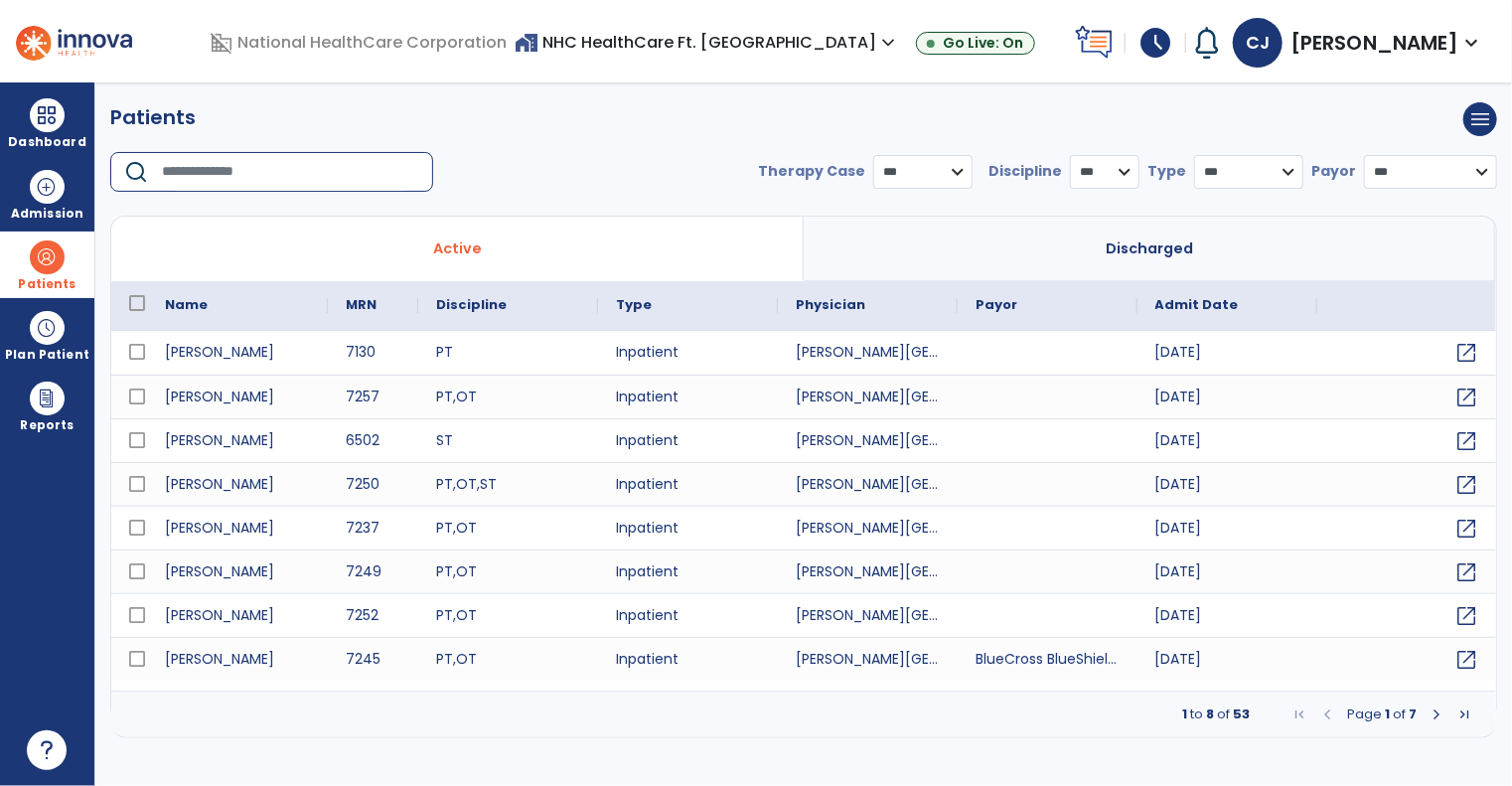 click at bounding box center (290, 172) 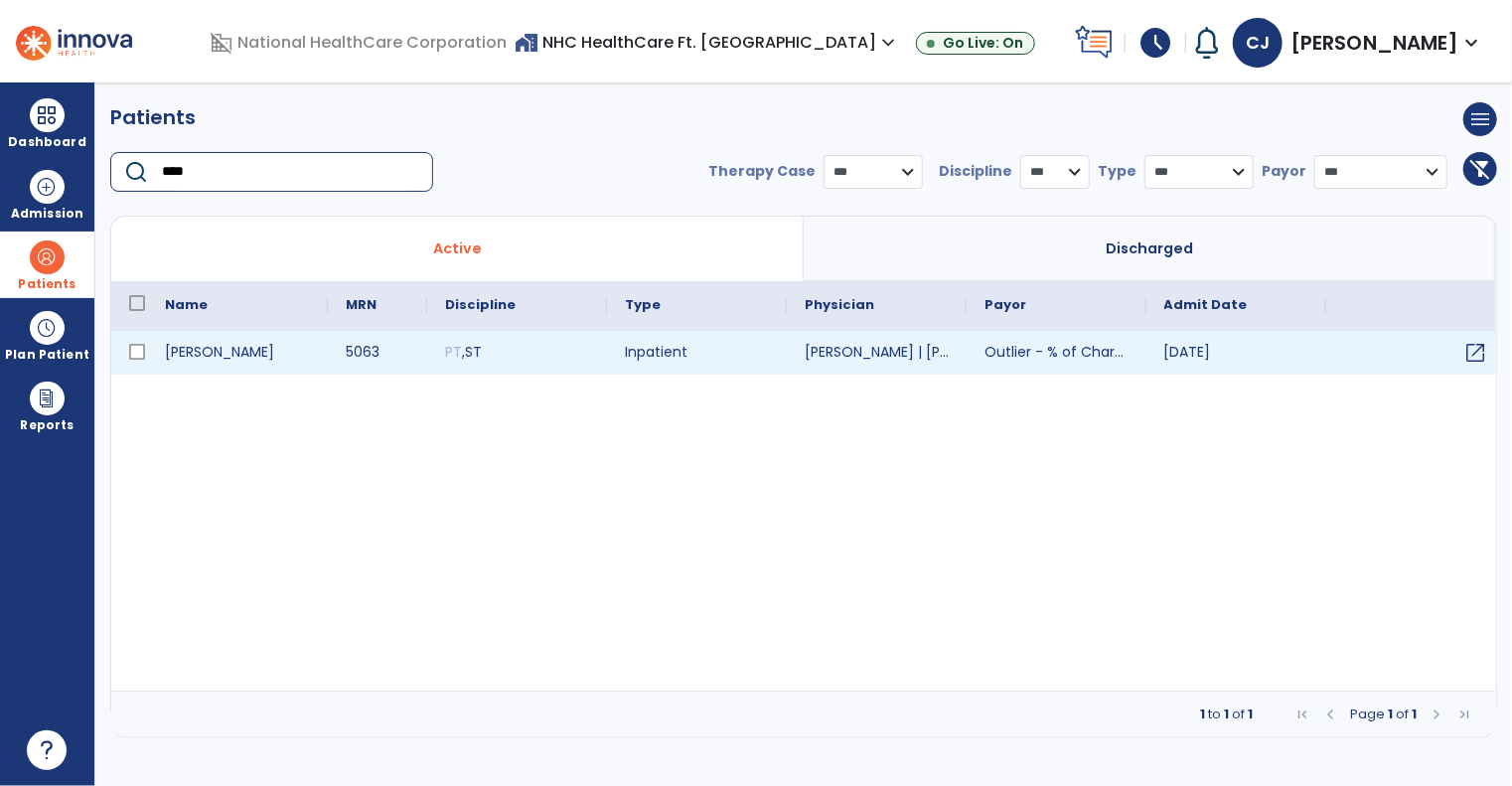 type on "****" 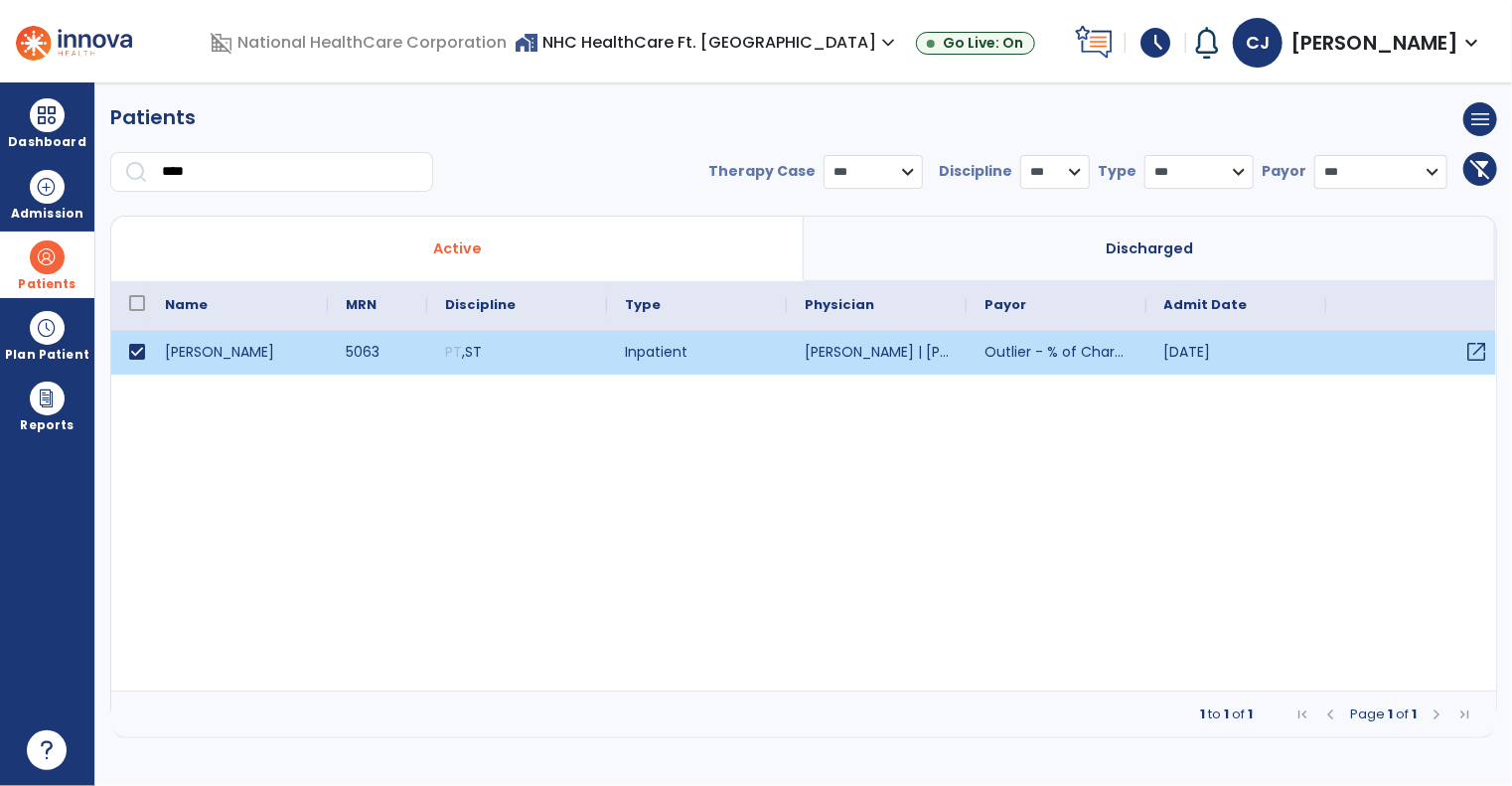 click on "open_in_new" at bounding box center [1477, 352] 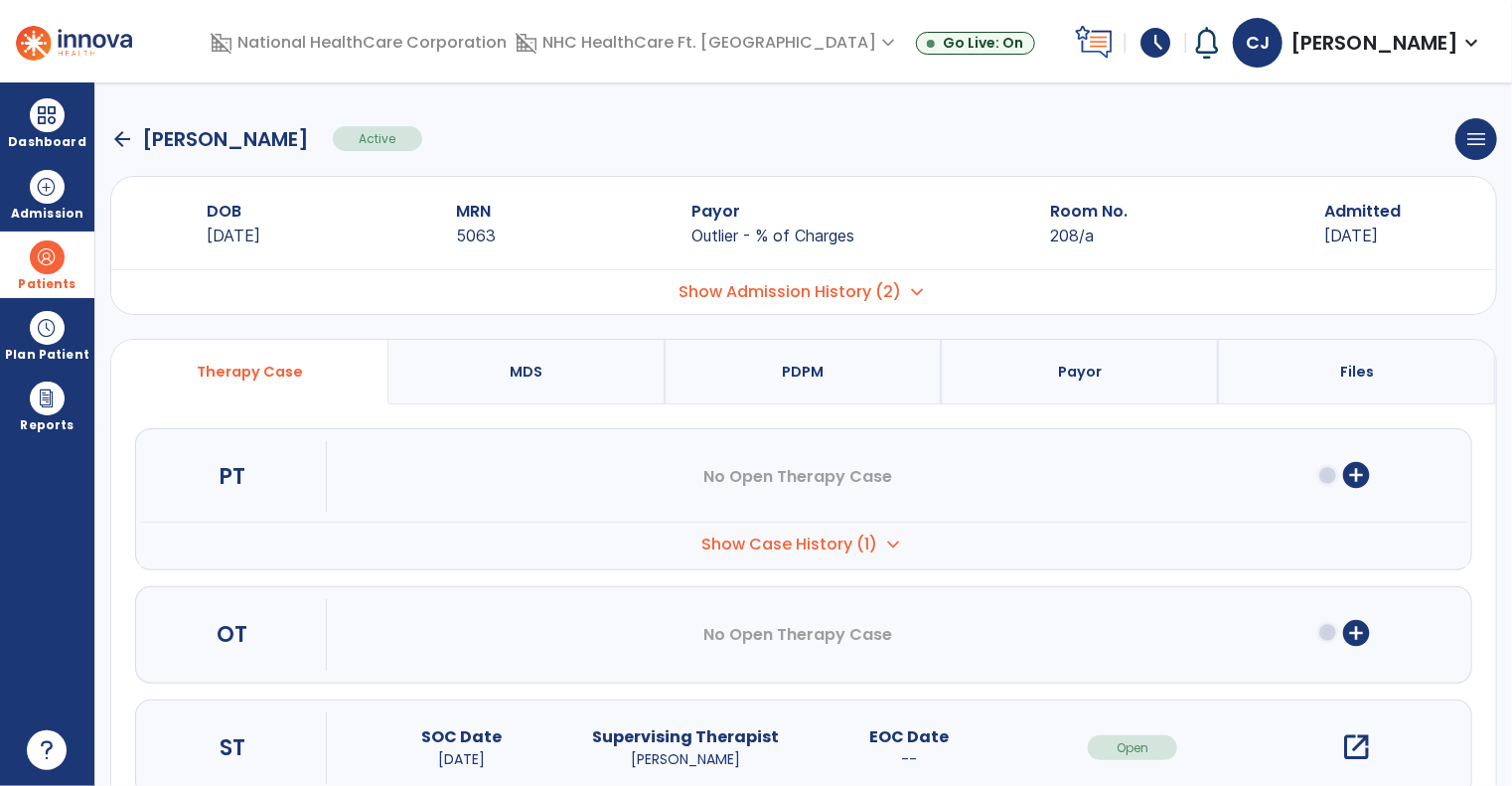 click on "open_in_new" at bounding box center (1356, 747) 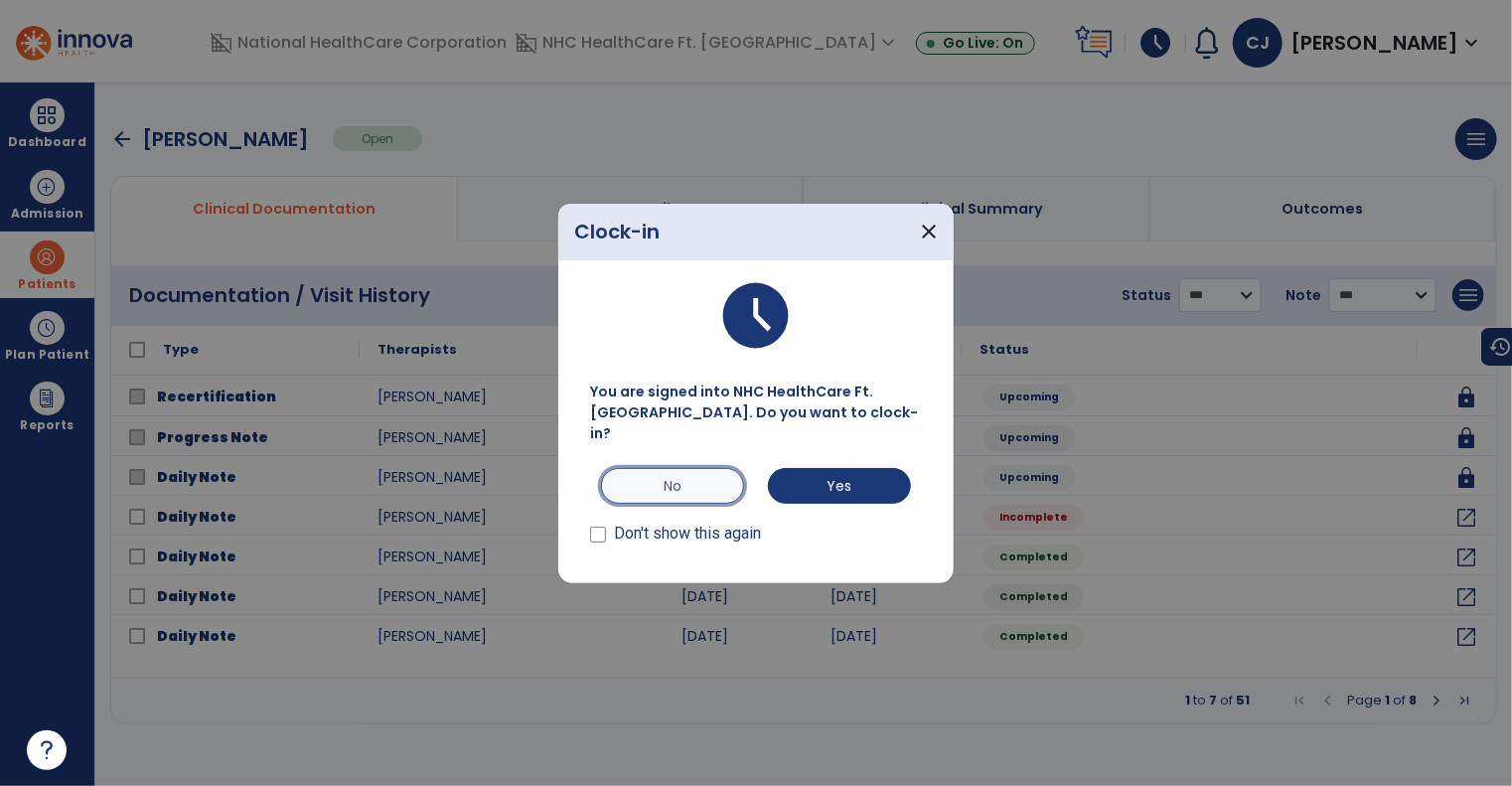 click on "No" at bounding box center [673, 486] 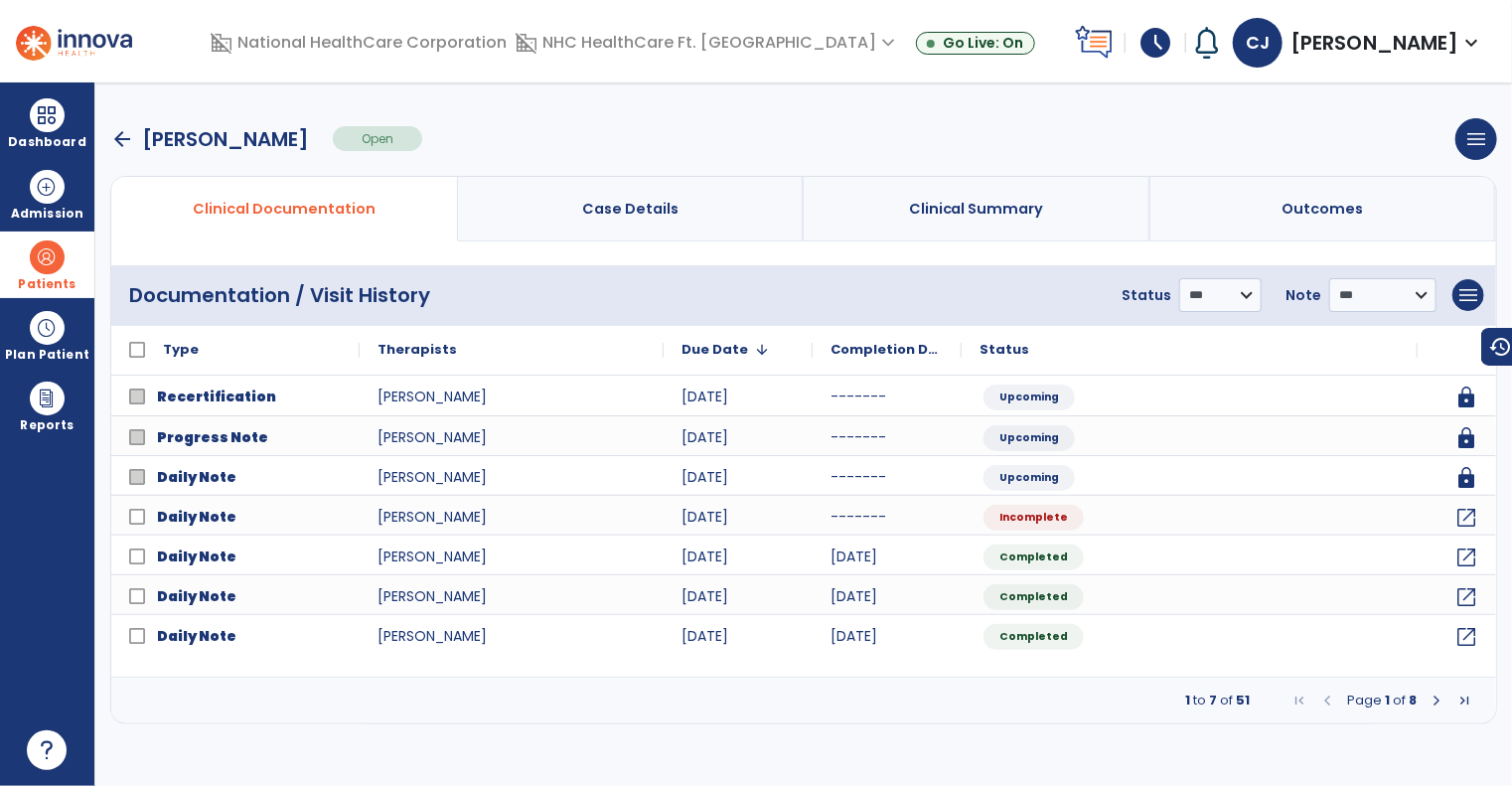 click on "arrow_back" at bounding box center (122, 139) 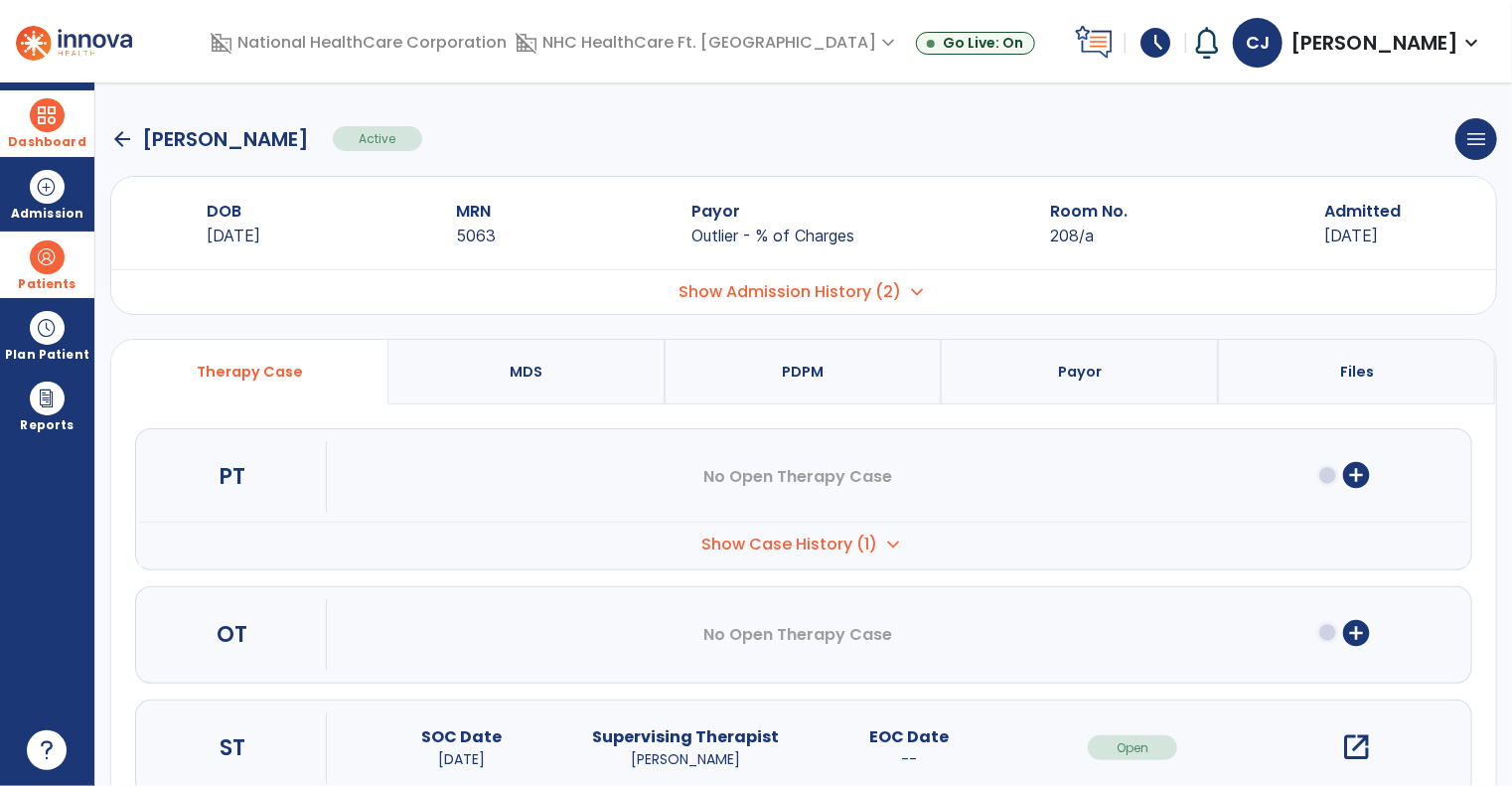 click on "Dashboard" at bounding box center (47, 123) 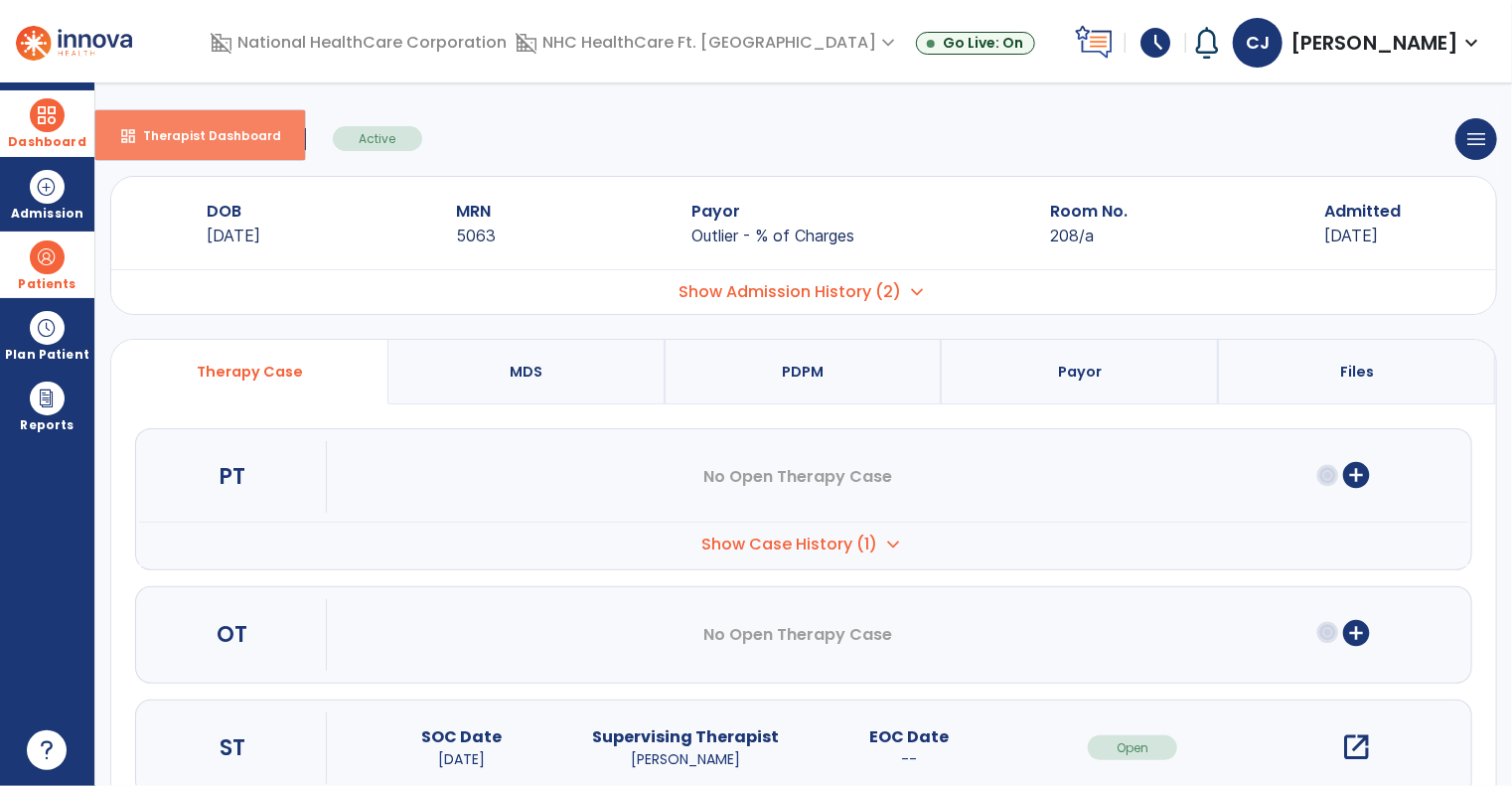 click on "Therapist Dashboard" at bounding box center (204, 135) 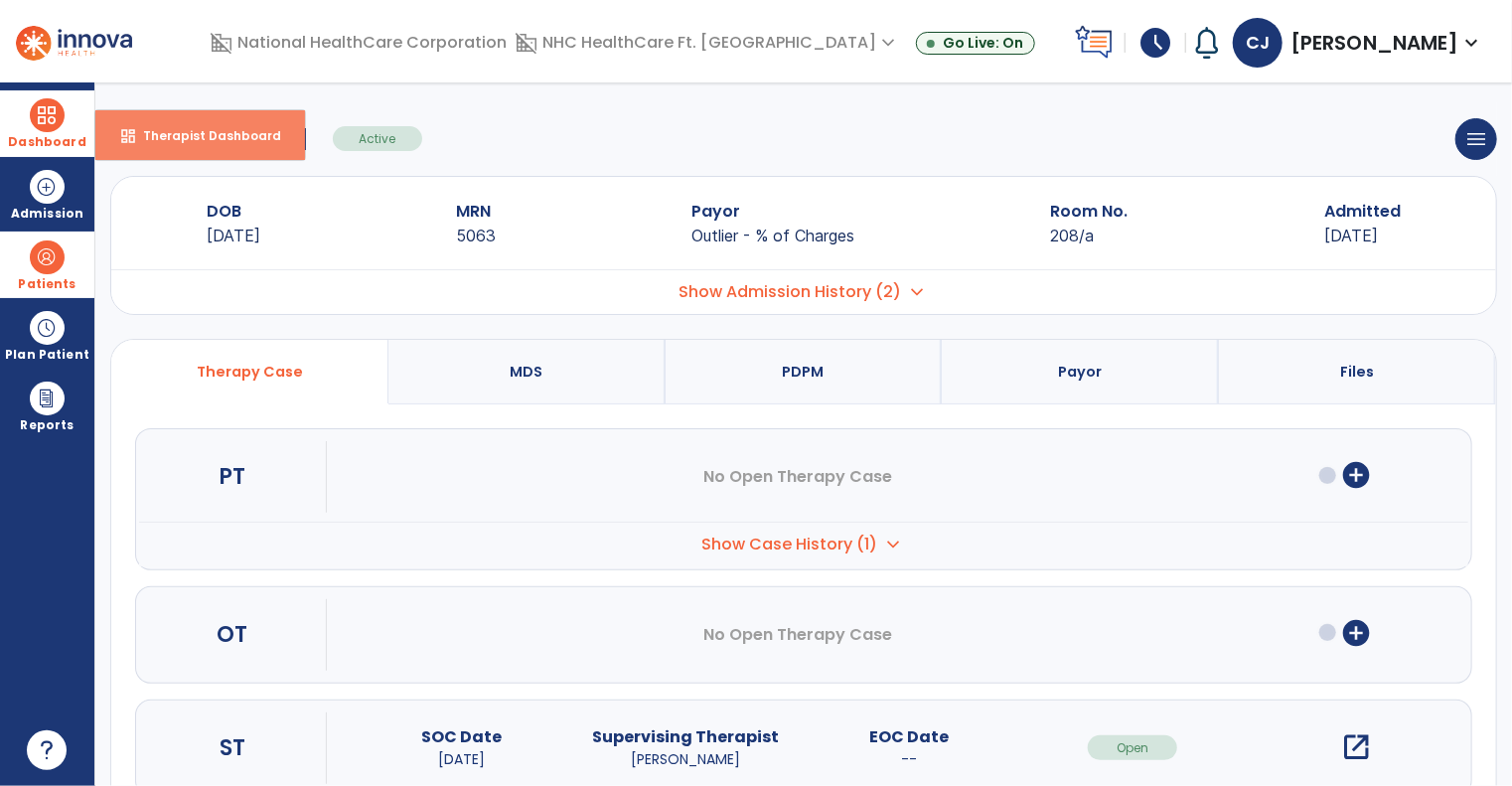 select on "****" 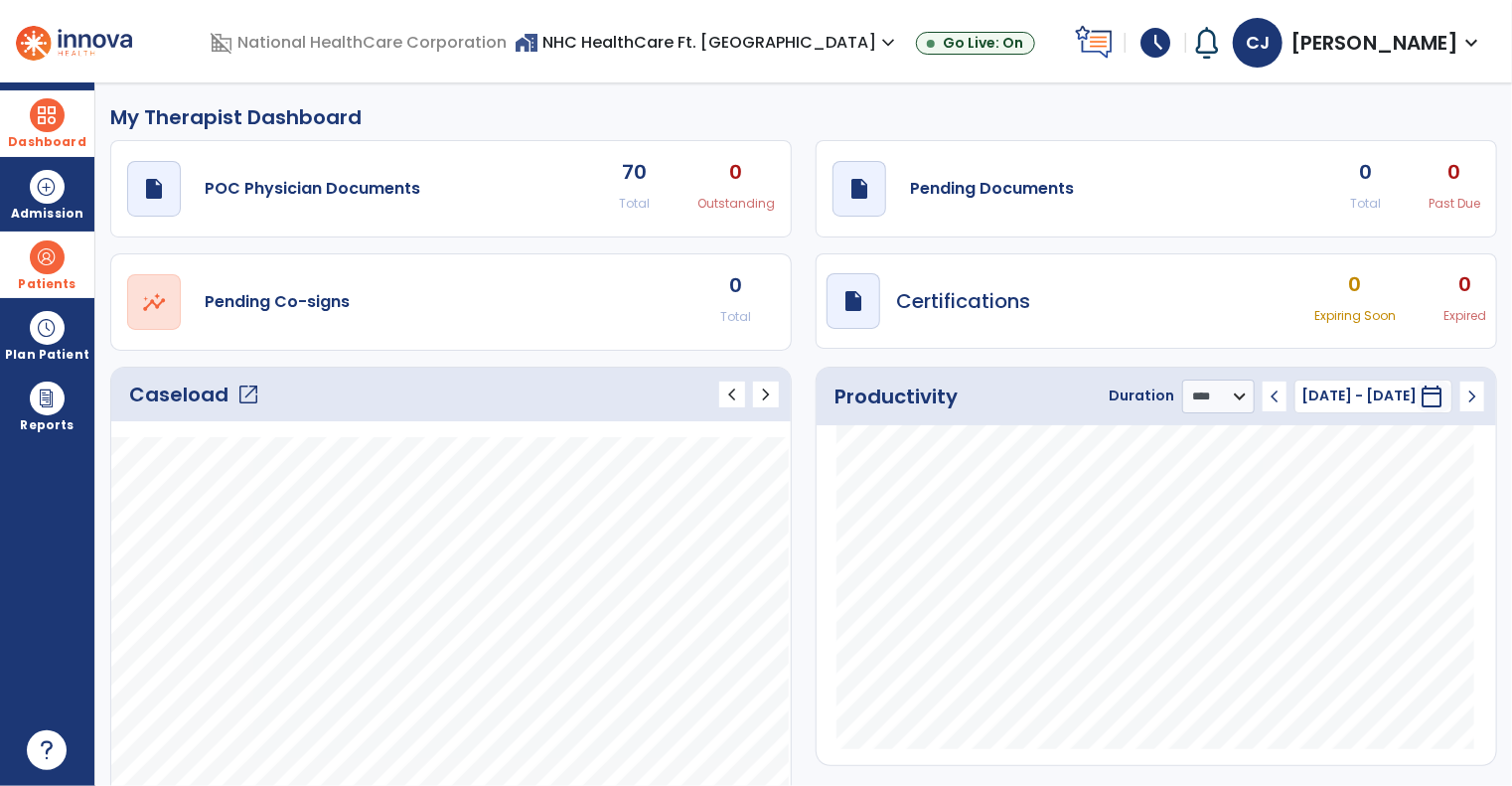 click on "open_in_new" 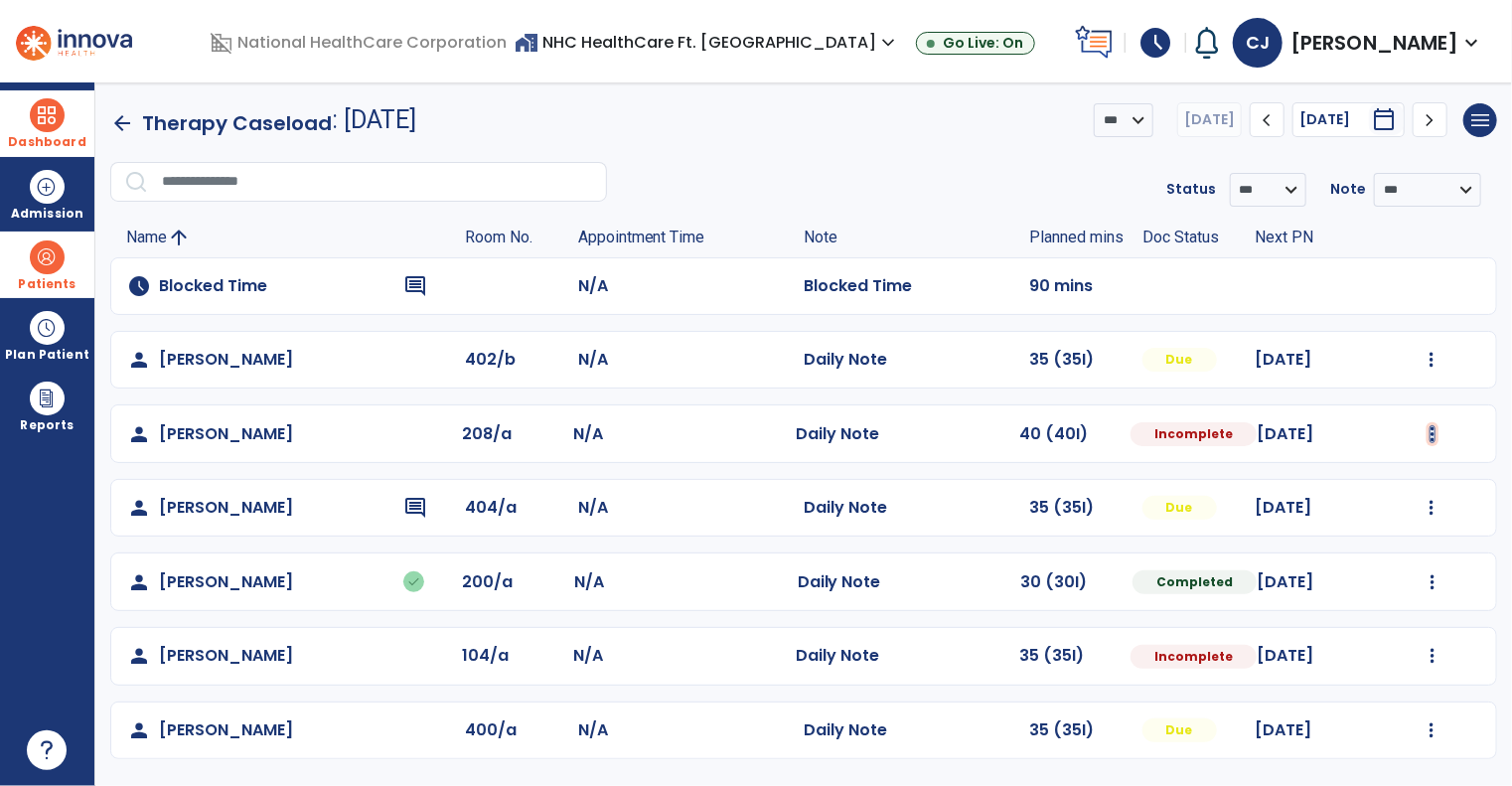 click at bounding box center [1432, 360] 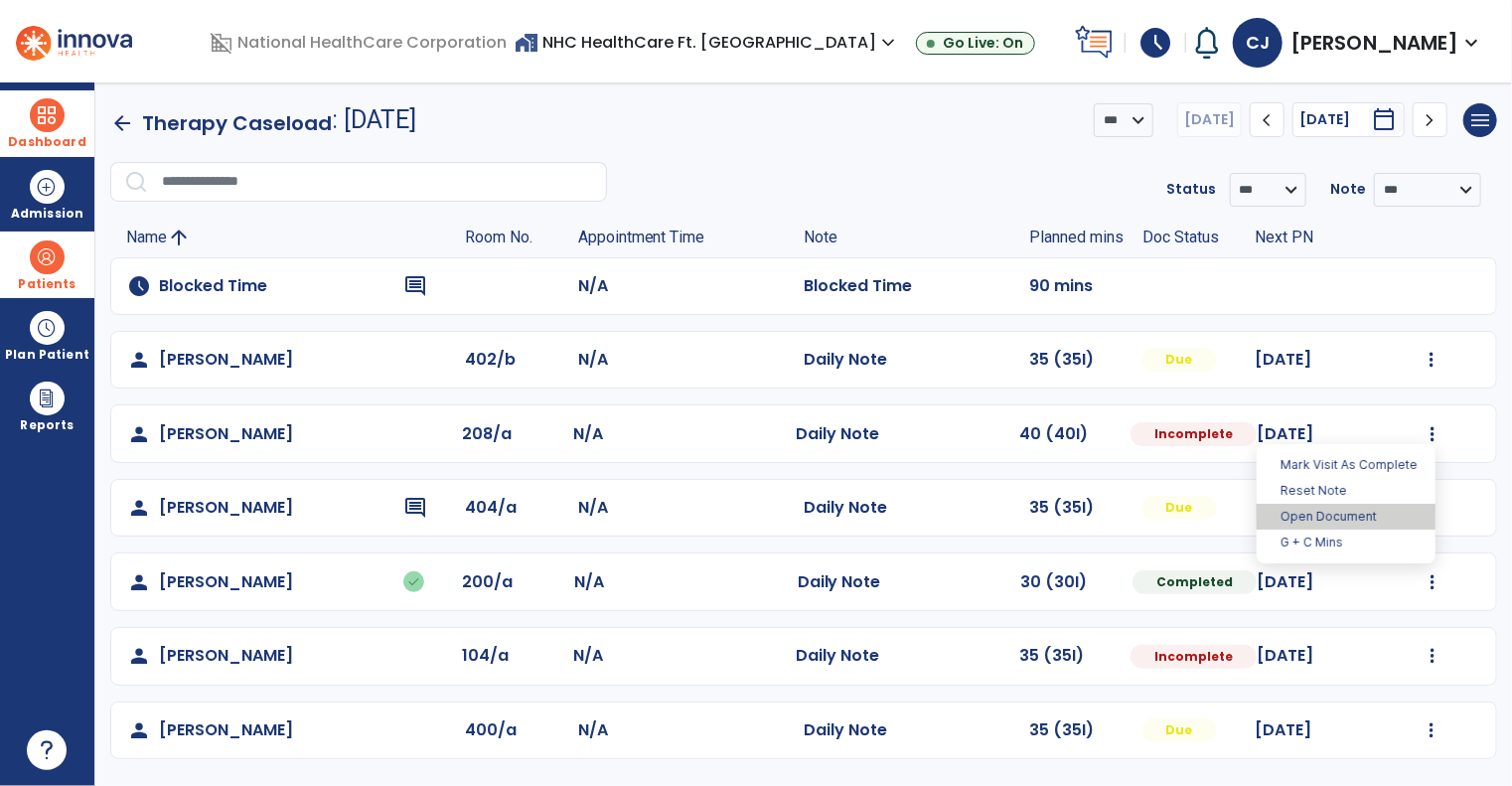 click on "Open Document" at bounding box center [1346, 517] 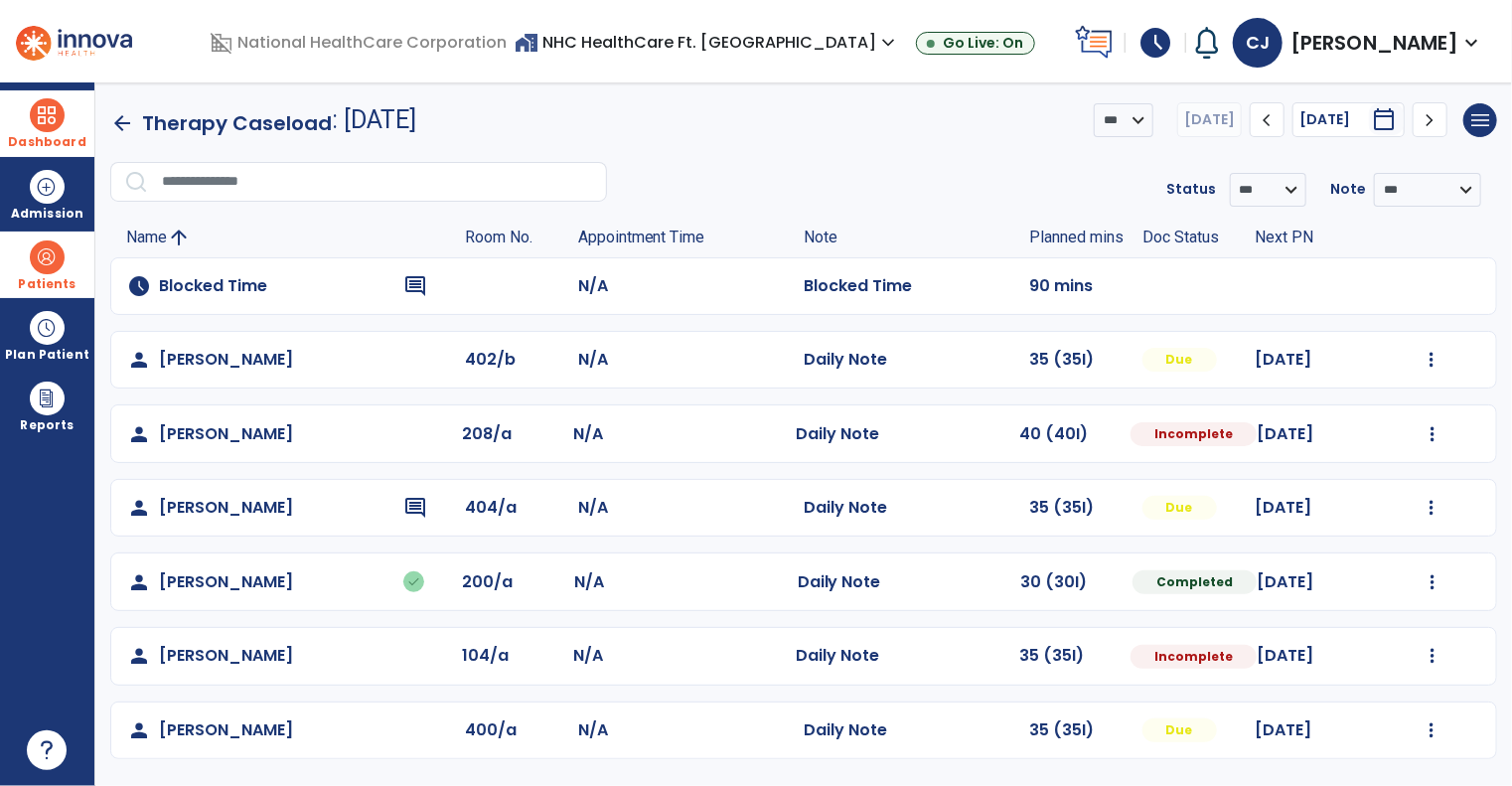 select on "*" 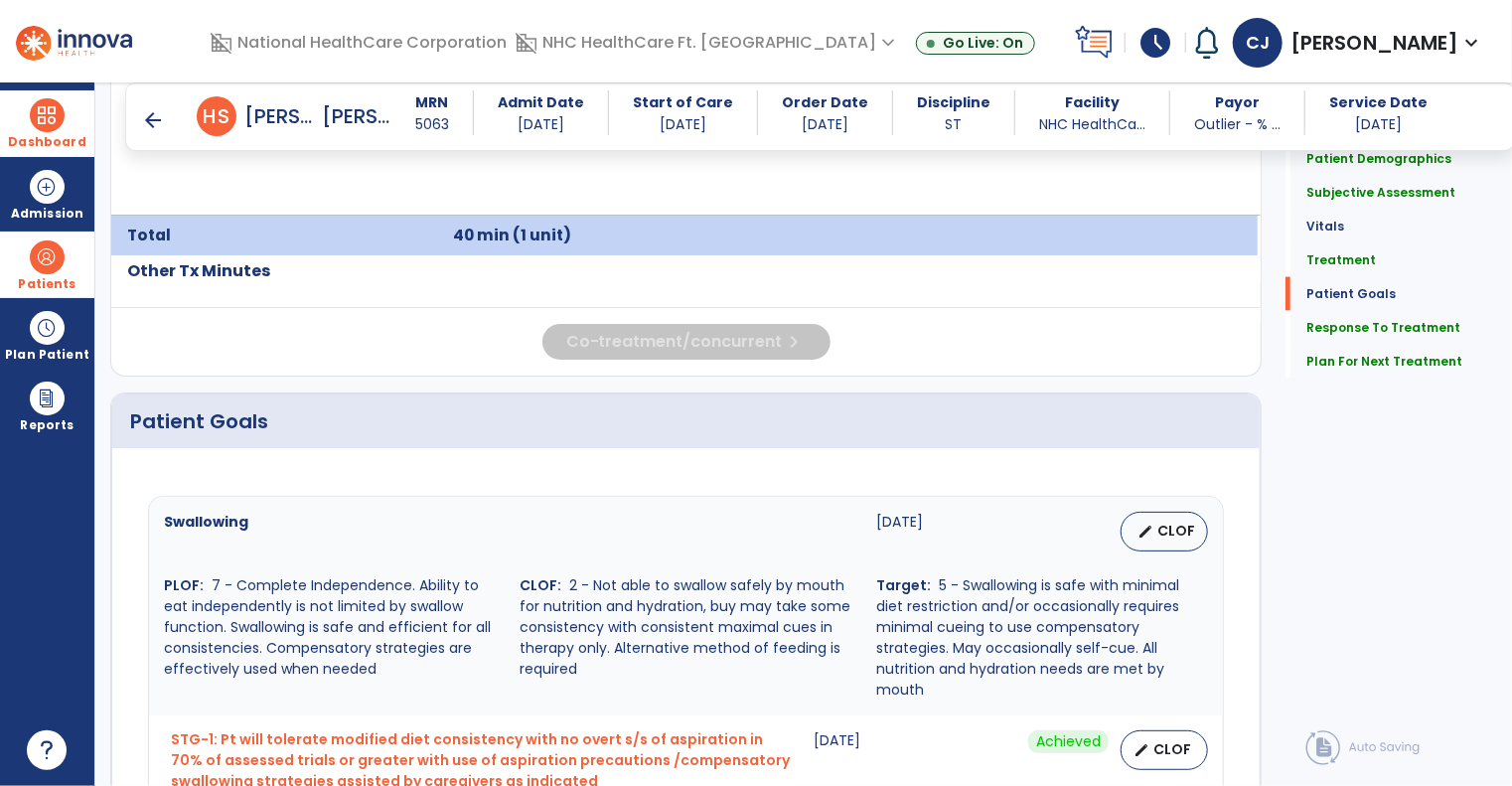 scroll, scrollTop: 994, scrollLeft: 0, axis: vertical 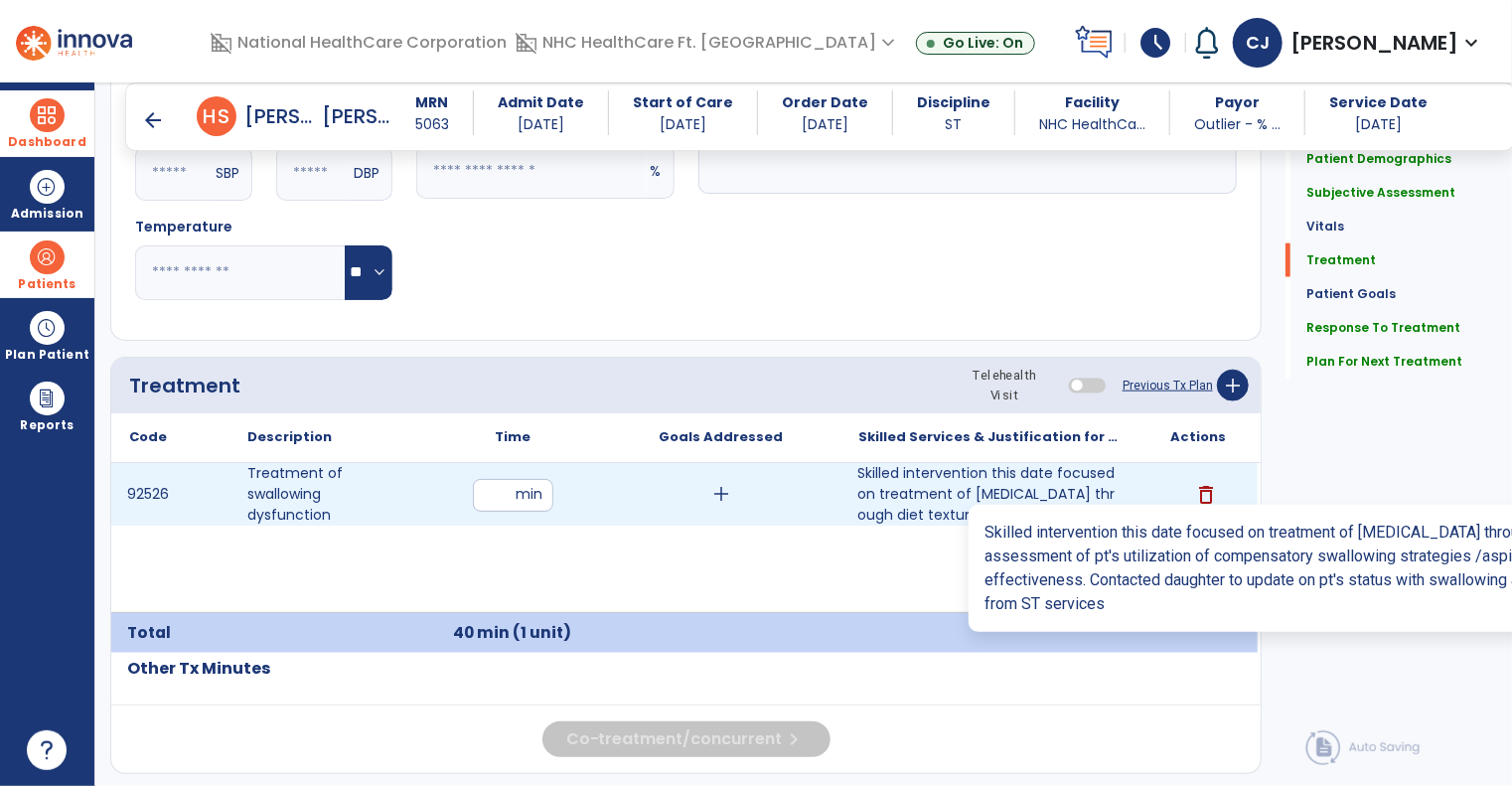 click on "Skilled intervention this date focused on treatment of [MEDICAL_DATA] through diet texture analysis, asse..." at bounding box center (989, 494) 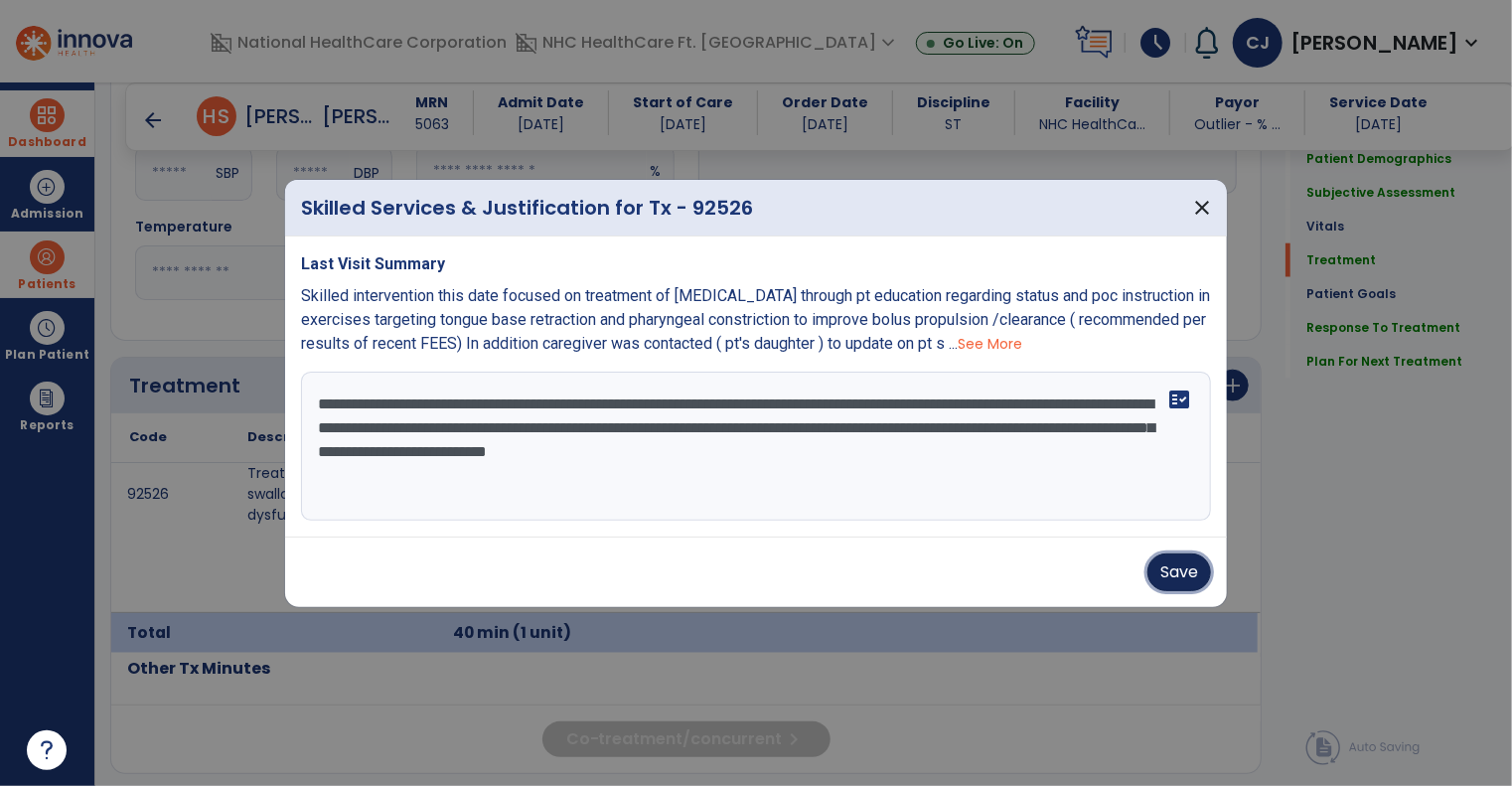 click on "Save" at bounding box center (1179, 572) 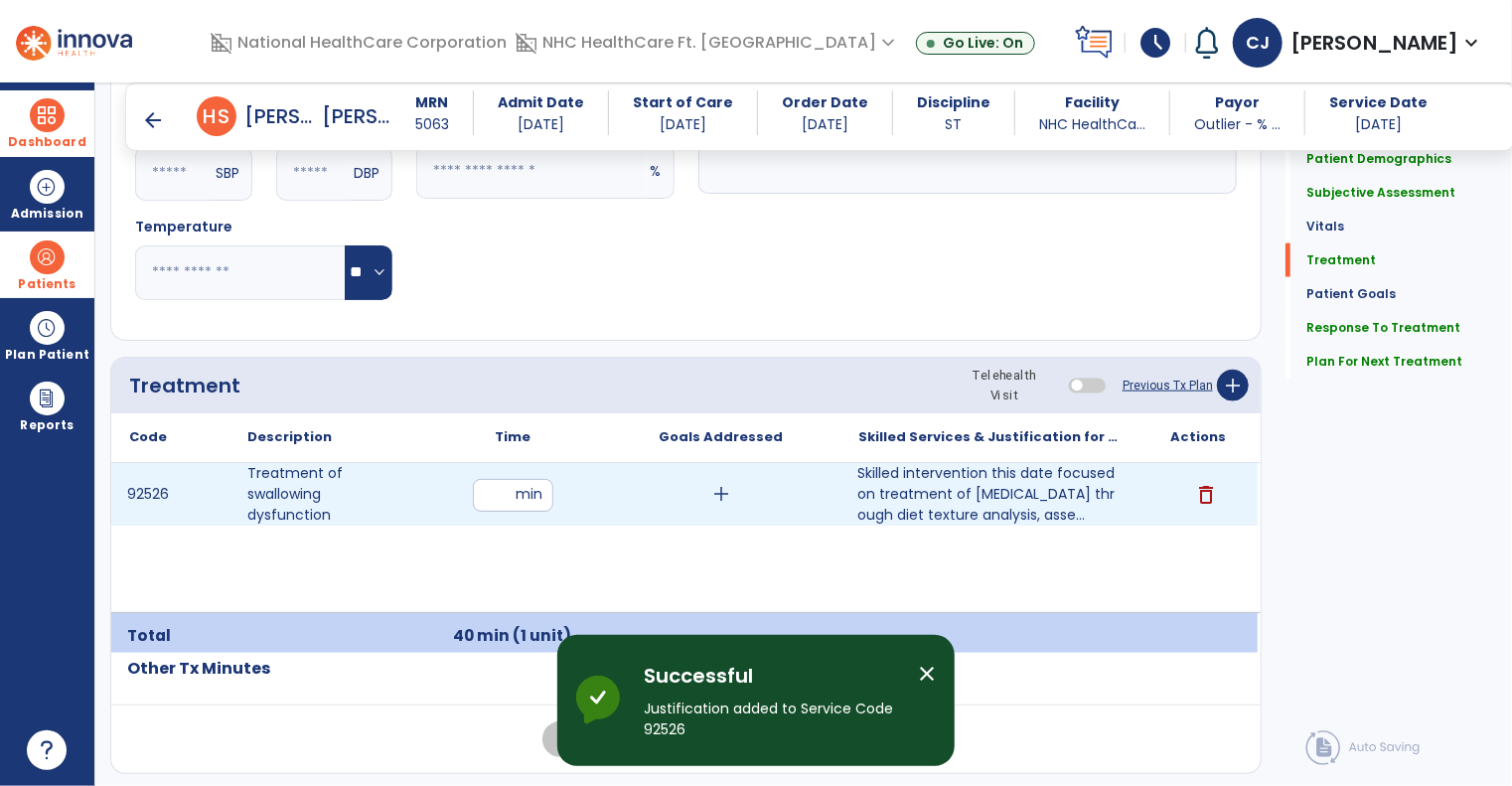 click on "**" at bounding box center (513, 495) 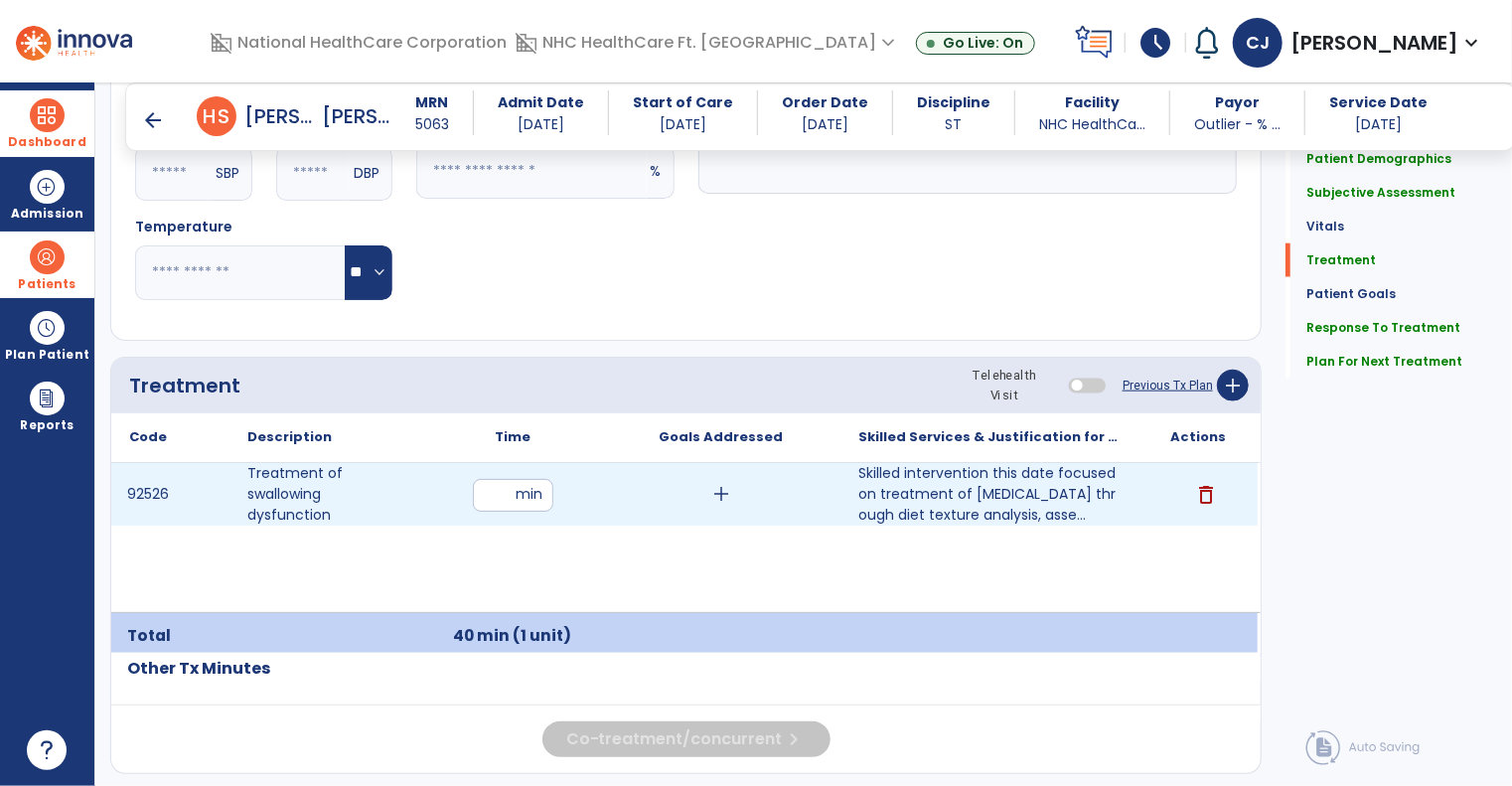 type on "*" 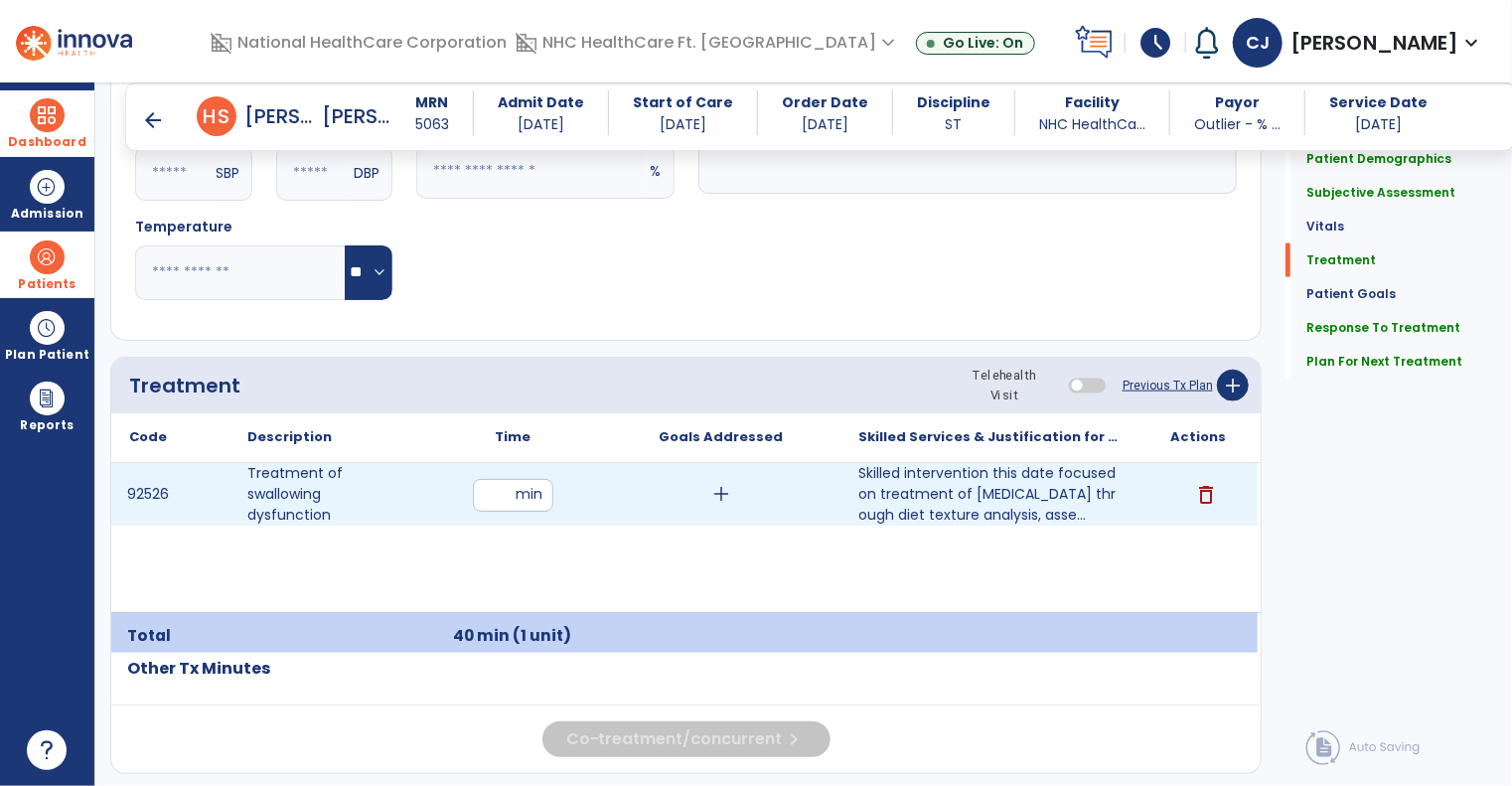 type on "**" 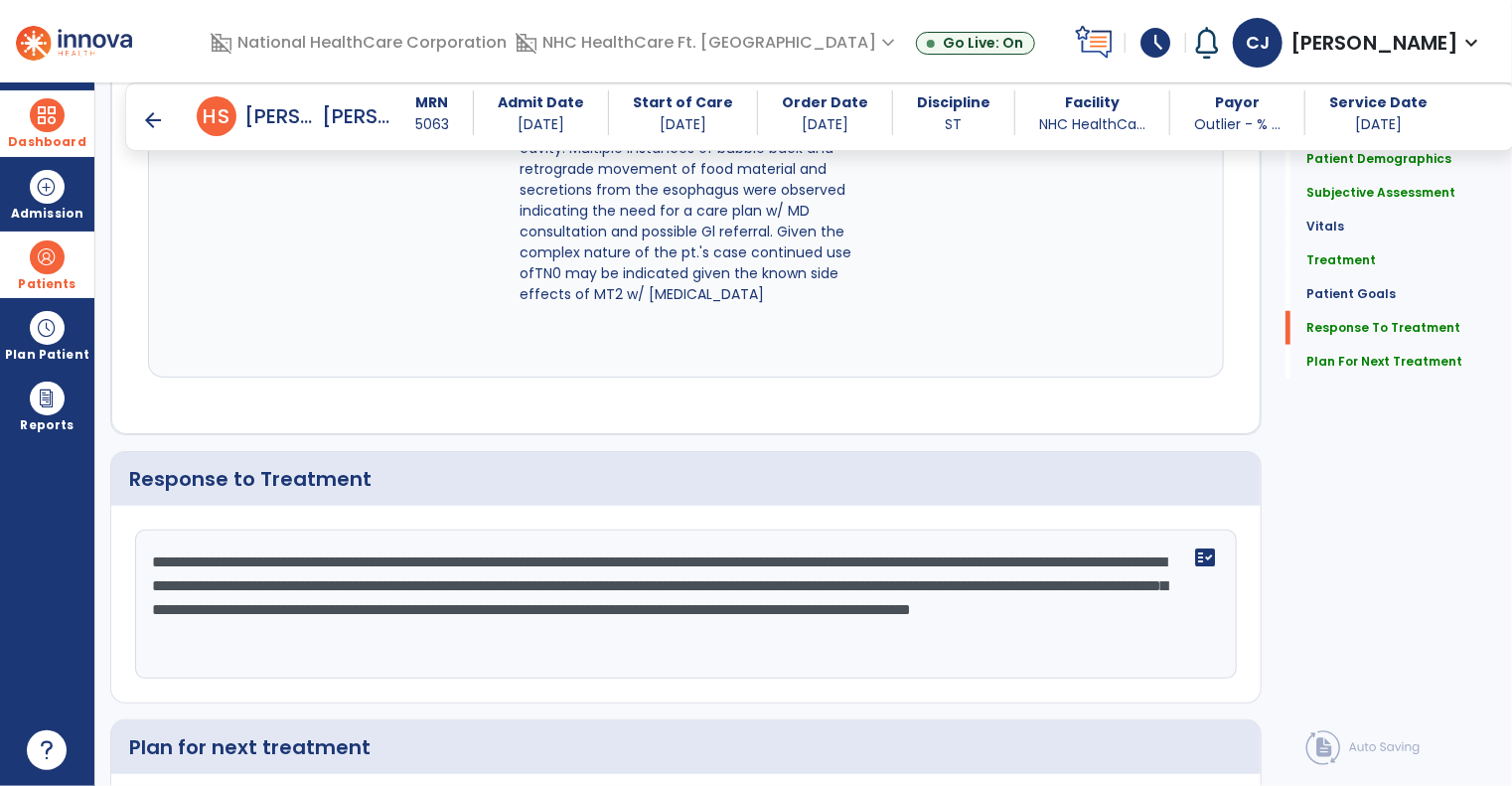 scroll, scrollTop: 4571, scrollLeft: 0, axis: vertical 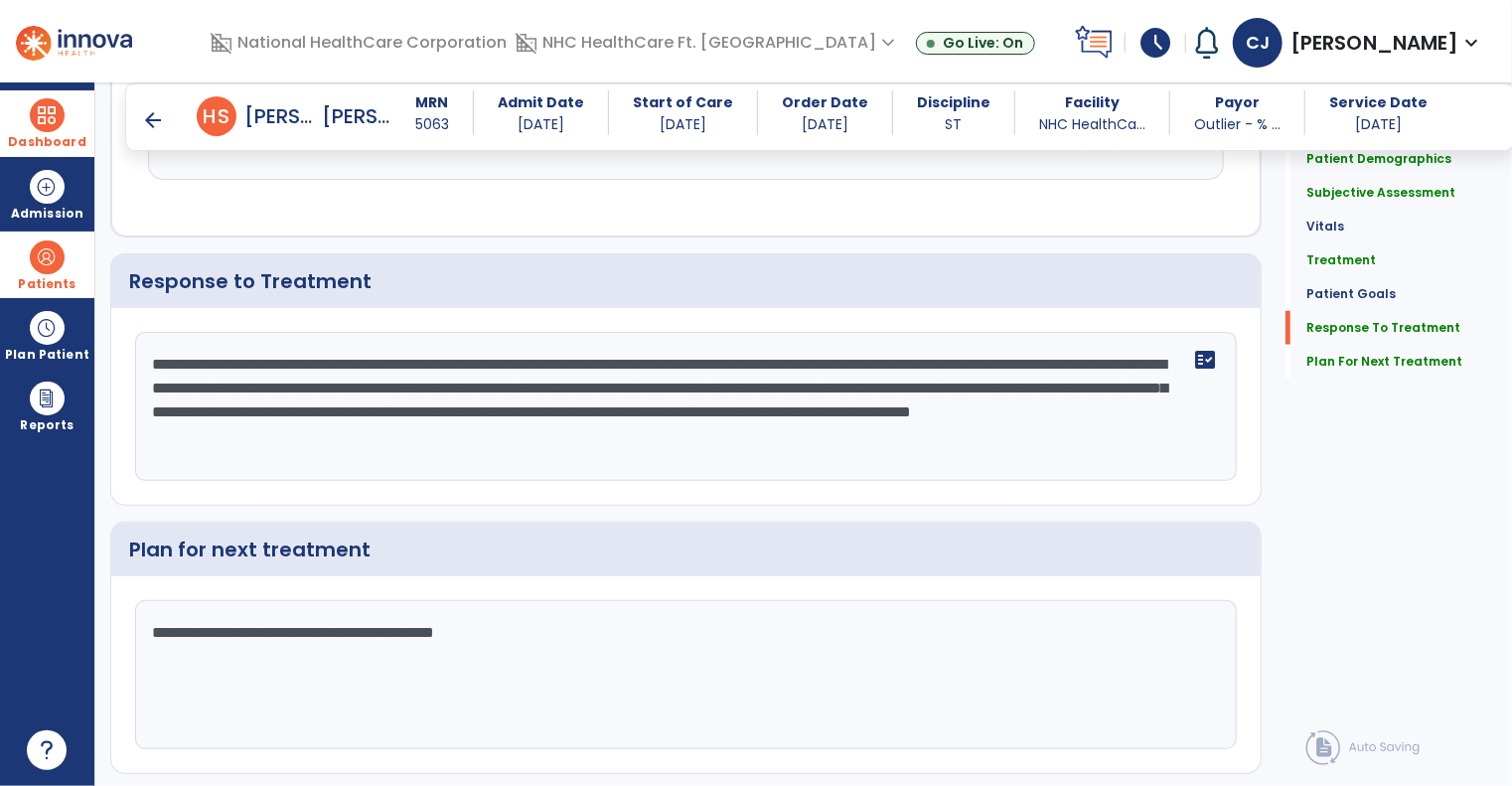 click on "**********" 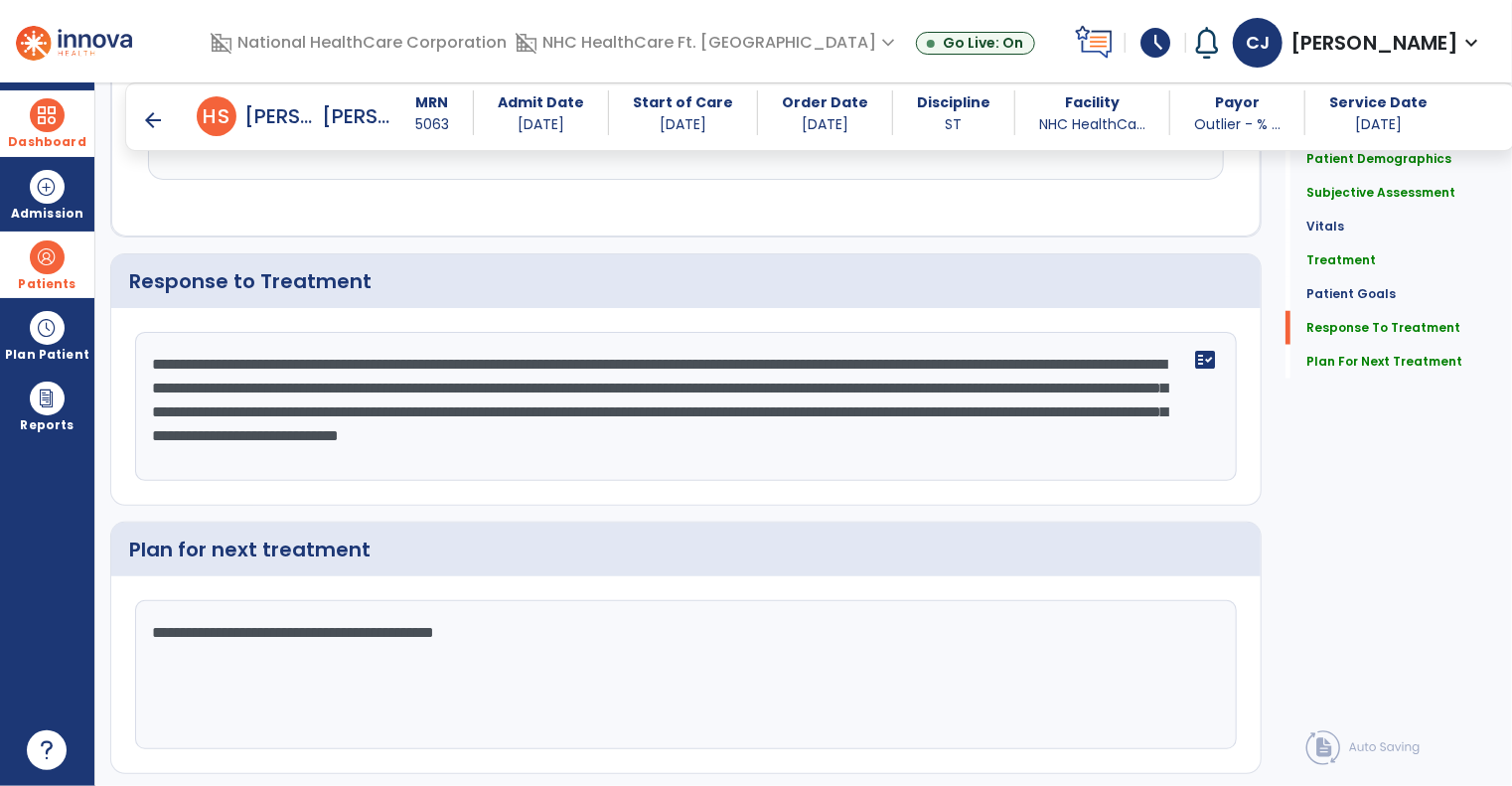 click on "**********" 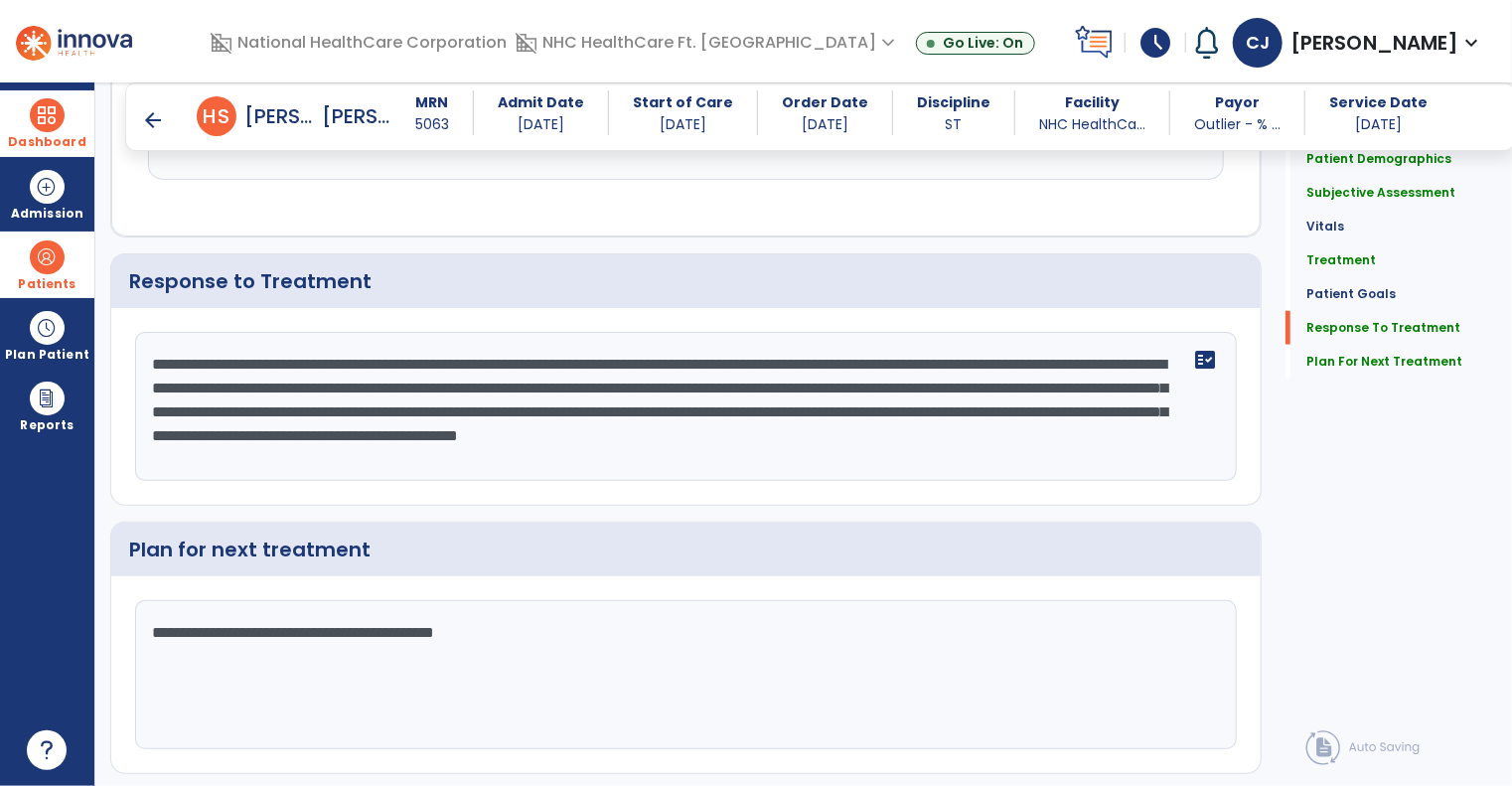 click on "**********" 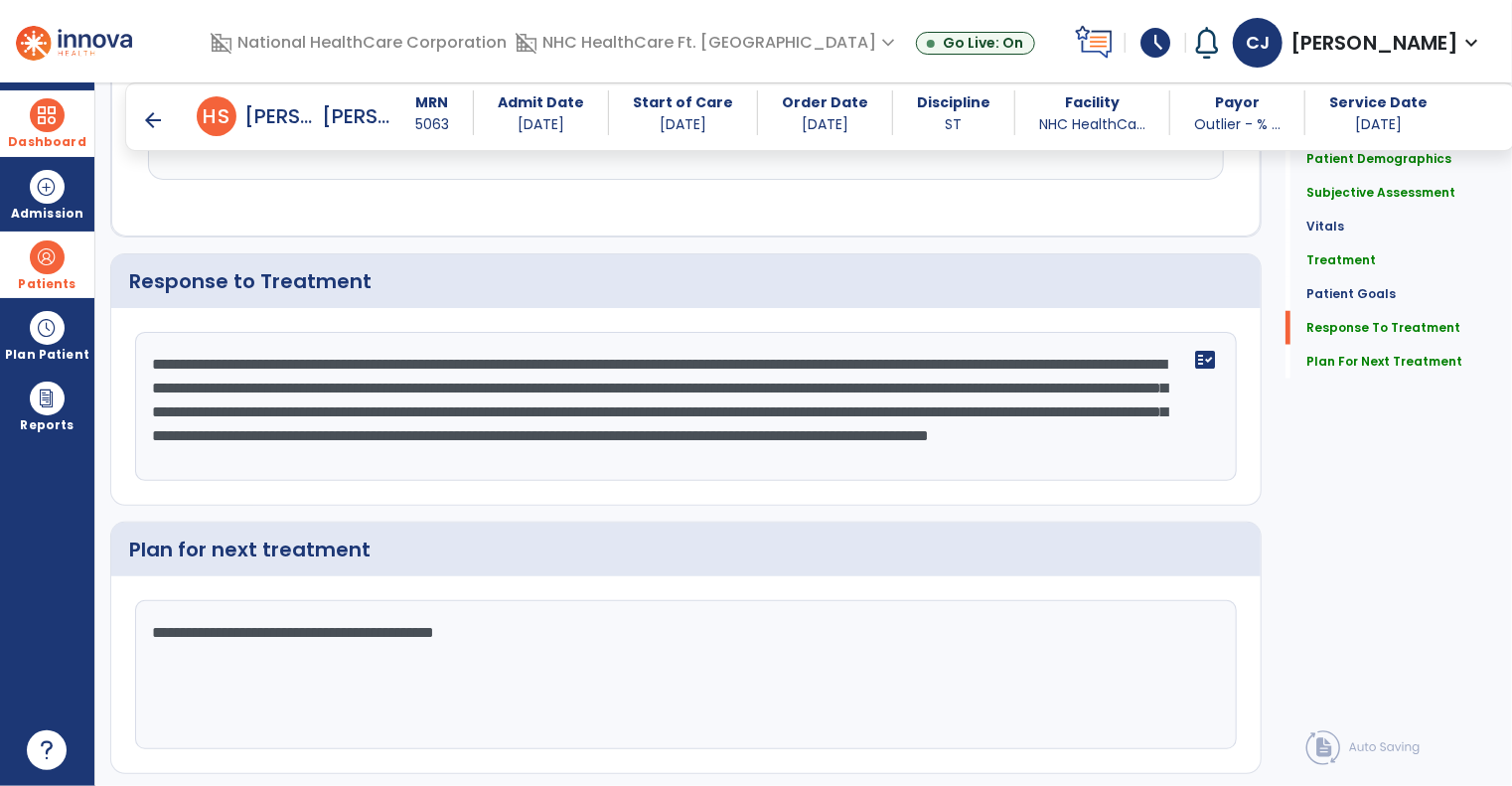 scroll, scrollTop: 16, scrollLeft: 0, axis: vertical 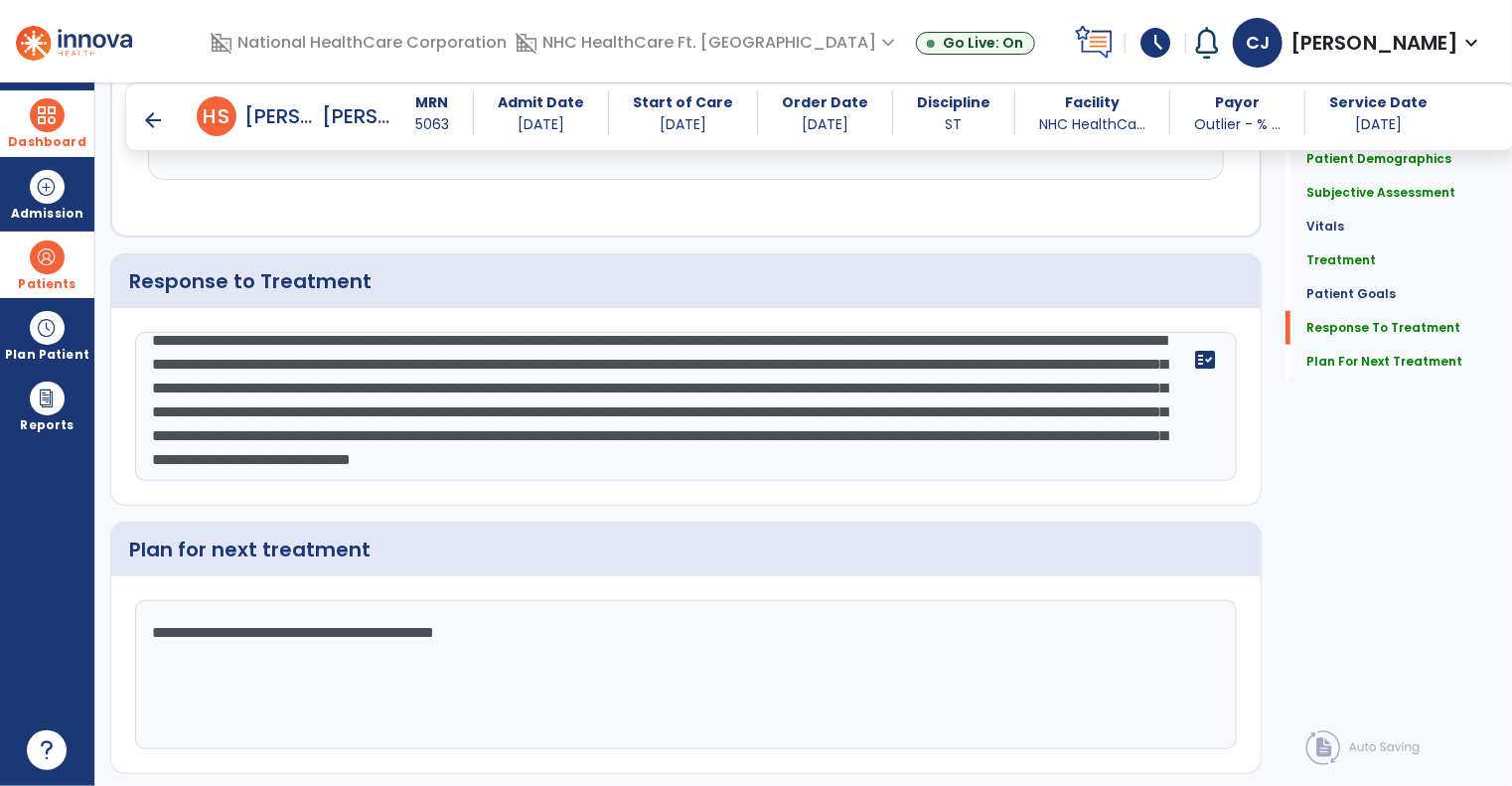 click on "**********" 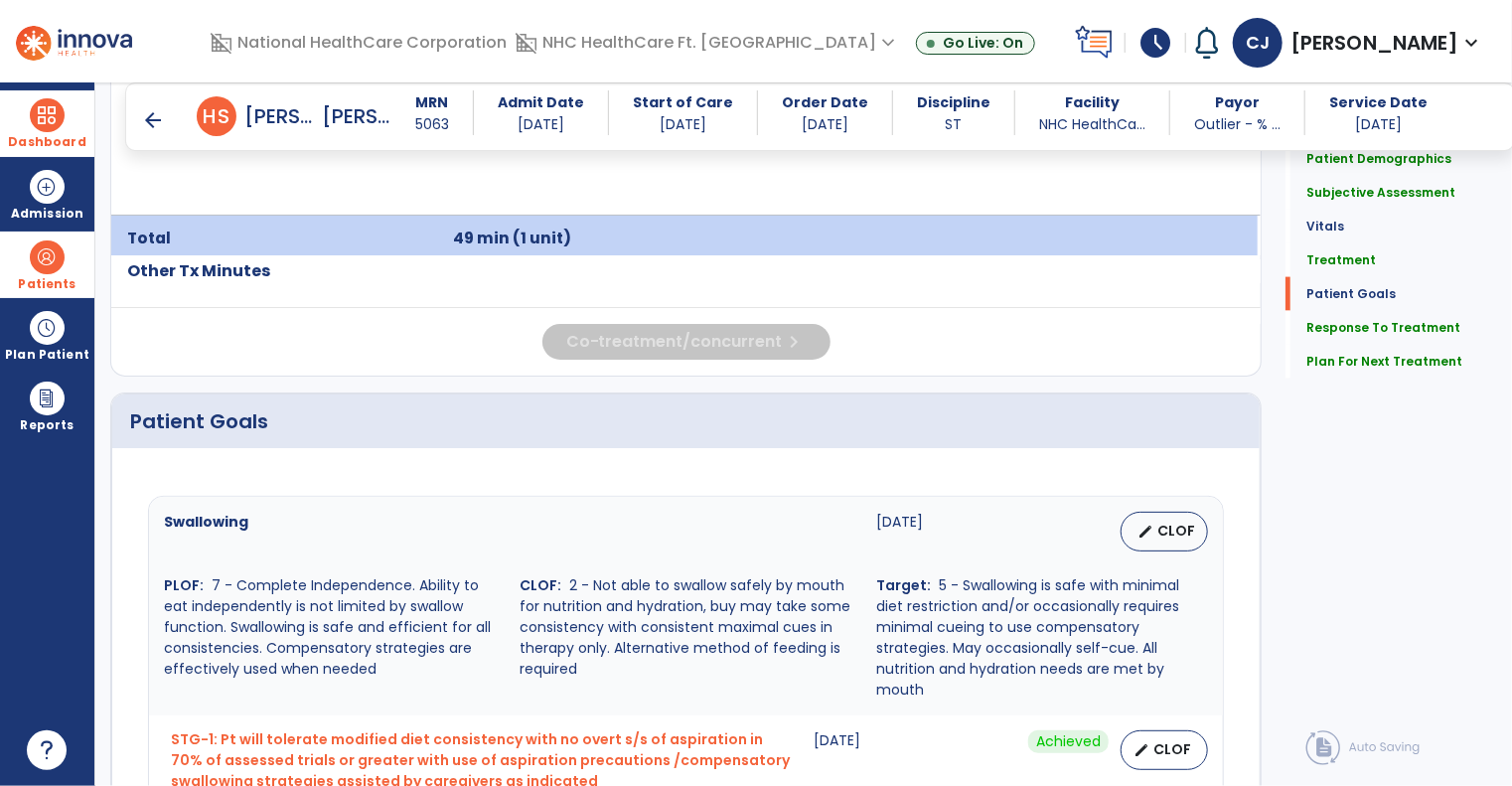 scroll, scrollTop: 1093, scrollLeft: 0, axis: vertical 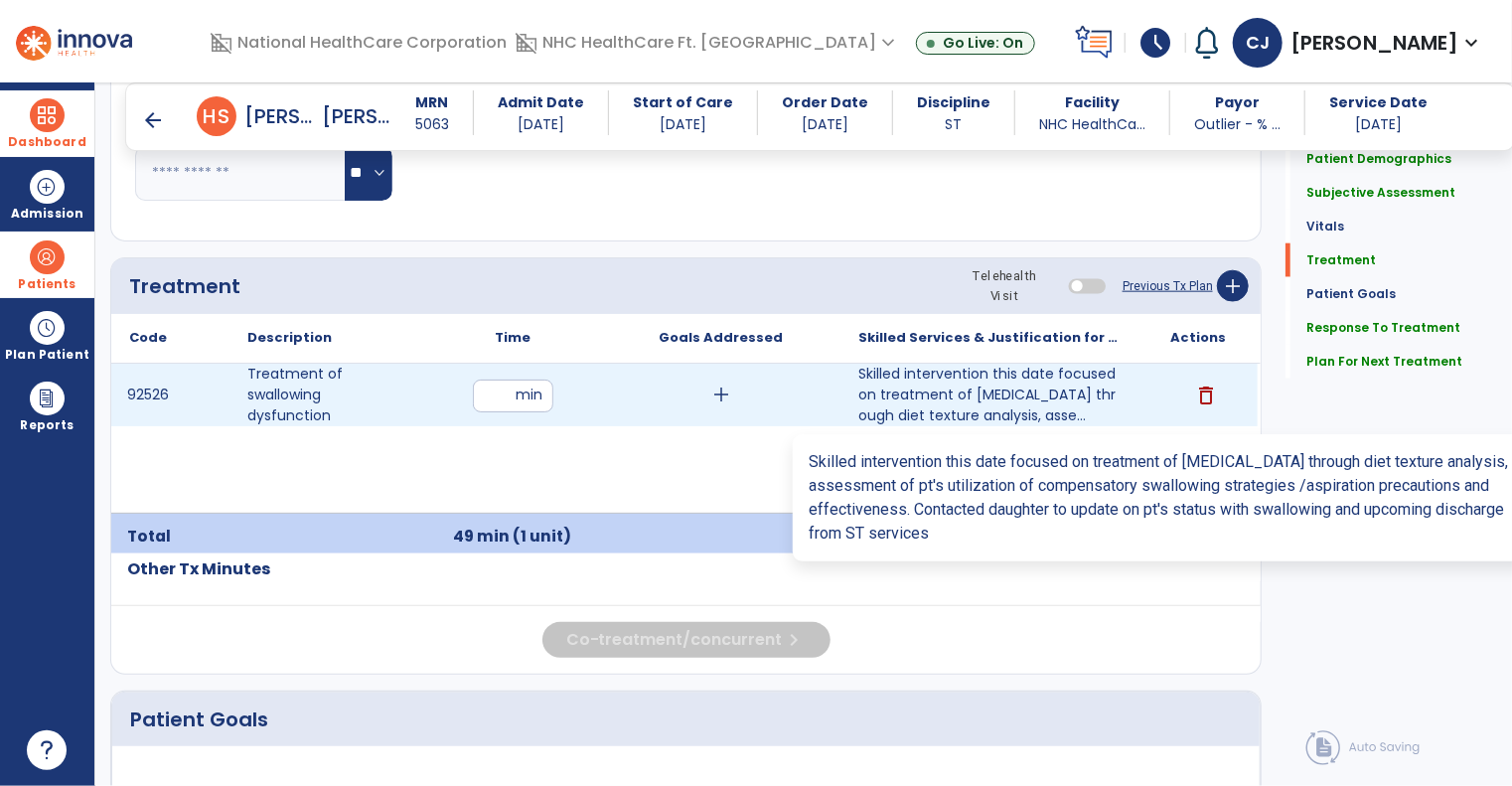 type on "**********" 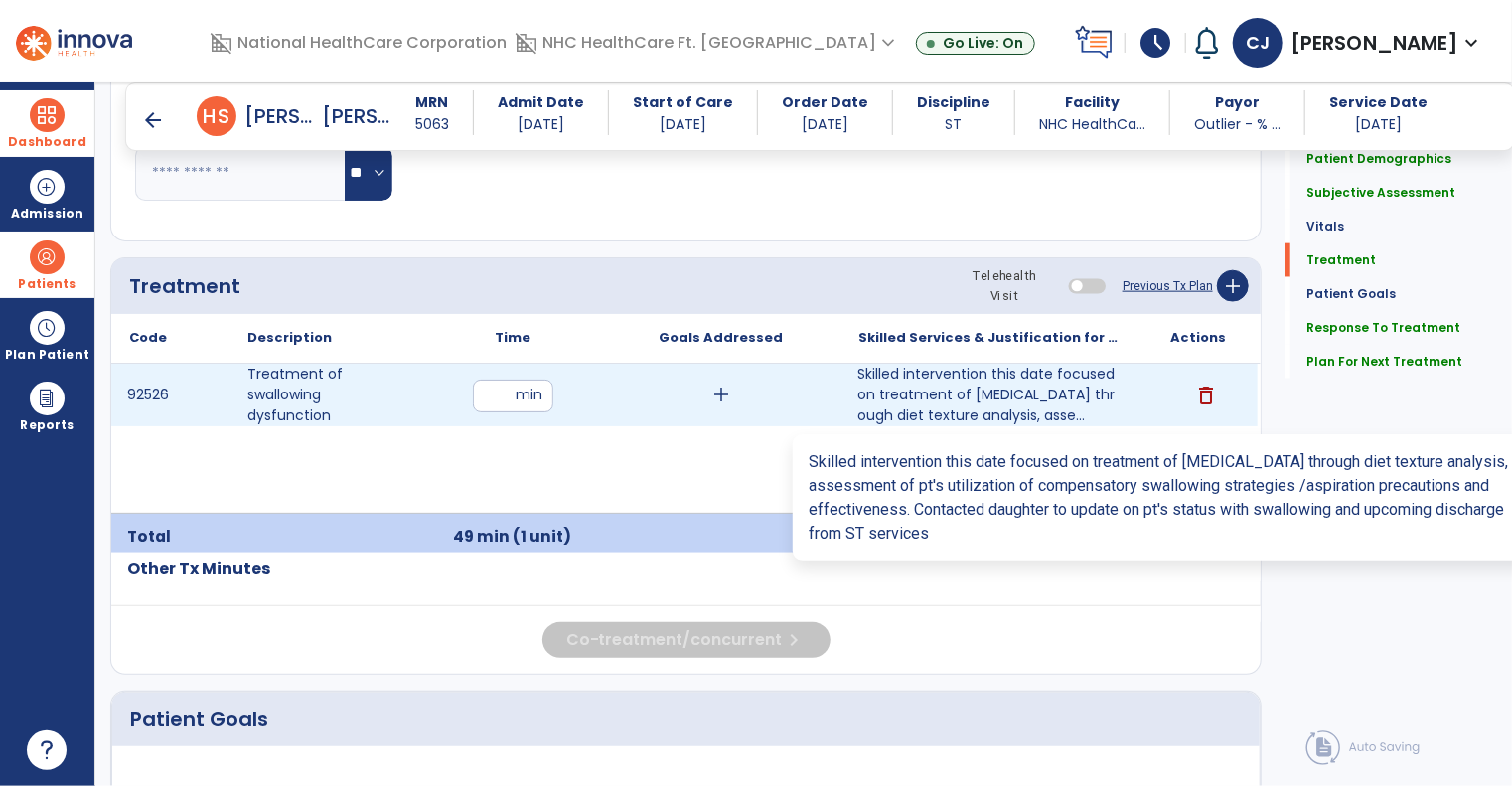 click on "Skilled intervention this date focused on treatment of [MEDICAL_DATA] through diet texture analysis, asse..." at bounding box center [989, 394] 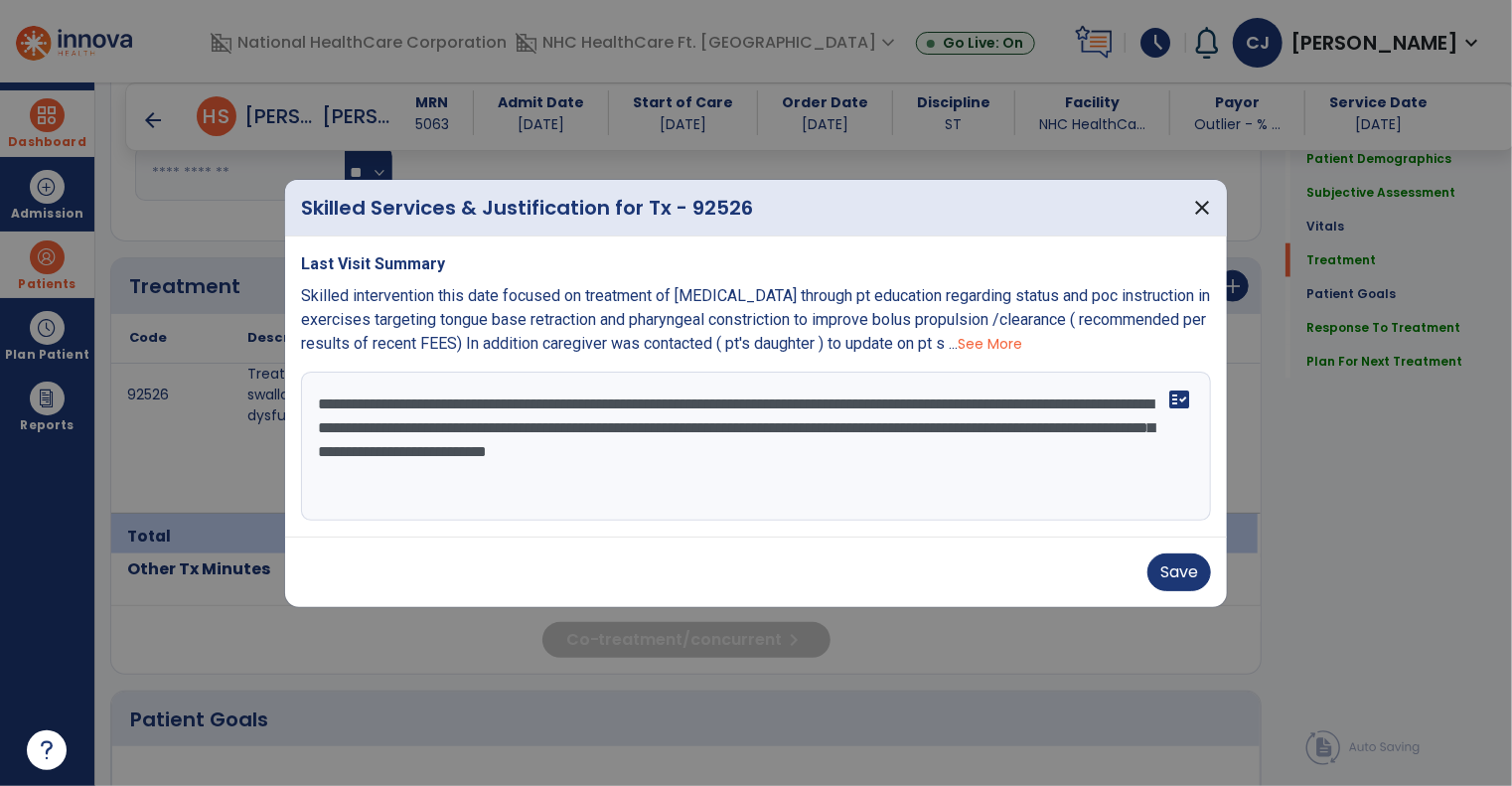 click on "**********" at bounding box center (756, 446) 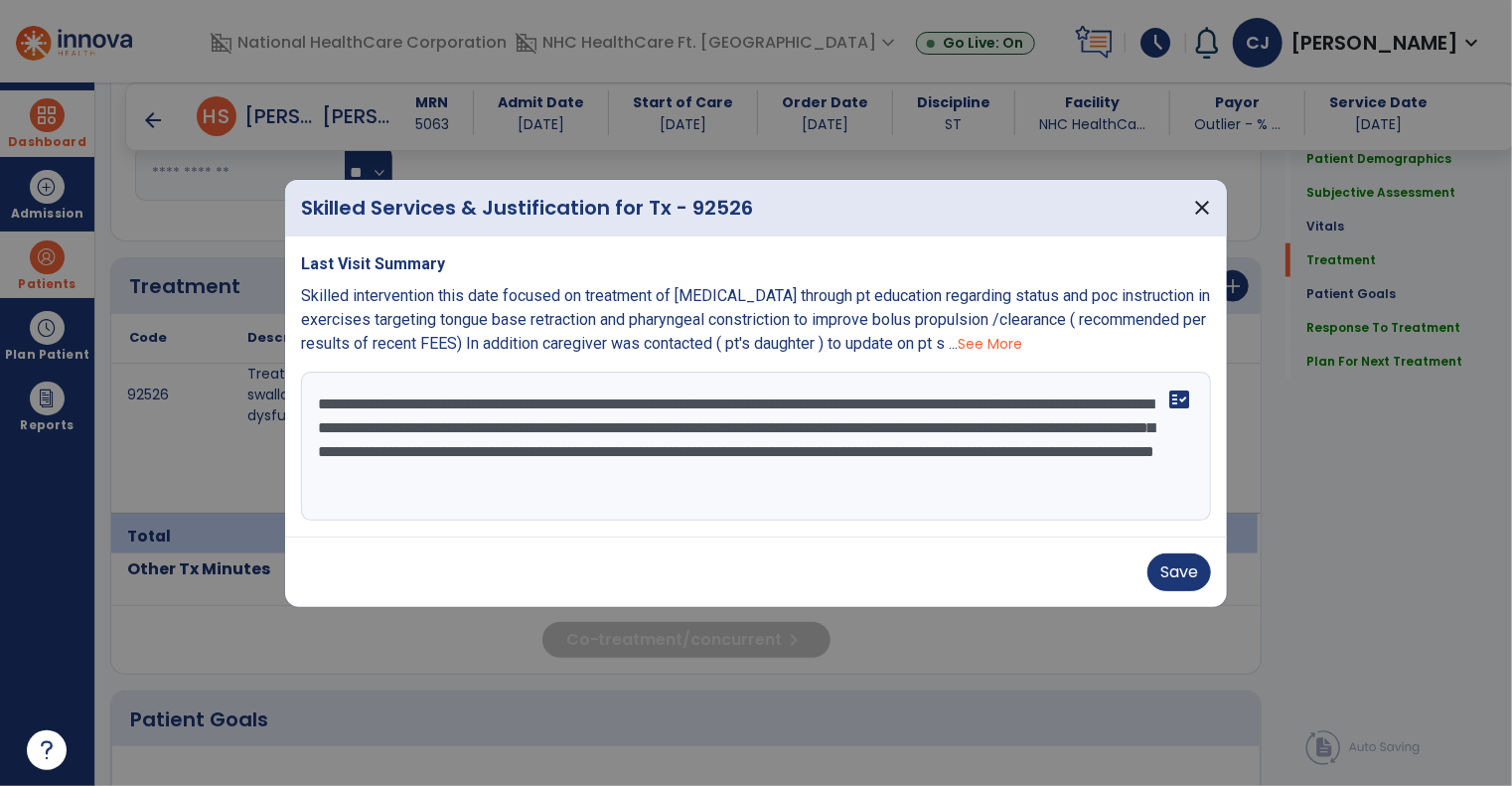 click on "Last Visit Summary Skilled intervention this date focused on treatment of [MEDICAL_DATA] through pt education regarding status and poc  instruction in exercises targeting tongue base retraction and pharyngeal constriction to improve bolus propulsion /clearance ( recommended per results of recent FEES) In addition caregiver was contacted ( pt's daughter ) to update on pt s ...  See More  Skilled intervention this date focused on treatment of [MEDICAL_DATA] through diet texture analysis, assessment of pt's utilization of compensatory swallowing strategies /aspiration precautions and effectiveness.  Contacted daughter to update on pt's status with swallowing , that pt is eating enough that he has gained some weight and that severity of and frequency of difficulty has fand upcoming discharge from ST services  fact_check" at bounding box center (756, 387) 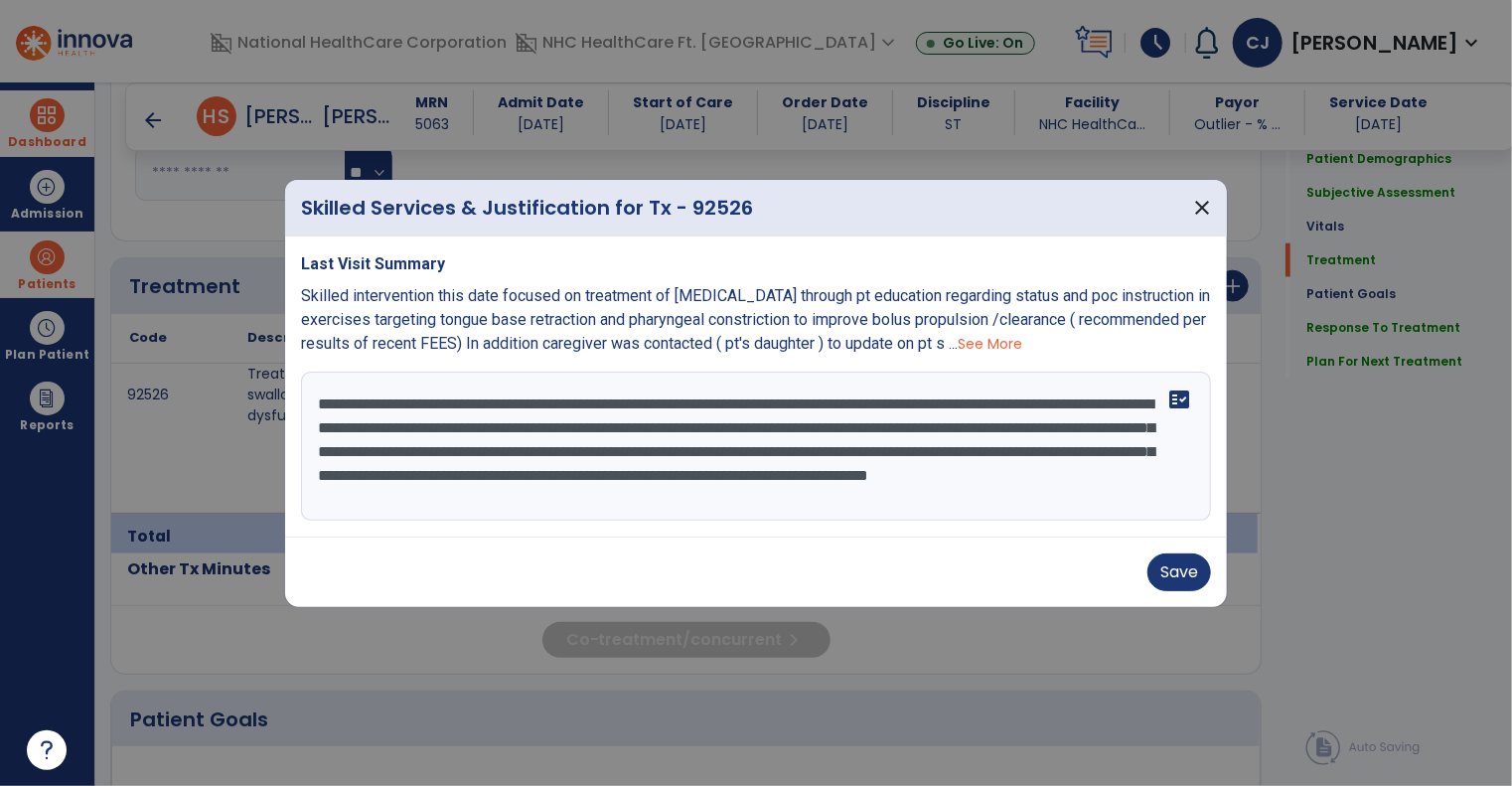 scroll, scrollTop: 15, scrollLeft: 0, axis: vertical 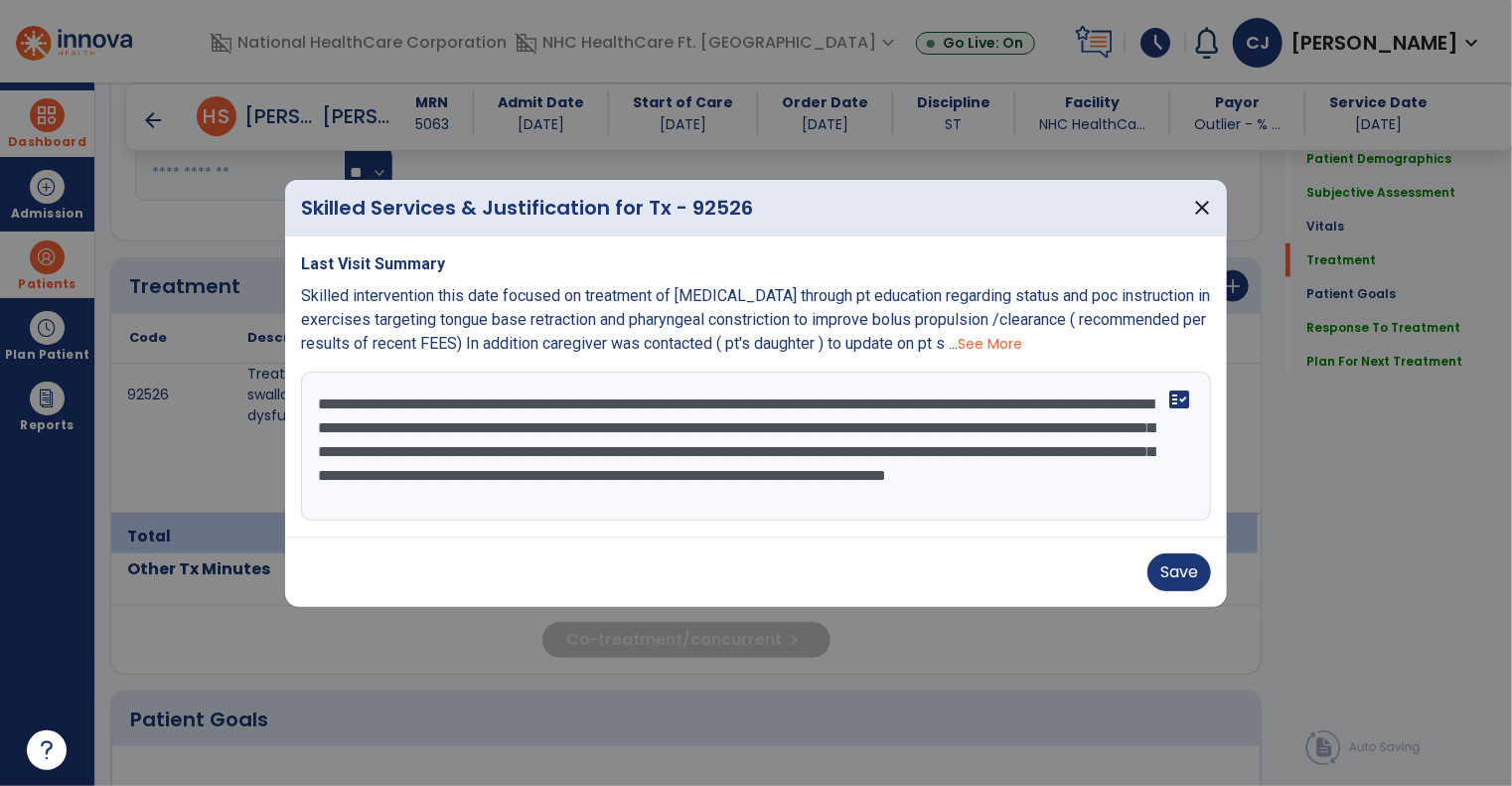 type on "**********" 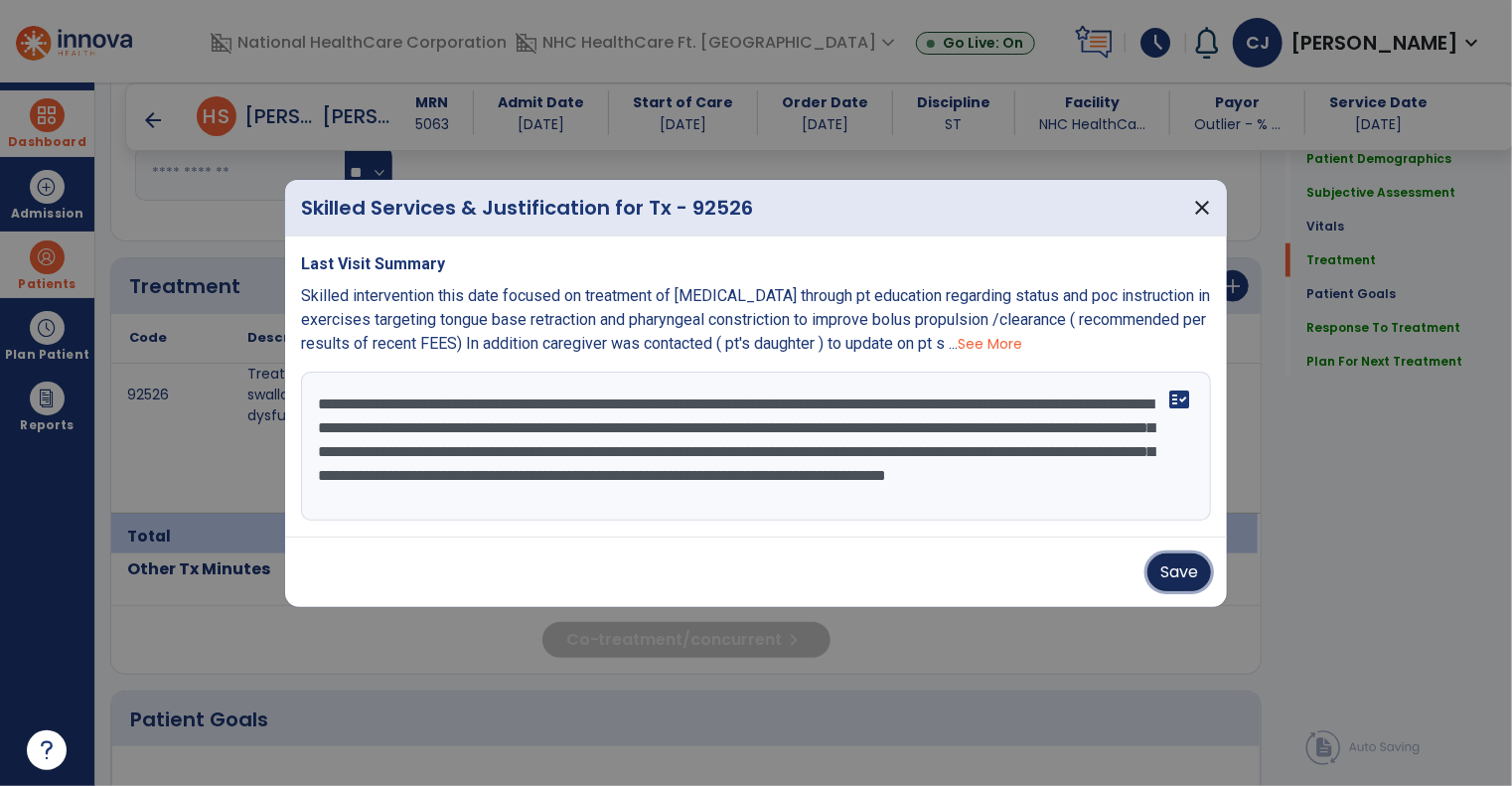 click on "Save" at bounding box center [1179, 572] 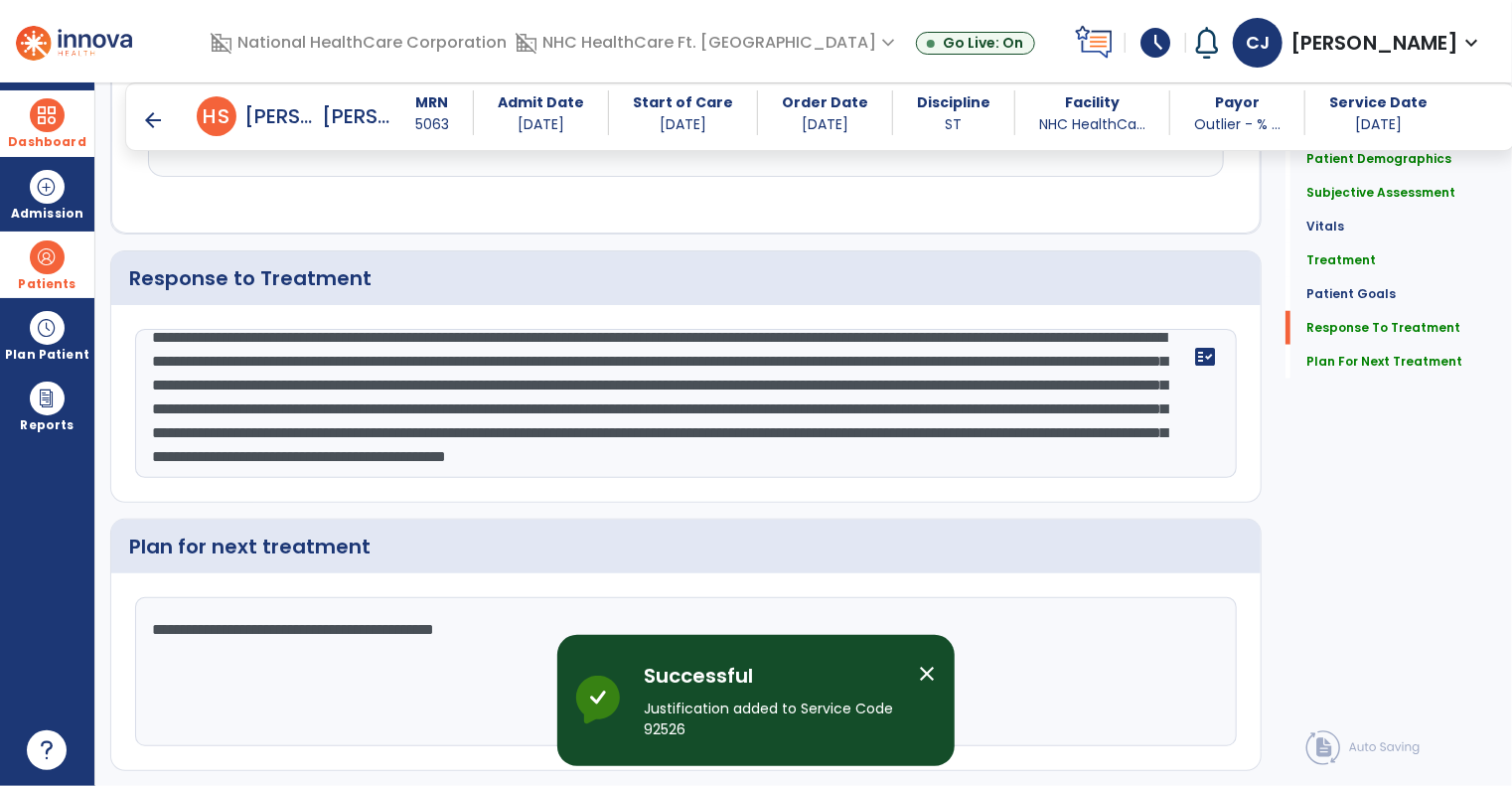scroll, scrollTop: 4618, scrollLeft: 0, axis: vertical 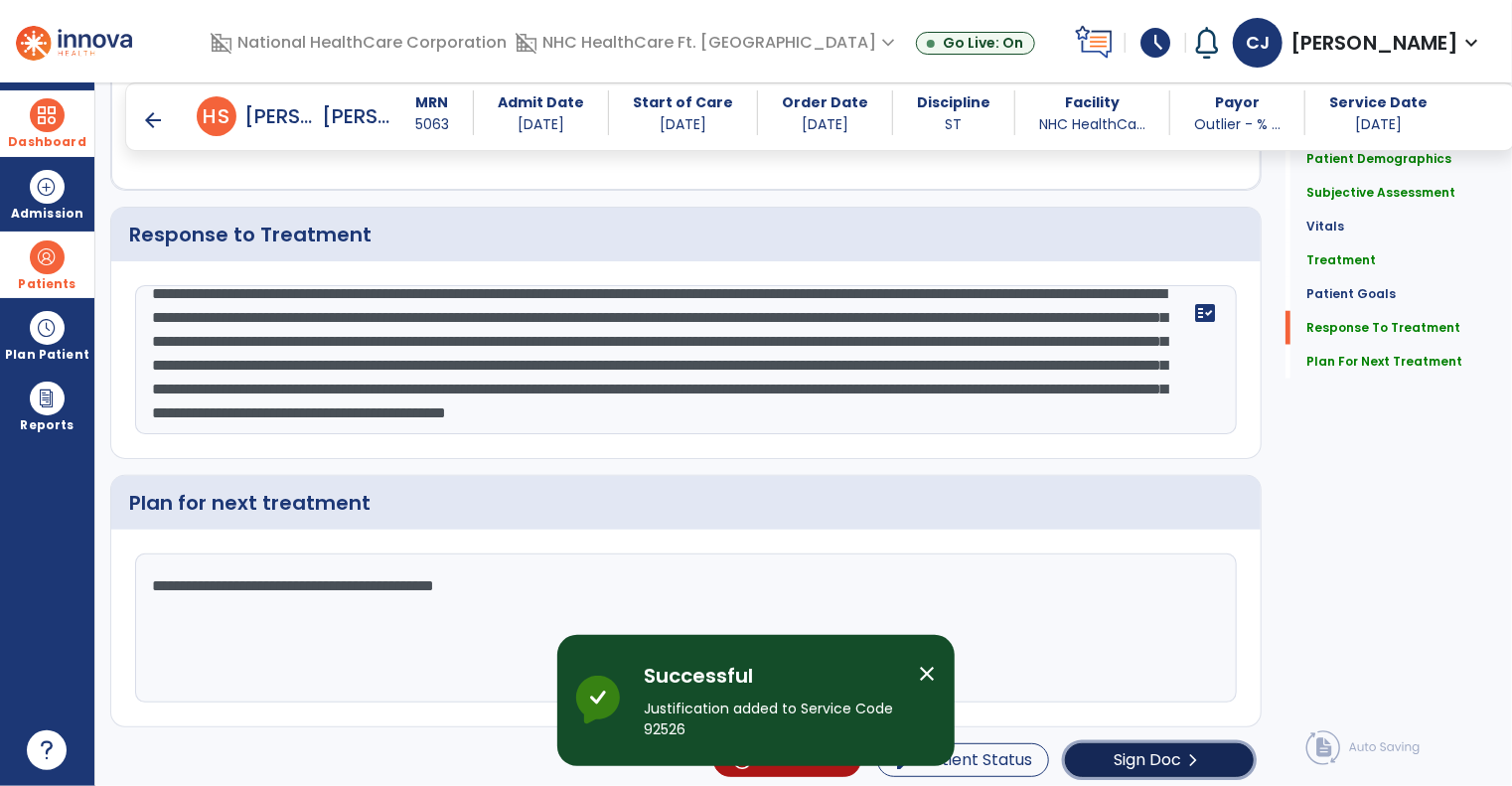 click on "chevron_right" 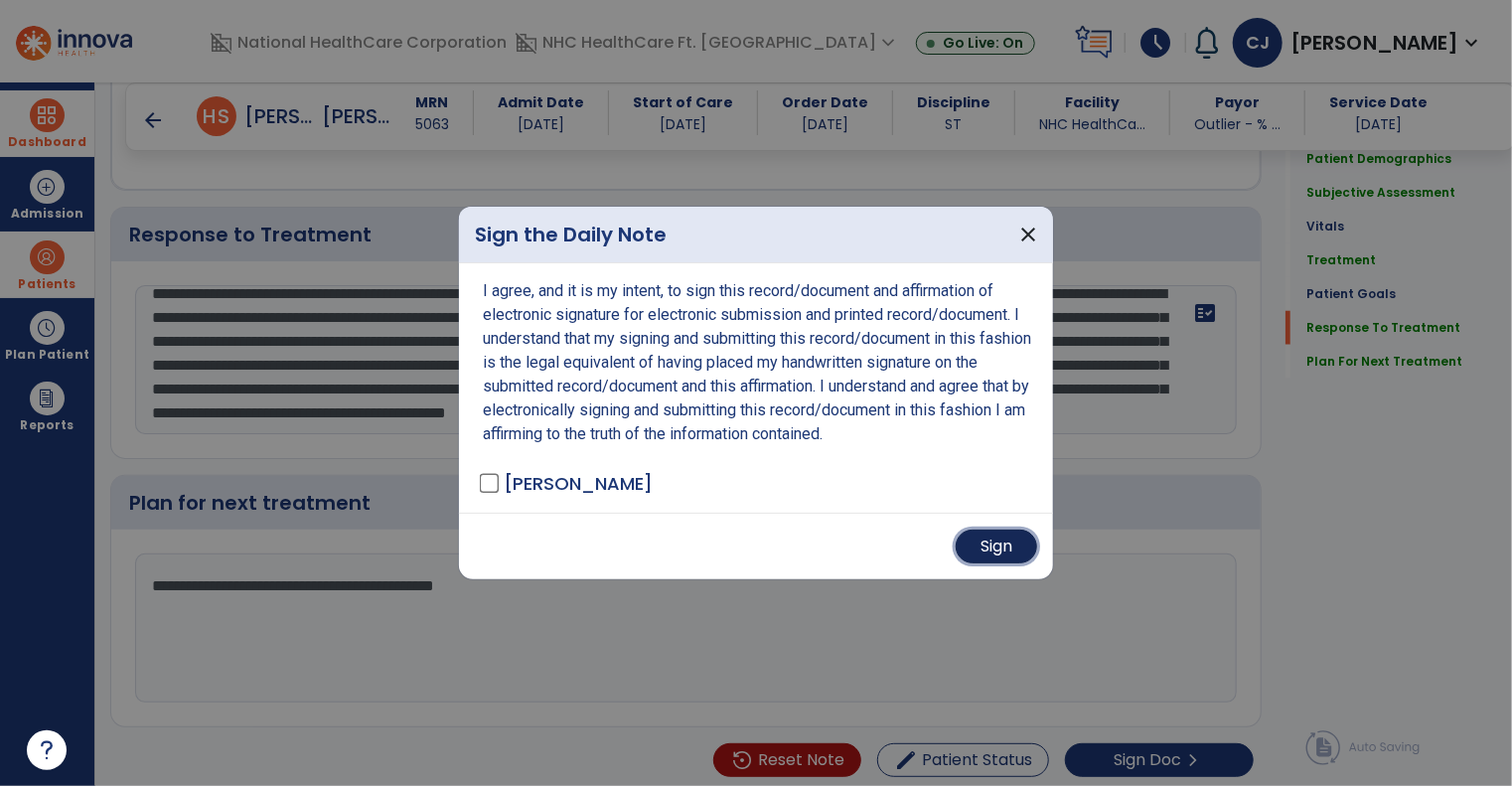click on "Sign" at bounding box center (996, 547) 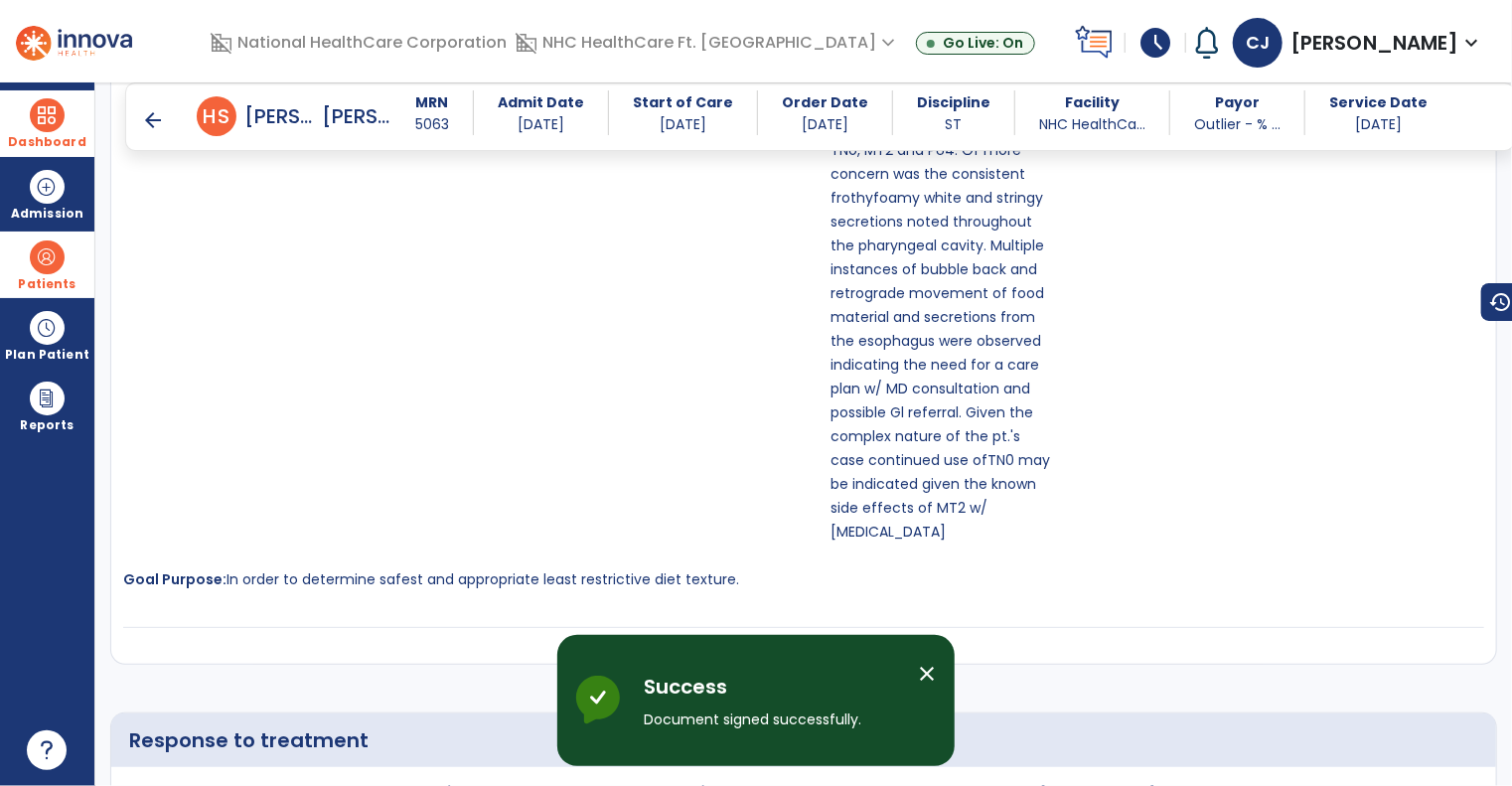 scroll, scrollTop: 5390, scrollLeft: 0, axis: vertical 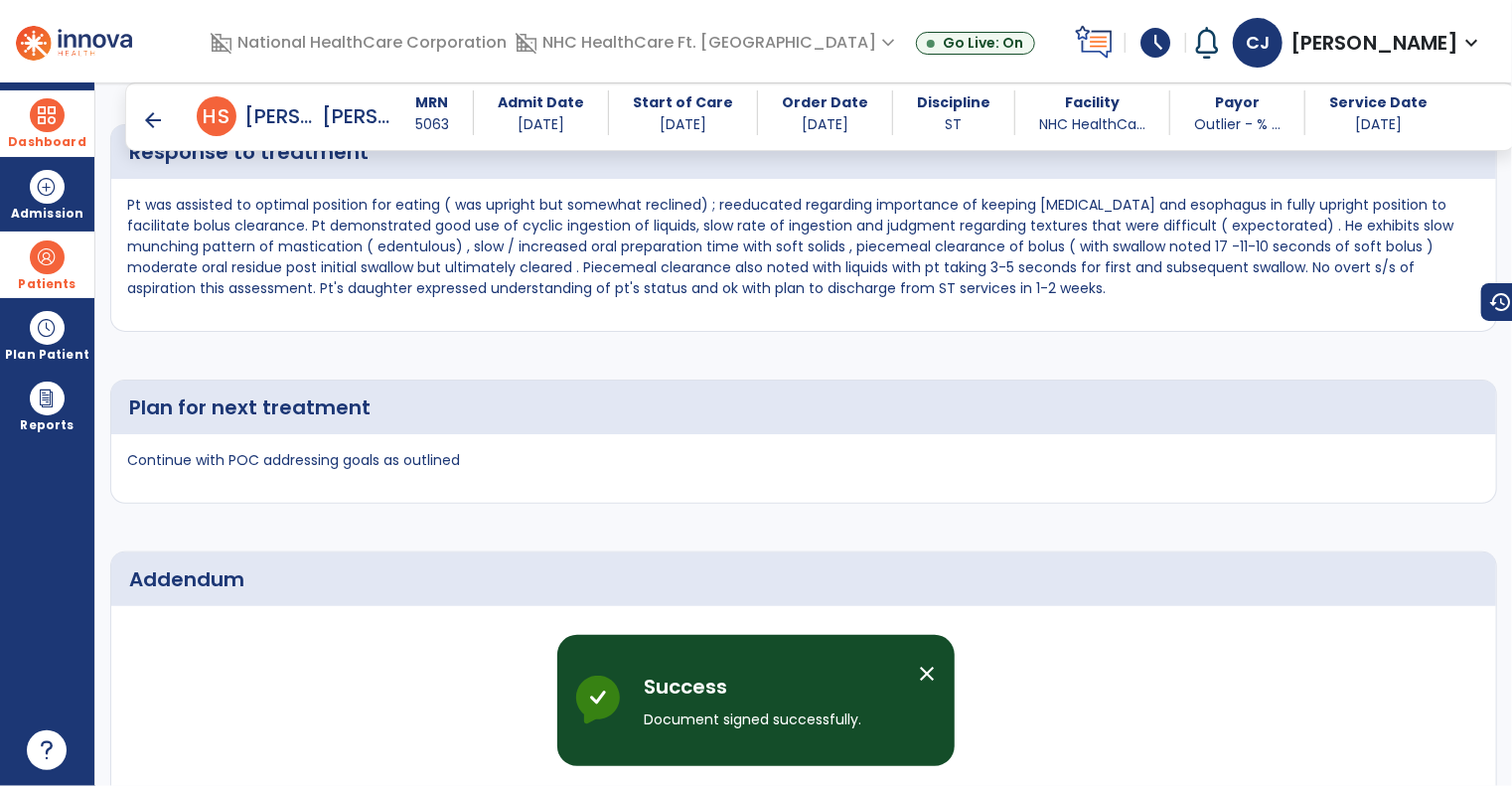 click on "arrow_back" at bounding box center (153, 120) 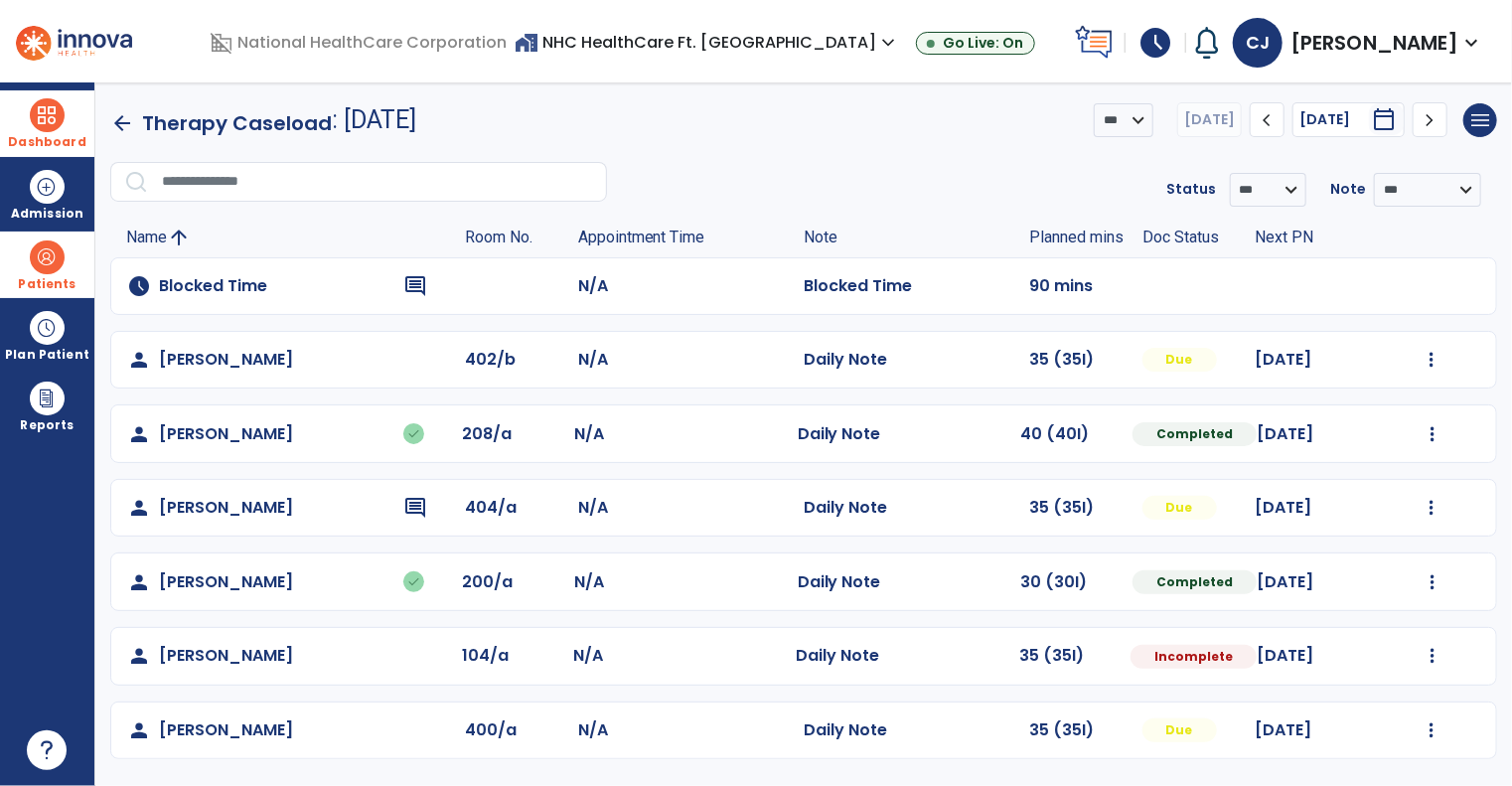 click on "Mark Visit As Complete   Reset Note   Open Document   G + C Mins" 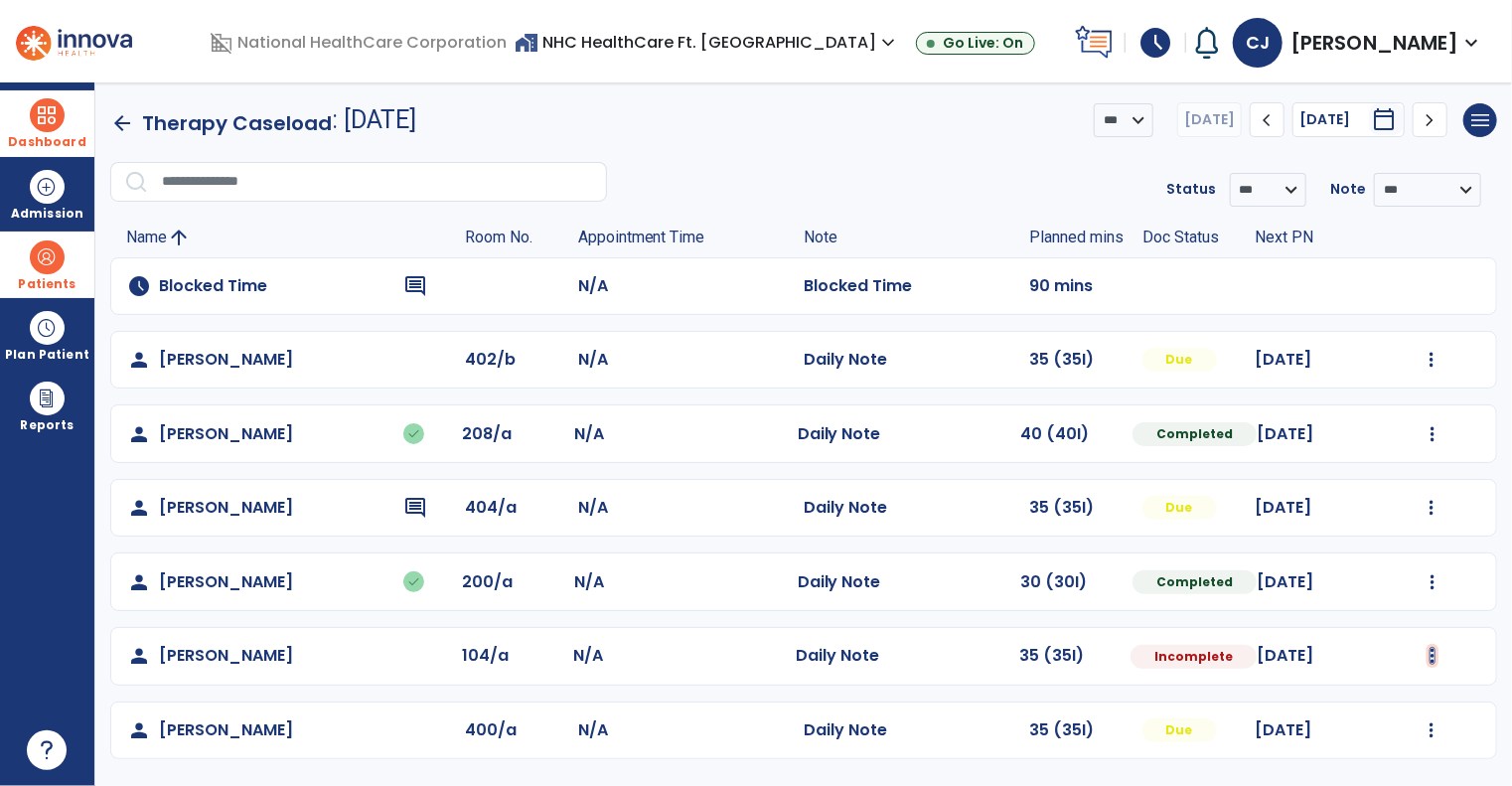 click at bounding box center (1432, 360) 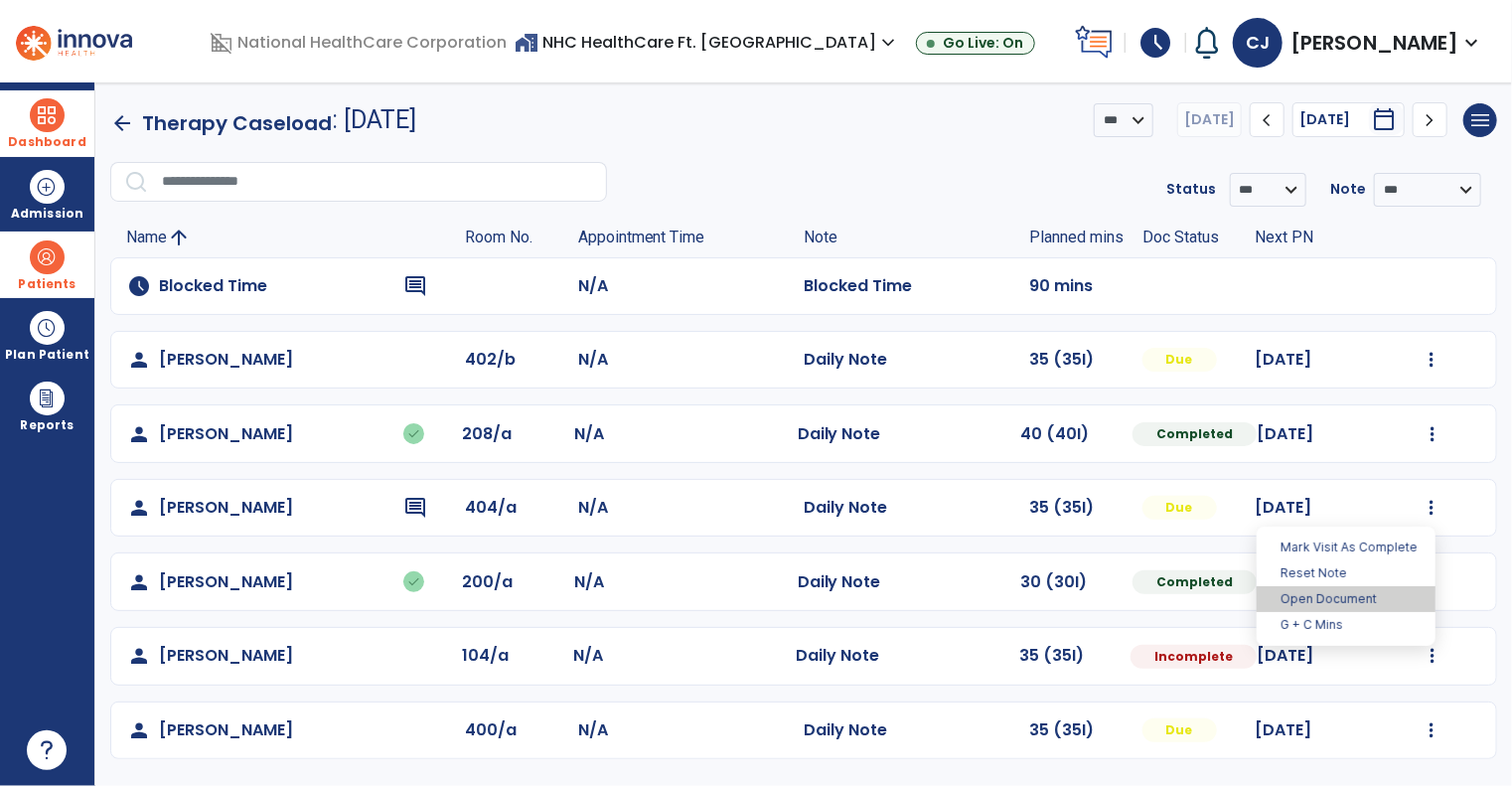 click on "Open Document" at bounding box center (1346, 599) 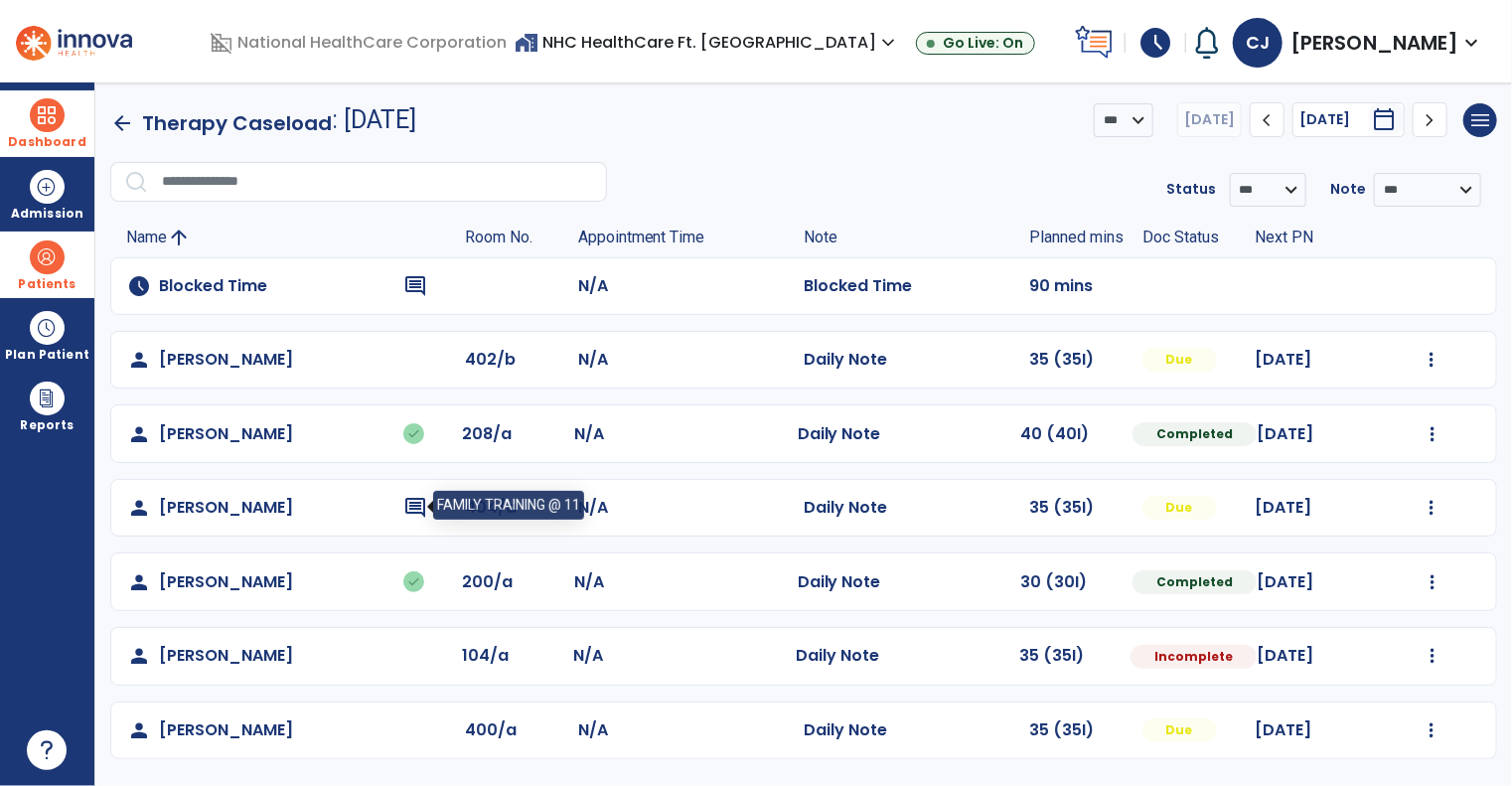 select on "*" 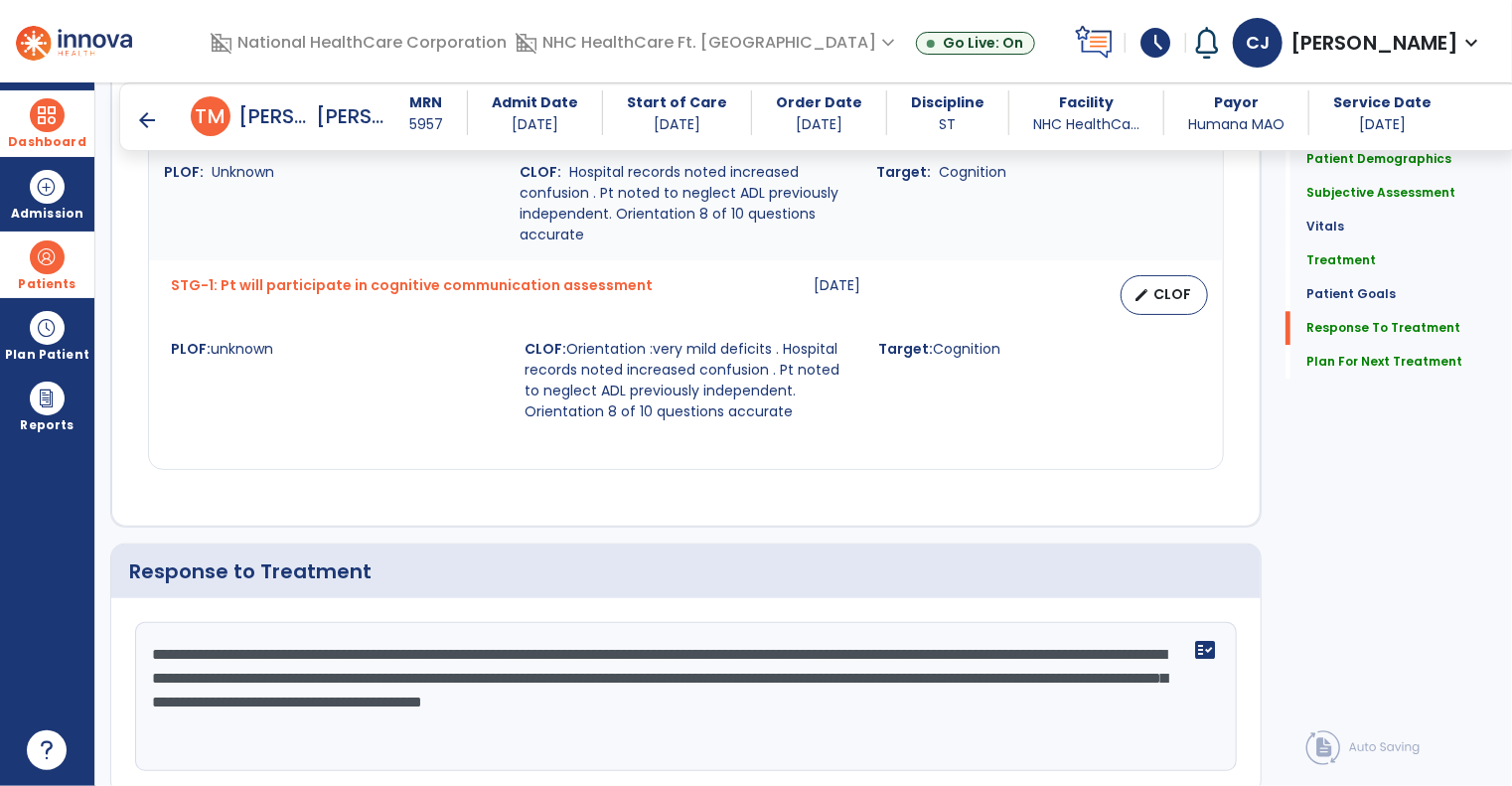 scroll, scrollTop: 2584, scrollLeft: 0, axis: vertical 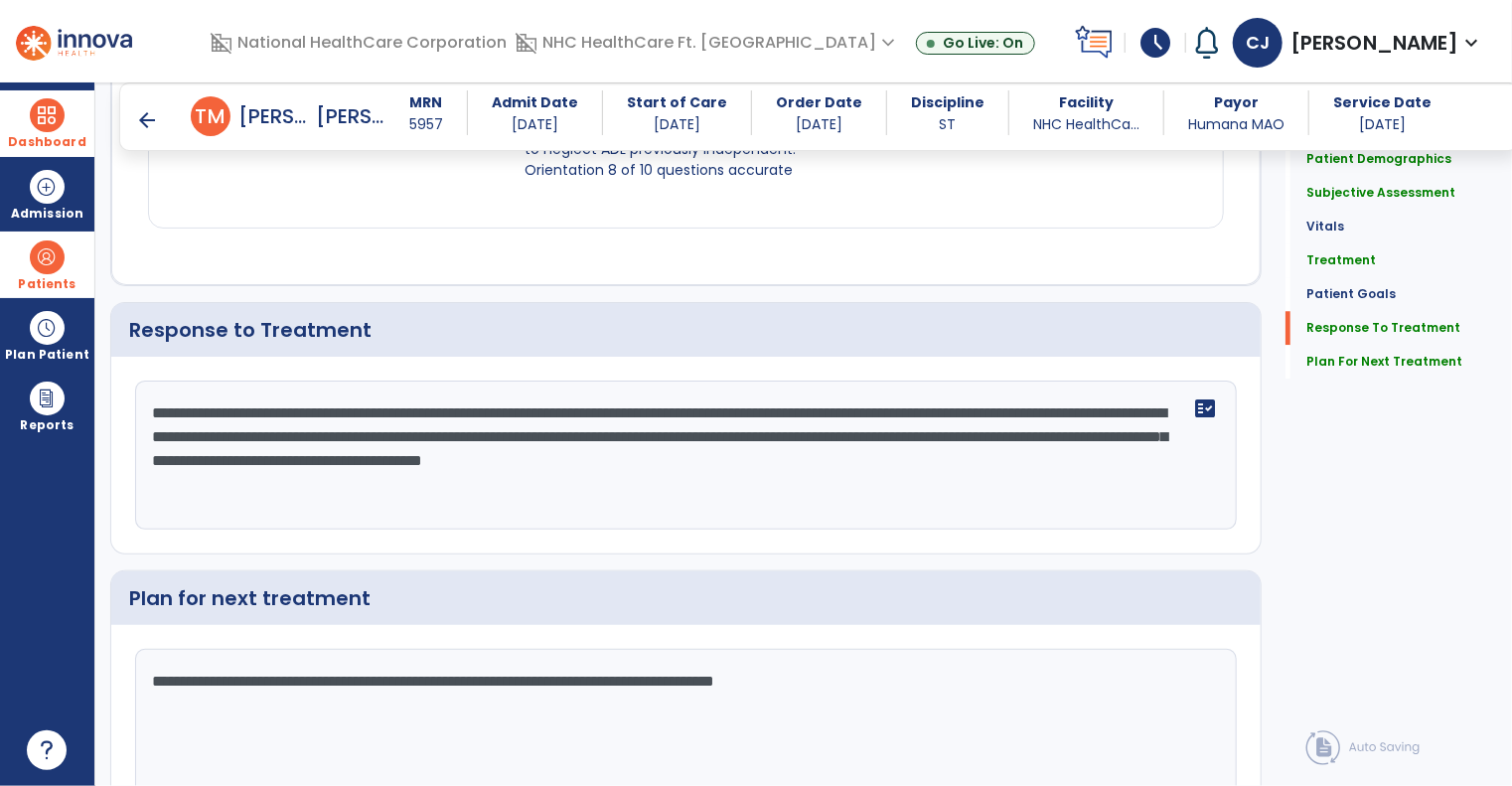 click on "**********" 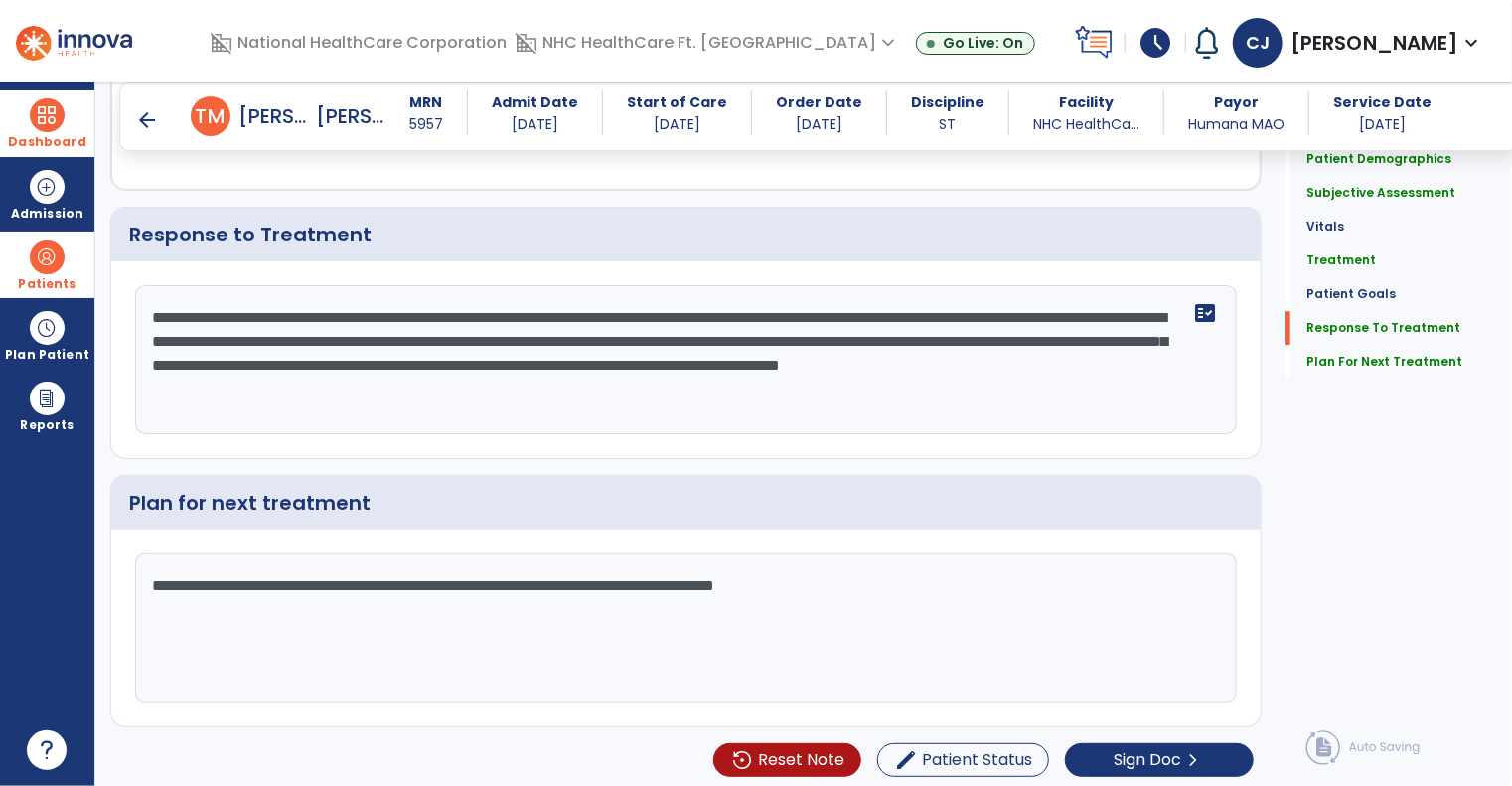 scroll, scrollTop: 2679, scrollLeft: 0, axis: vertical 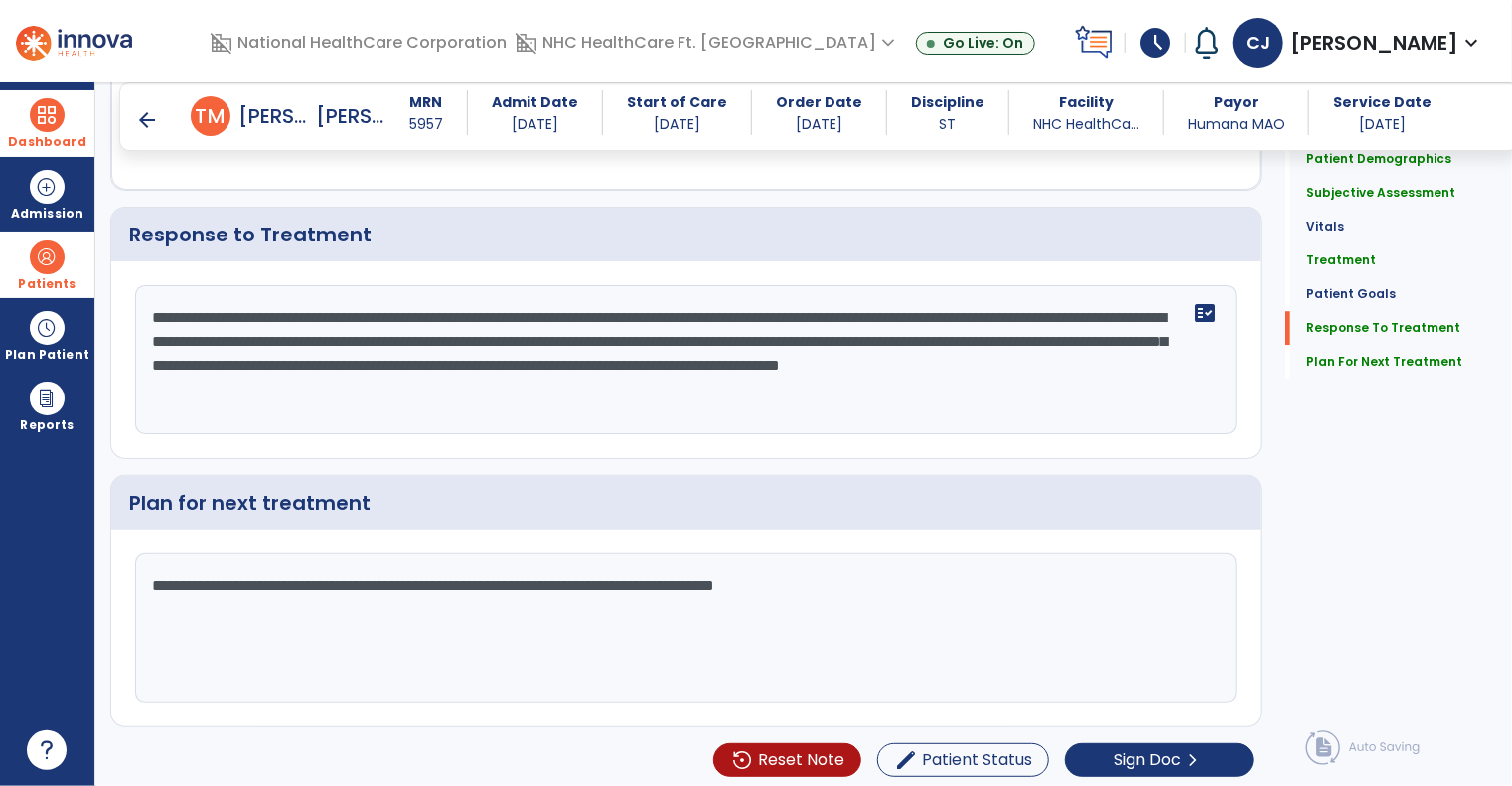 click on "**********" 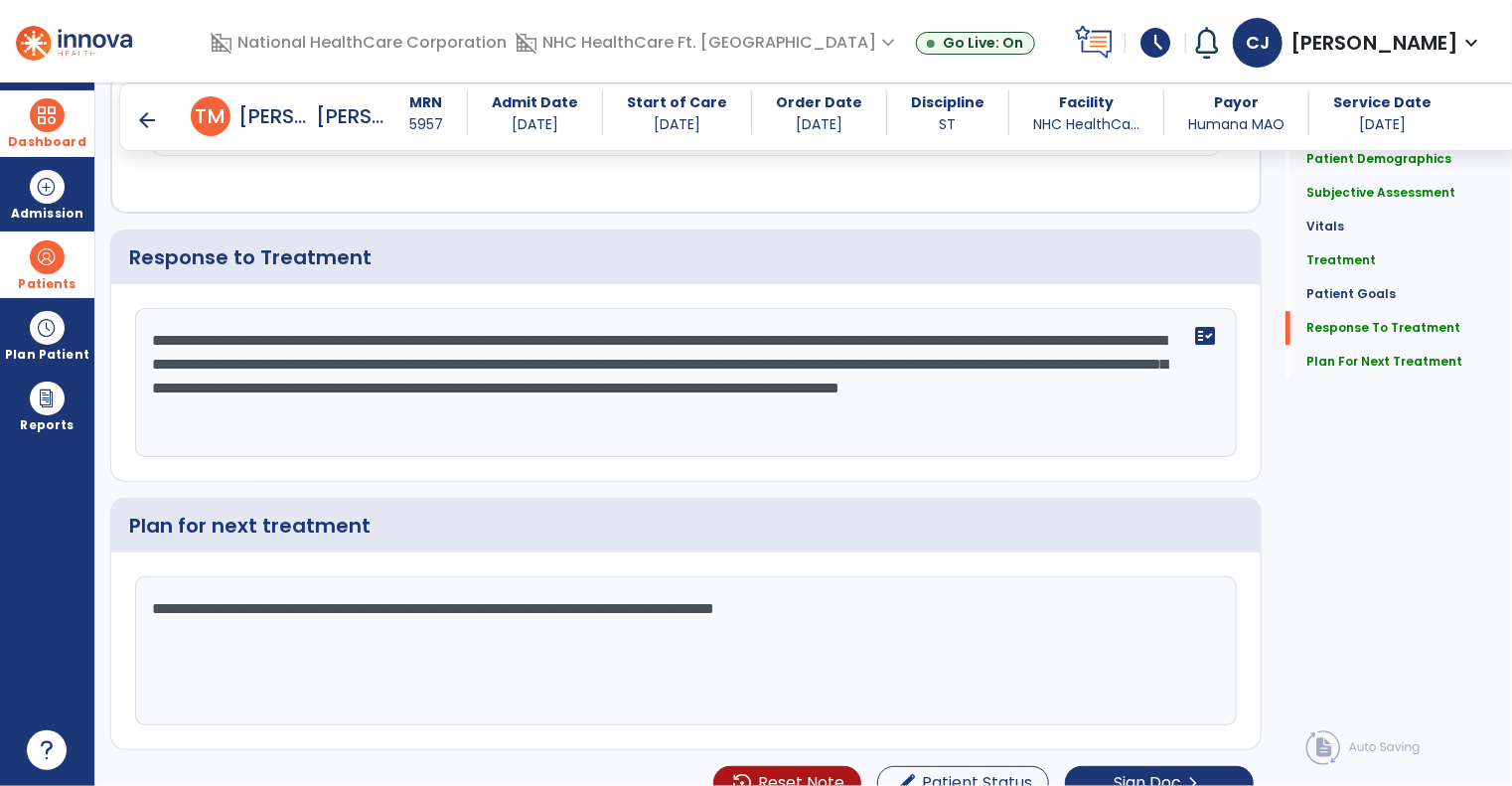 scroll, scrollTop: 2679, scrollLeft: 0, axis: vertical 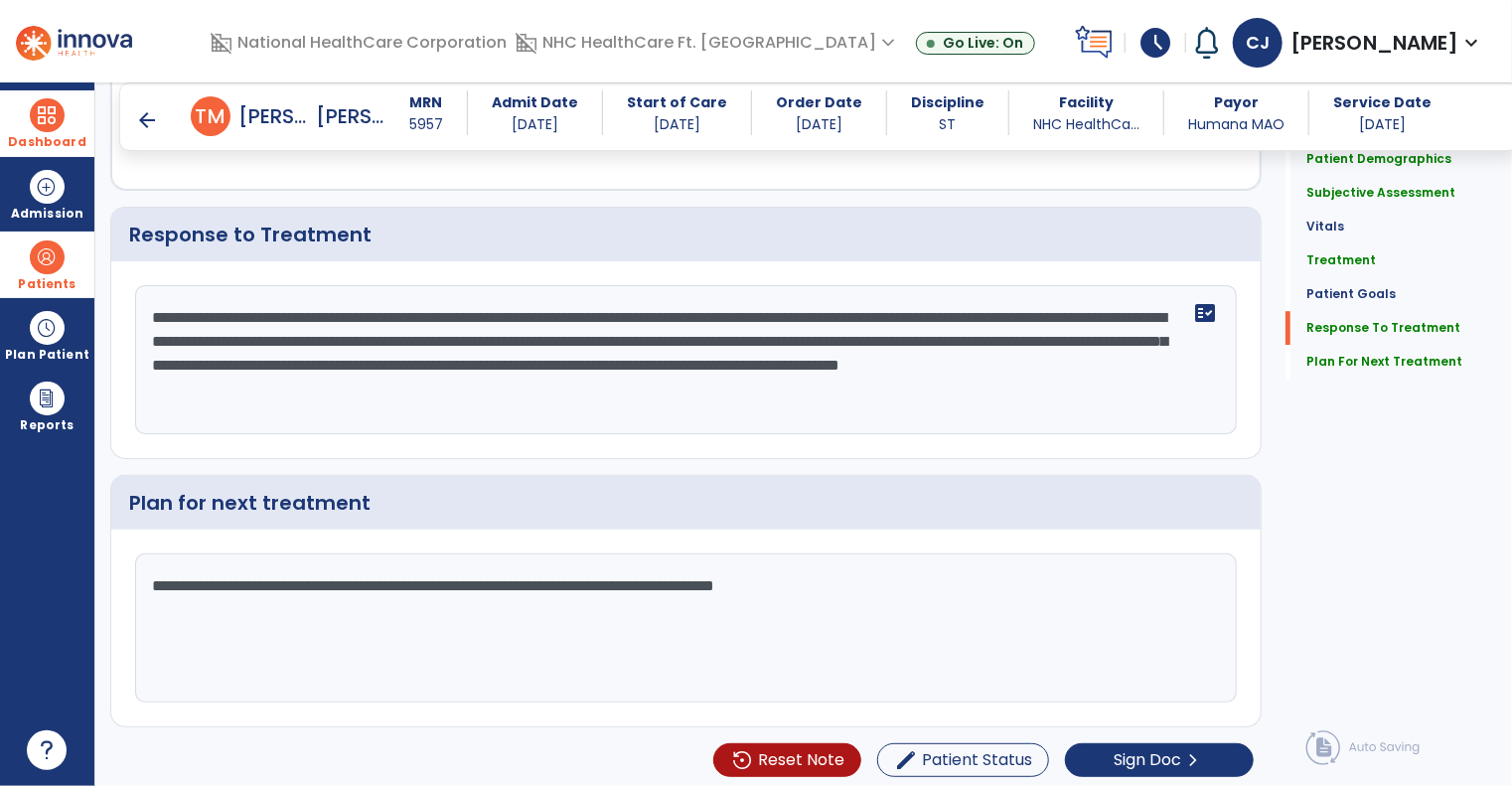 click on "**********" 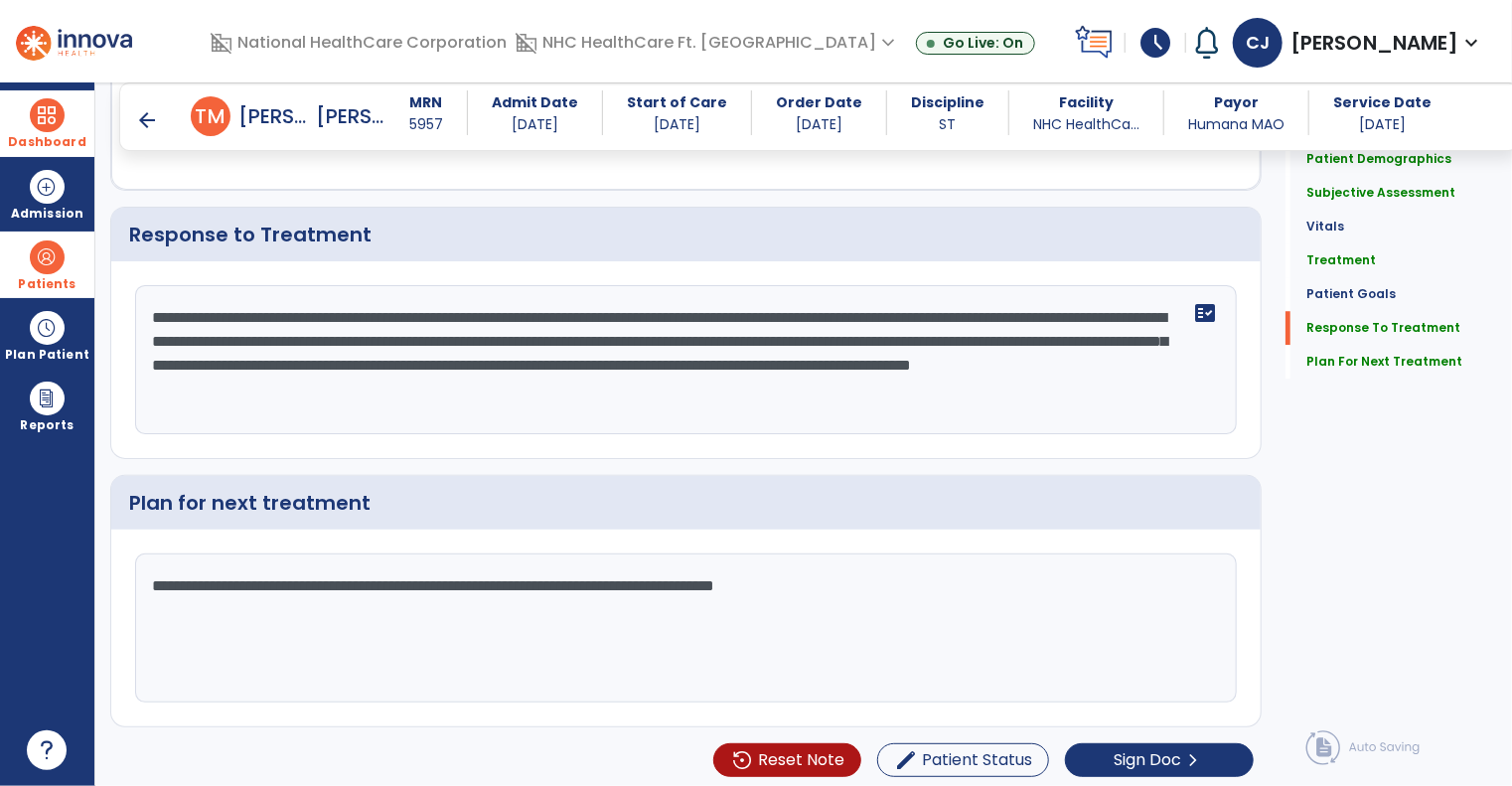 scroll, scrollTop: 2679, scrollLeft: 0, axis: vertical 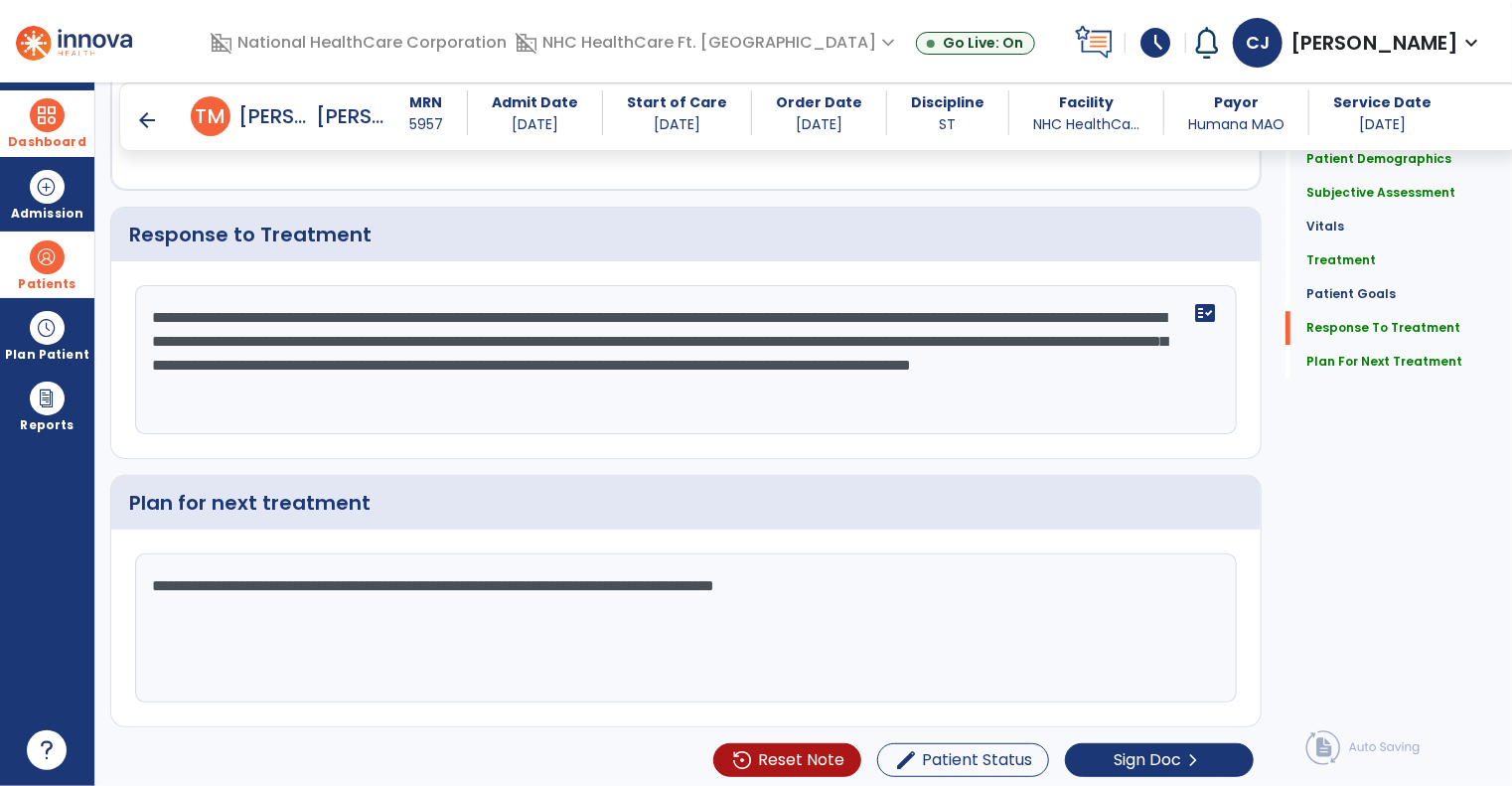 click on "**********" 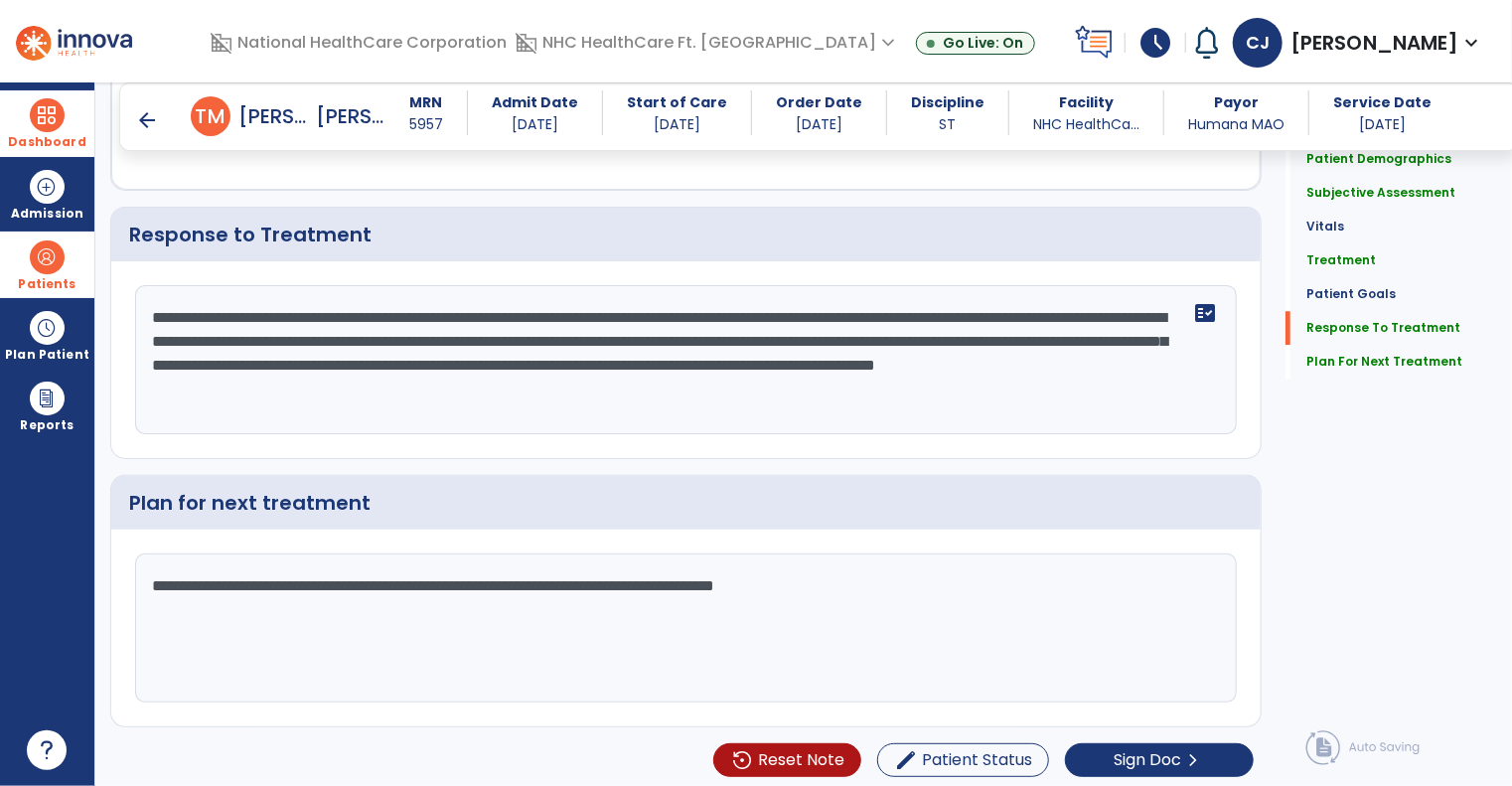 scroll, scrollTop: 2679, scrollLeft: 0, axis: vertical 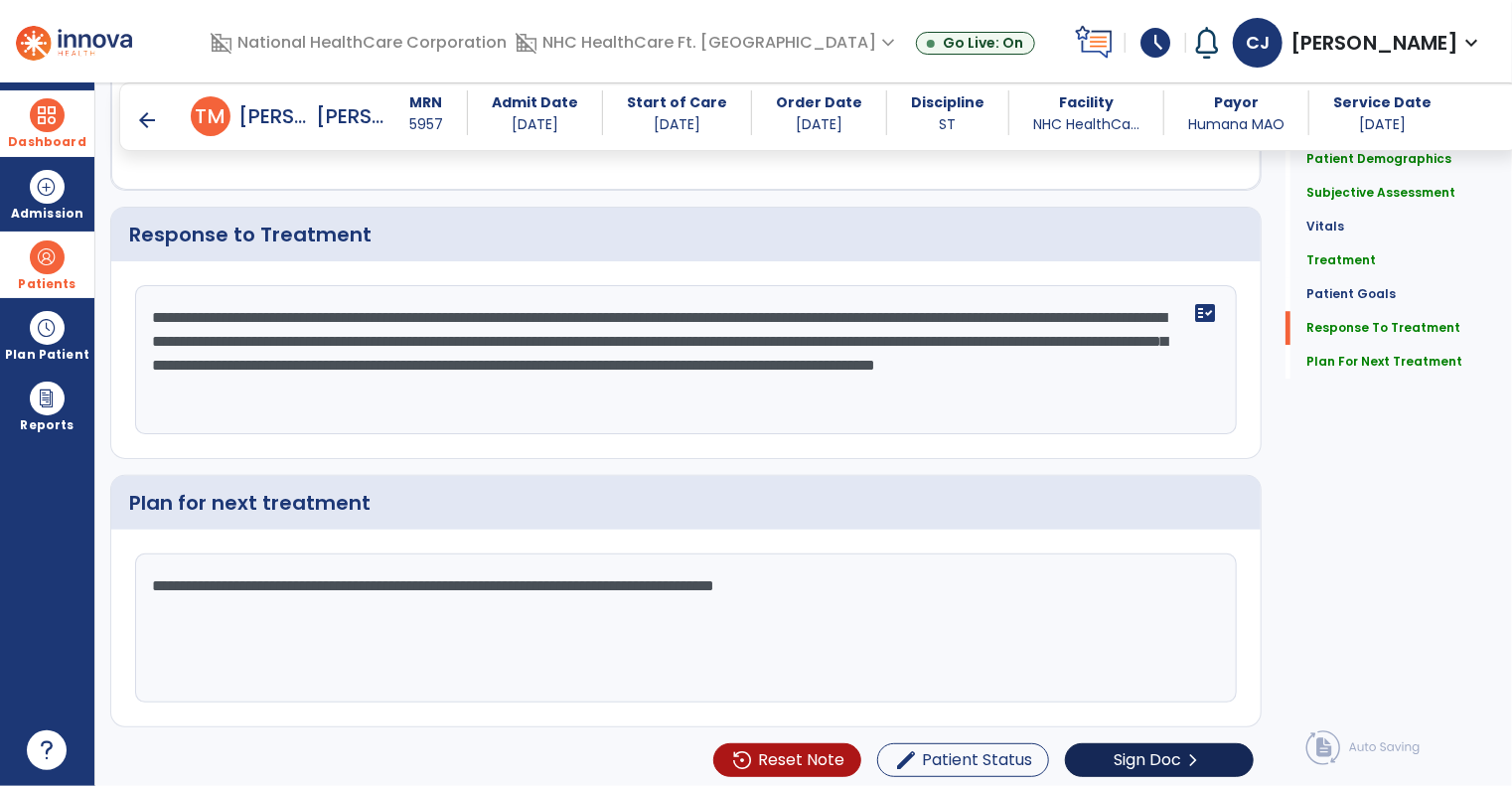 type on "**********" 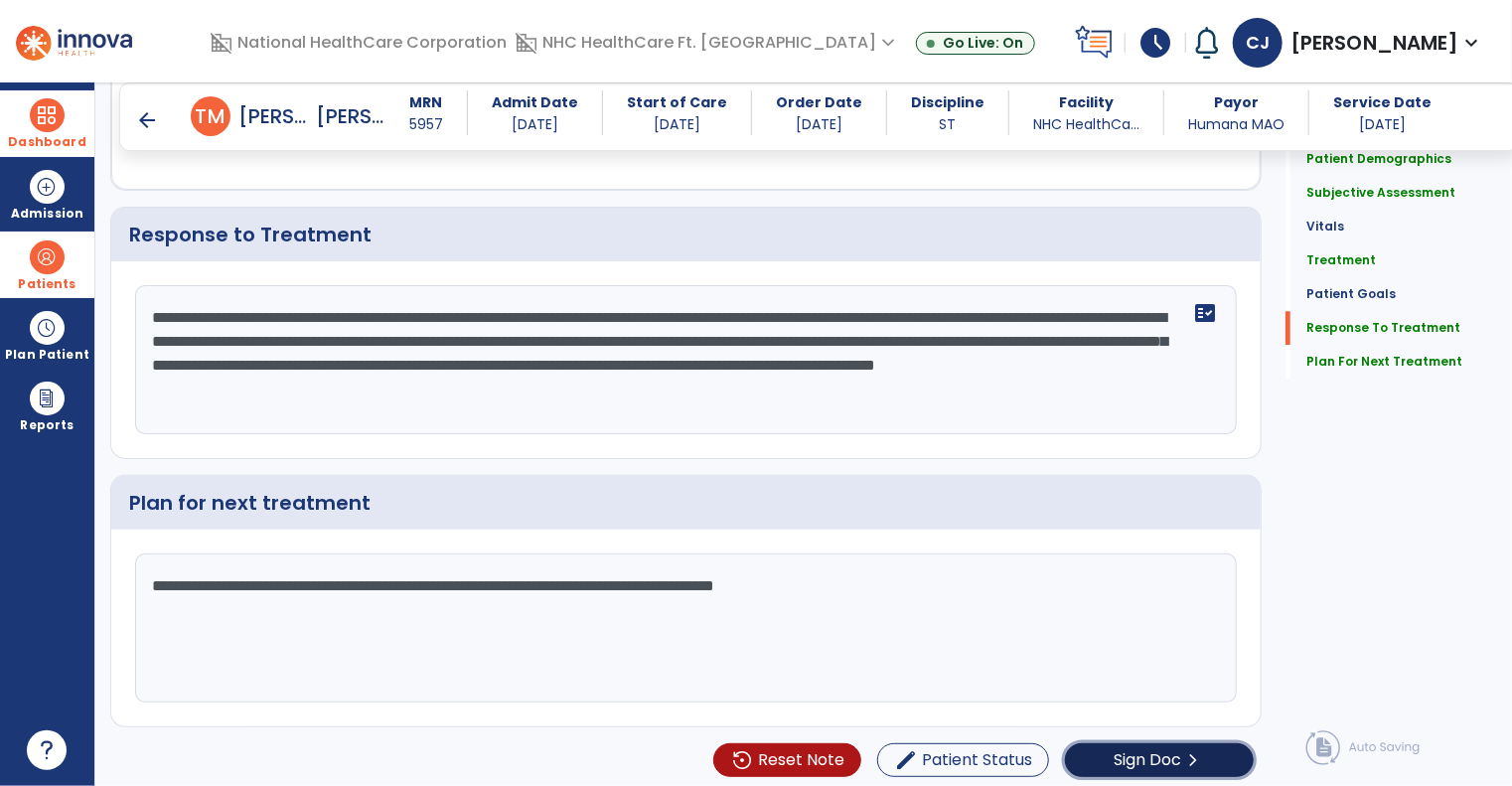 click on "Sign Doc" 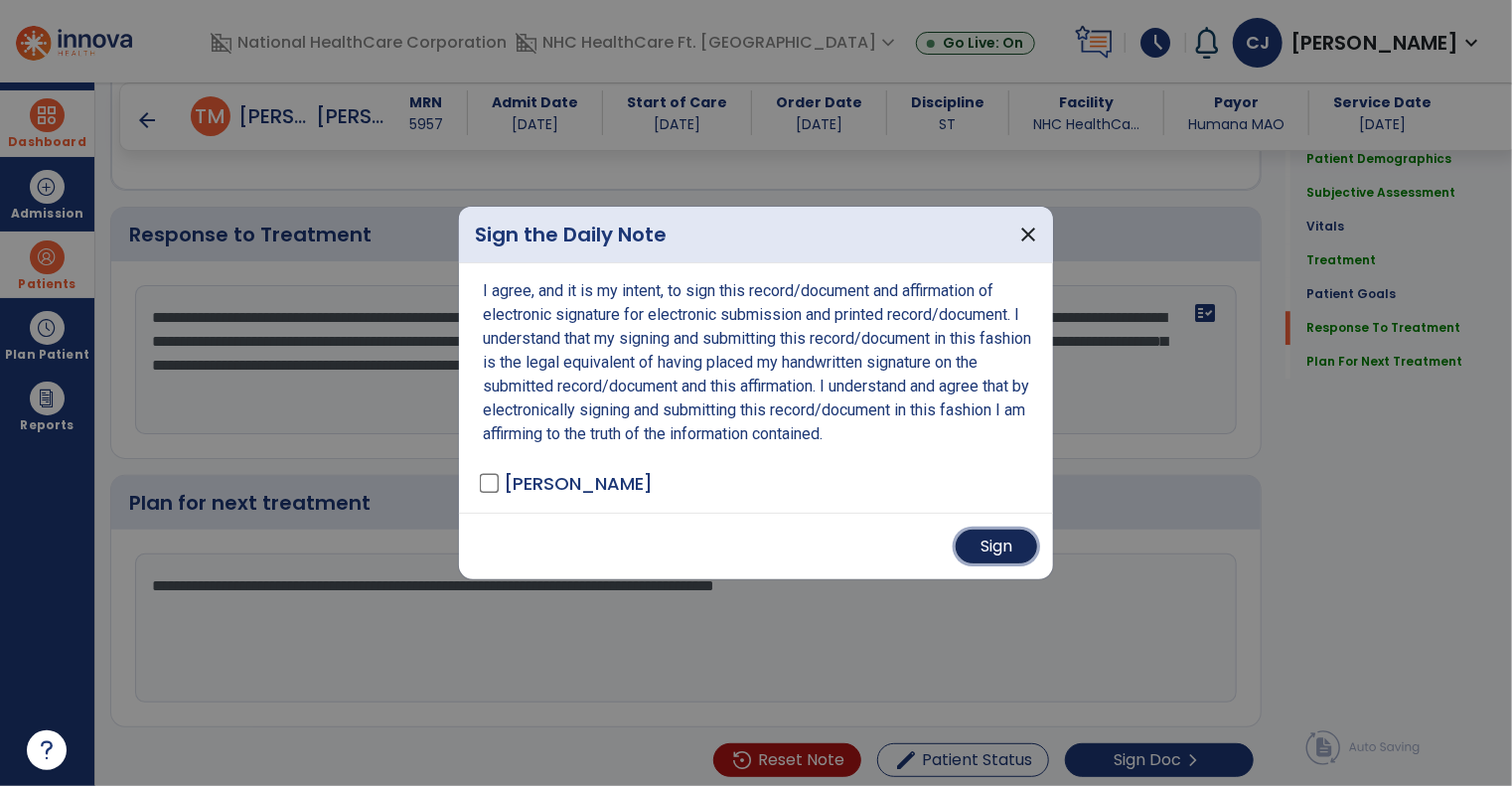 click on "Sign" at bounding box center [996, 547] 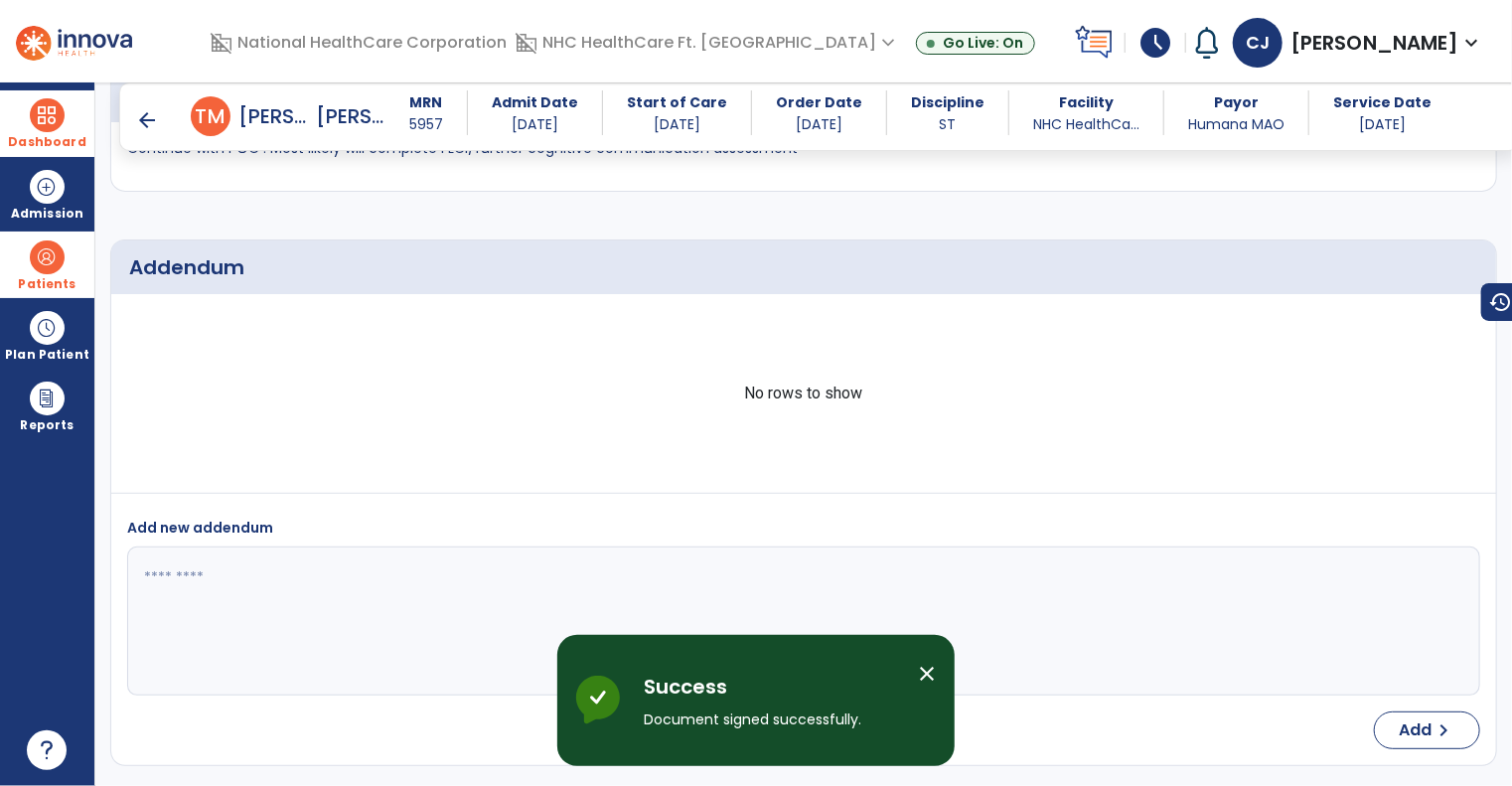 scroll, scrollTop: 3617, scrollLeft: 0, axis: vertical 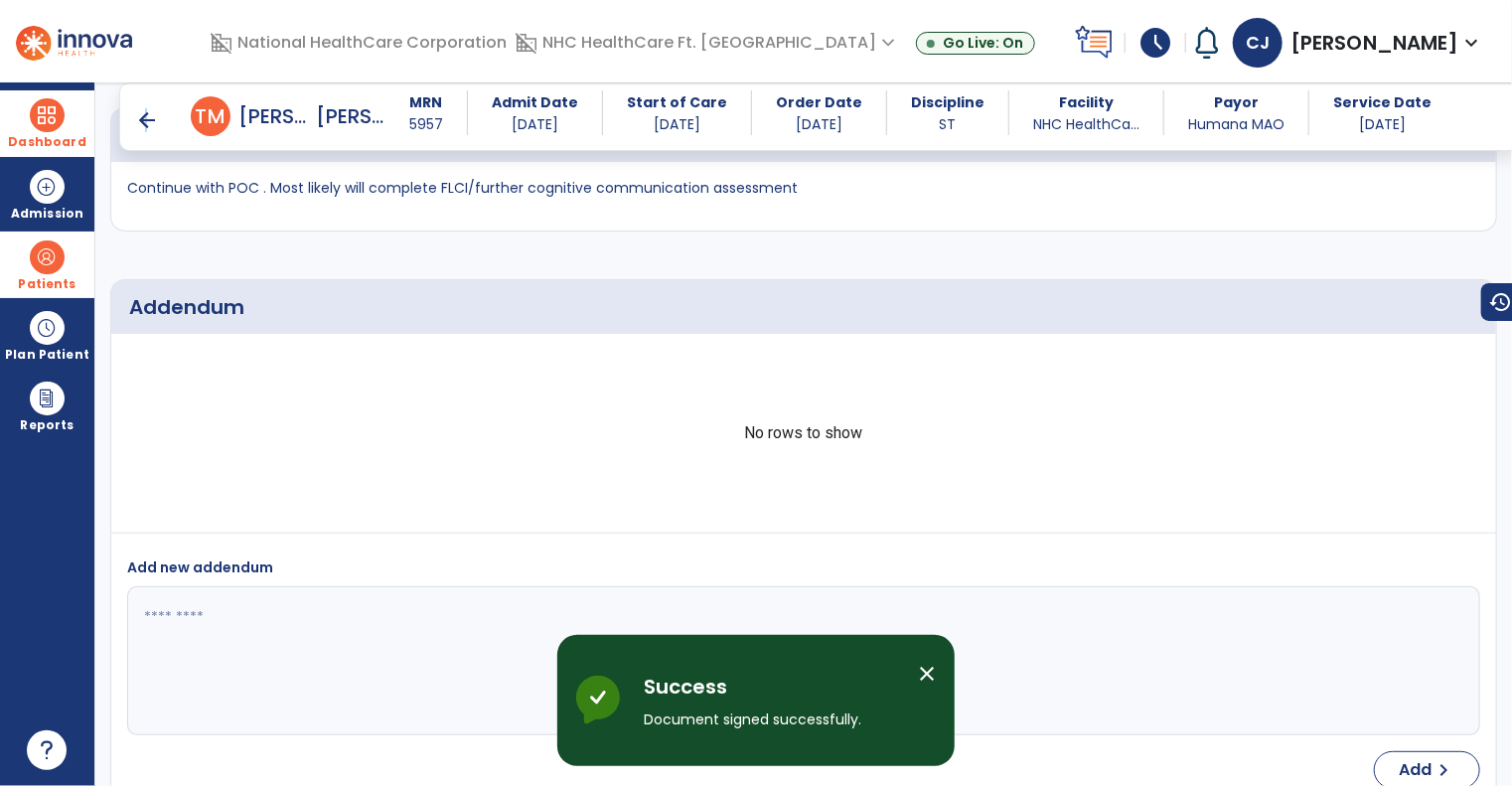 click on "arrow_back" at bounding box center [147, 120] 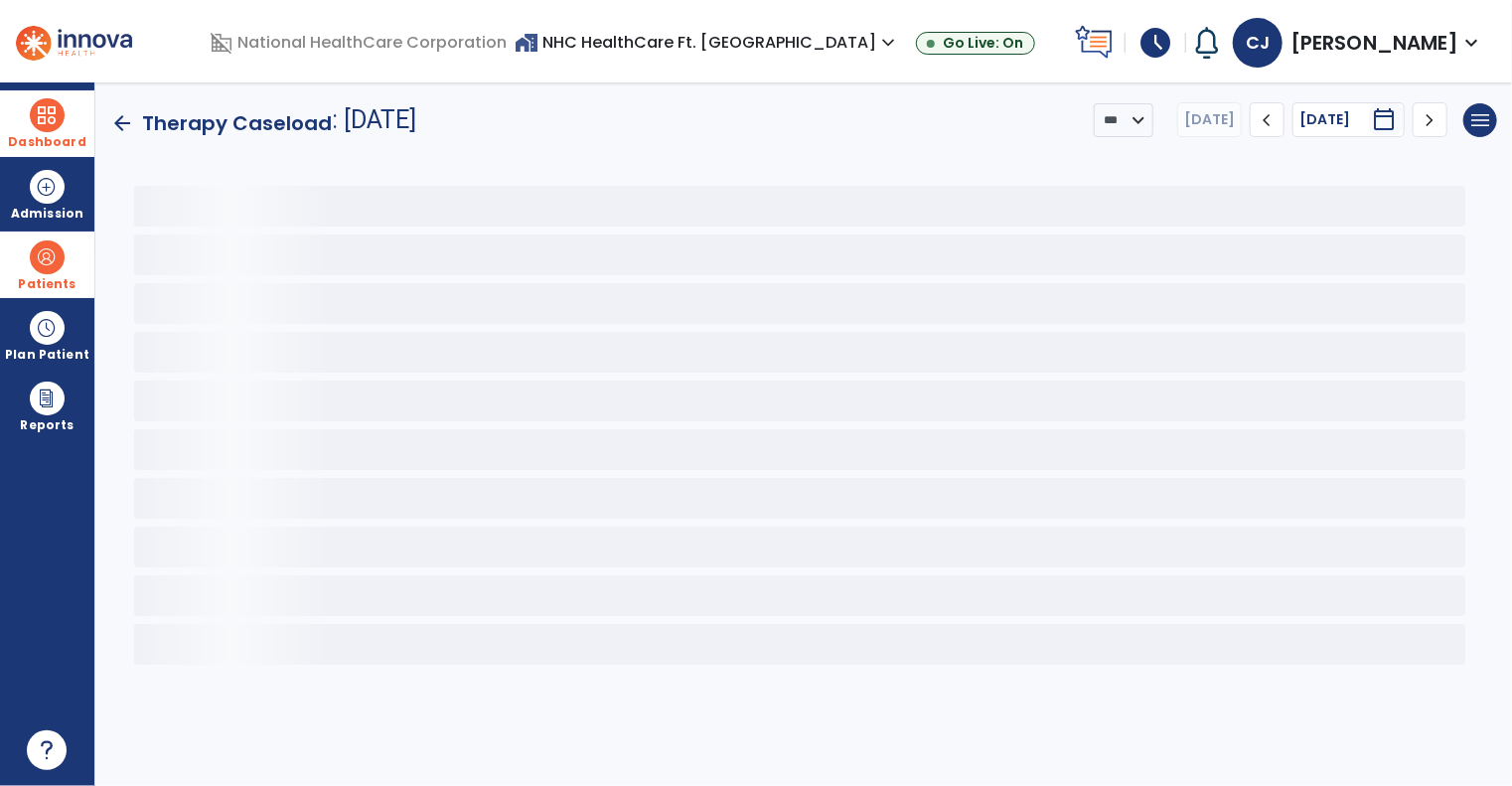 scroll, scrollTop: 0, scrollLeft: 0, axis: both 